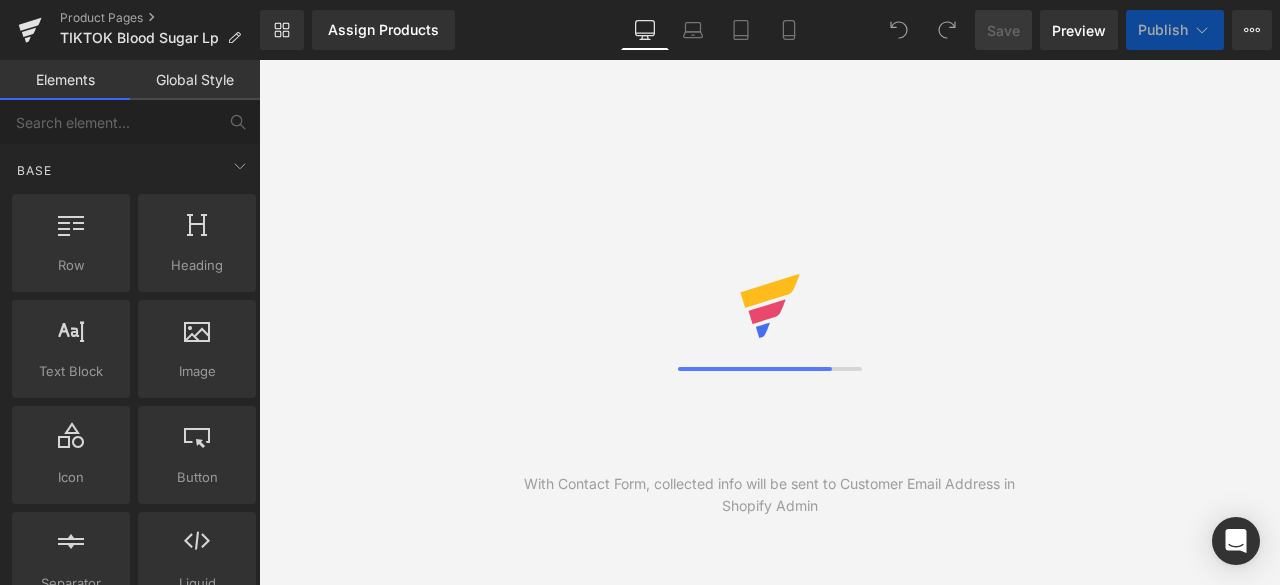scroll, scrollTop: 0, scrollLeft: 0, axis: both 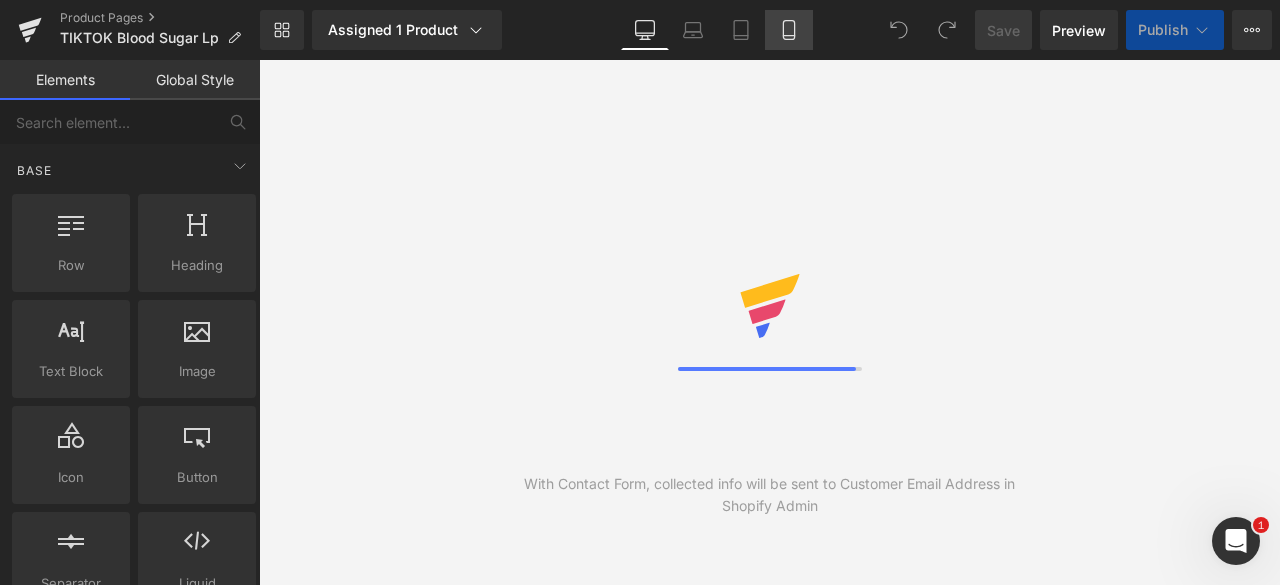 click on "Mobile" at bounding box center (789, 30) 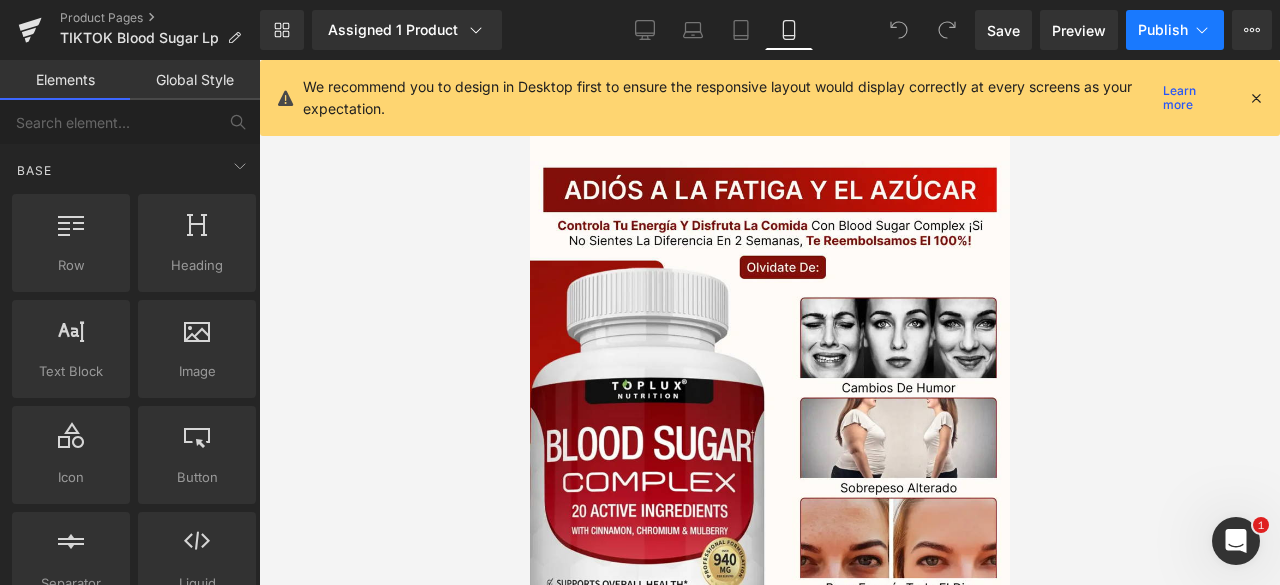 click on "Publish" at bounding box center (1163, 30) 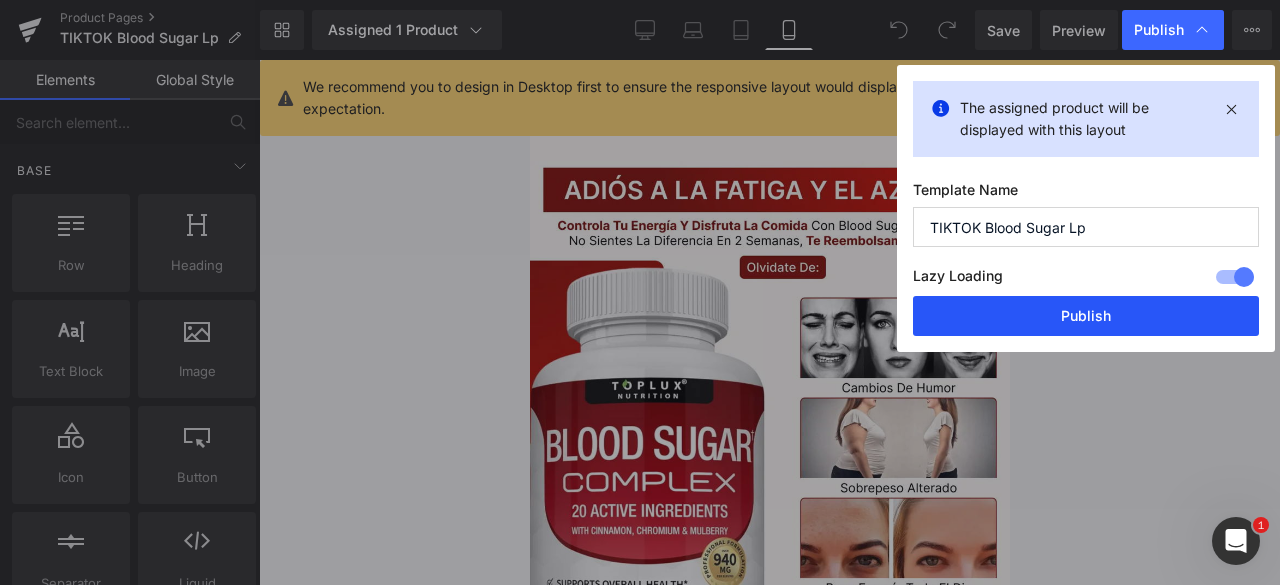 click on "Publish" at bounding box center [1086, 316] 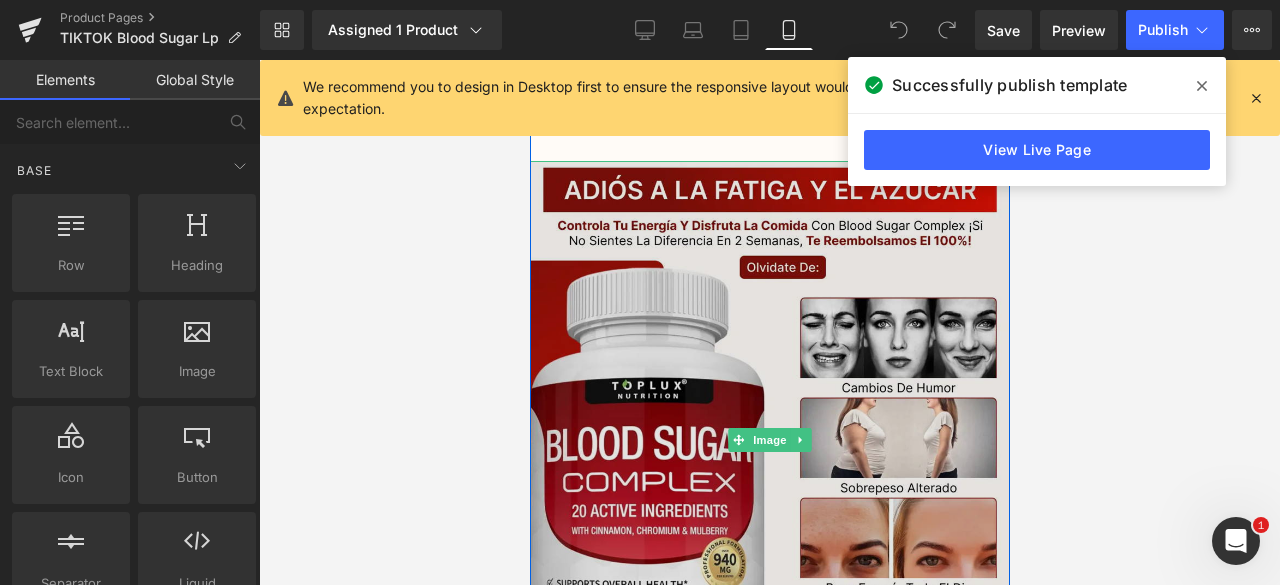 click at bounding box center [769, 440] 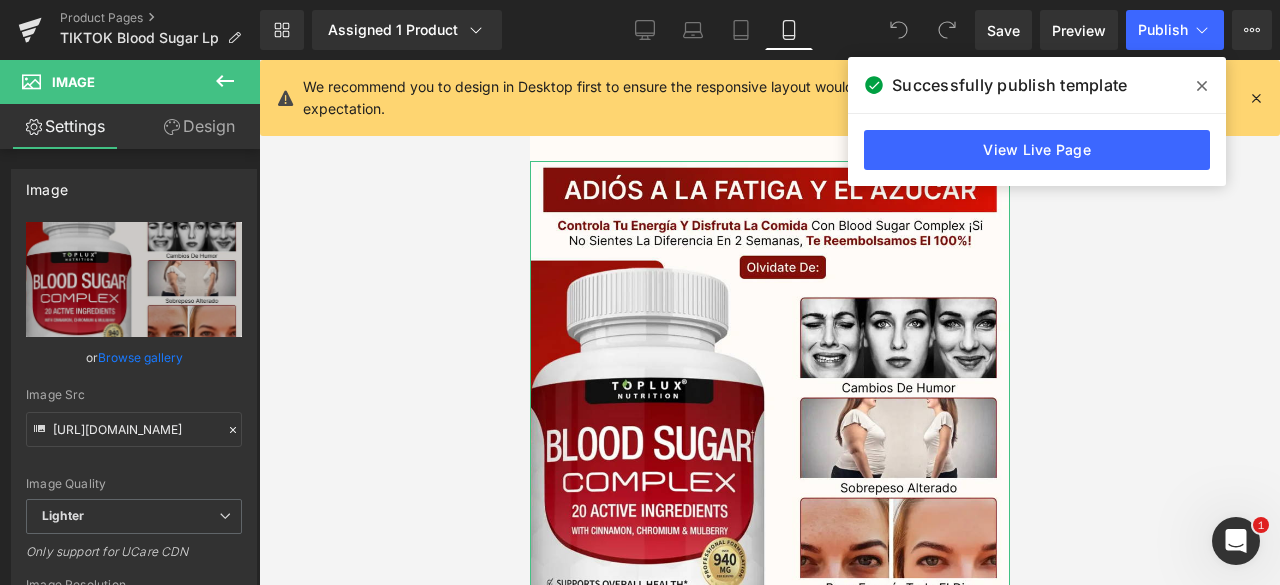 click on "Design" at bounding box center [199, 126] 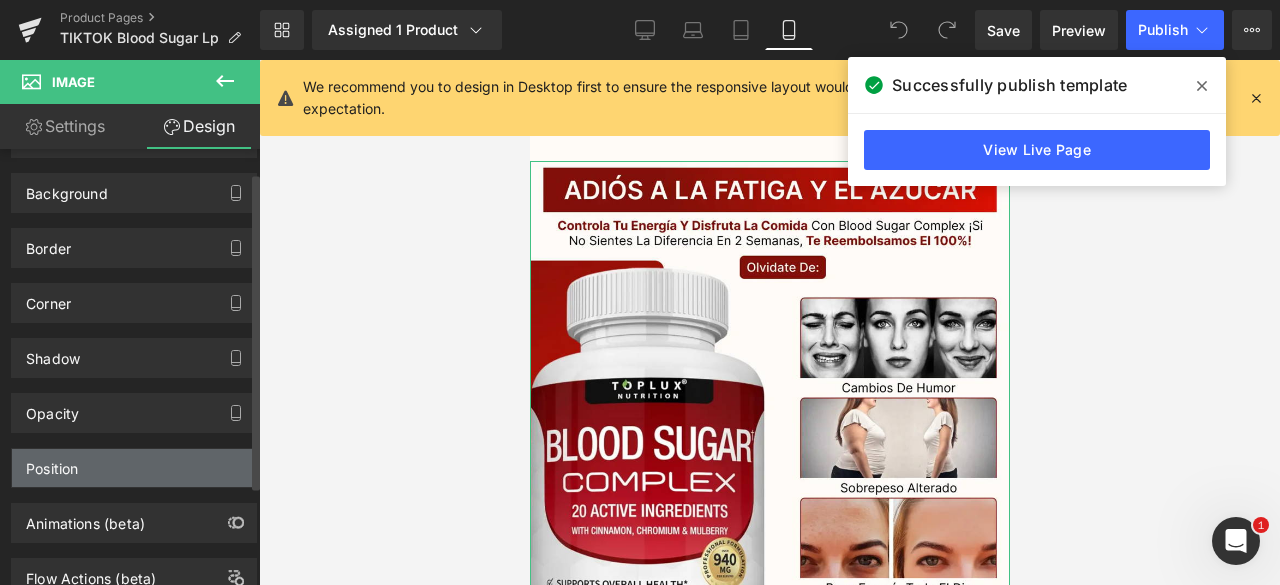 scroll, scrollTop: 168, scrollLeft: 0, axis: vertical 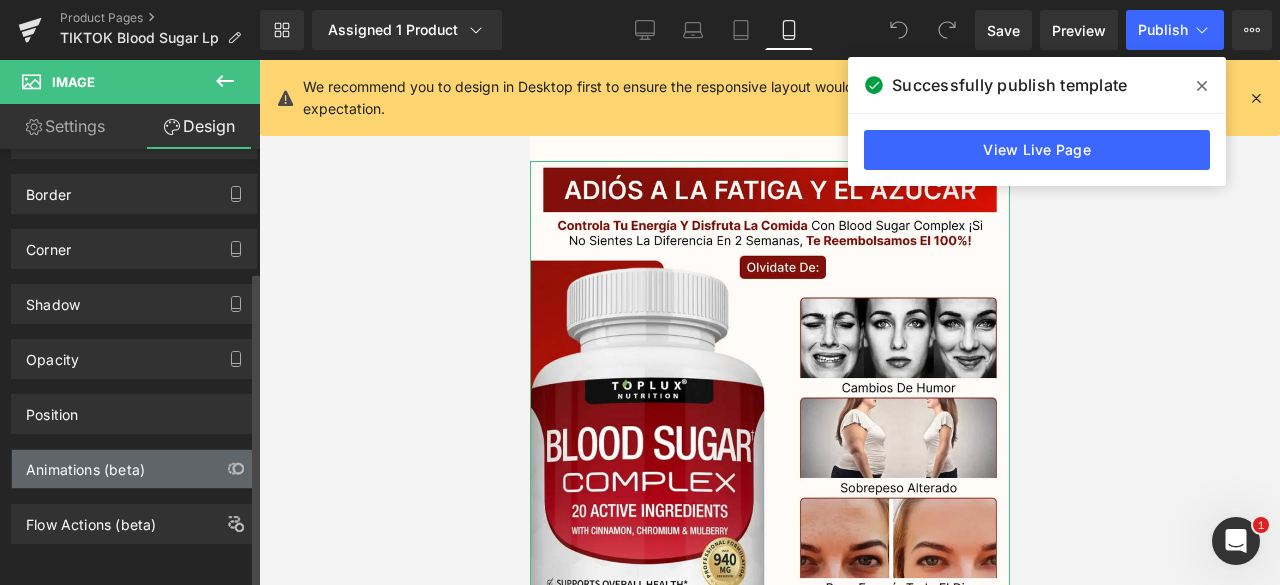 click on "Animations (beta)" at bounding box center (134, 469) 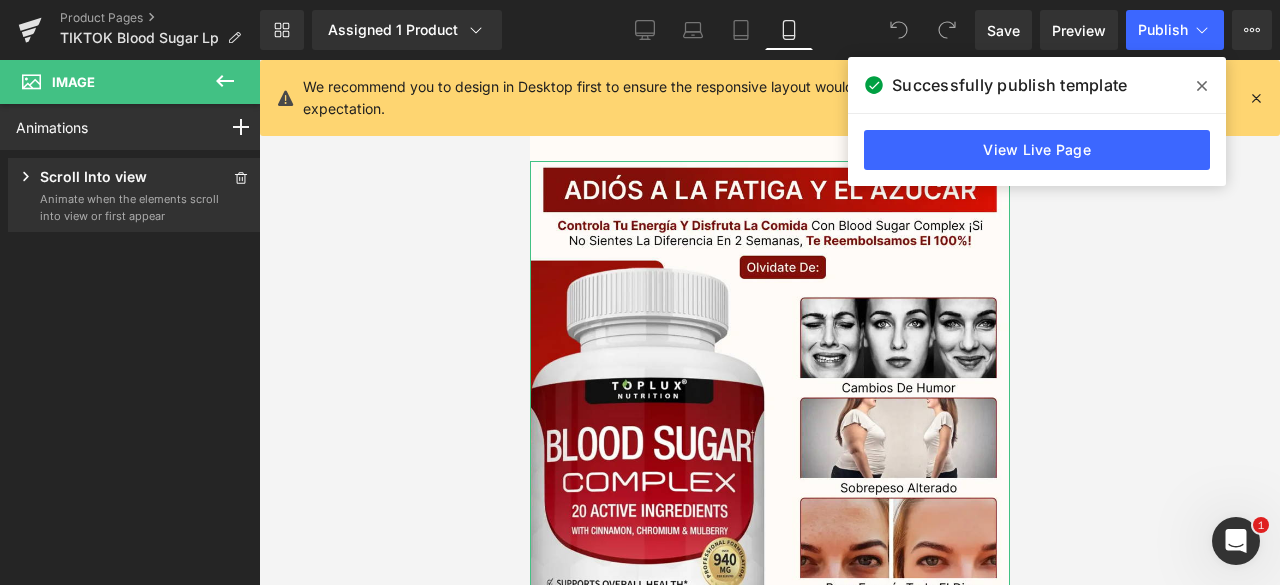 click on "Animate when the elements scroll into view or first appear" at bounding box center [130, 207] 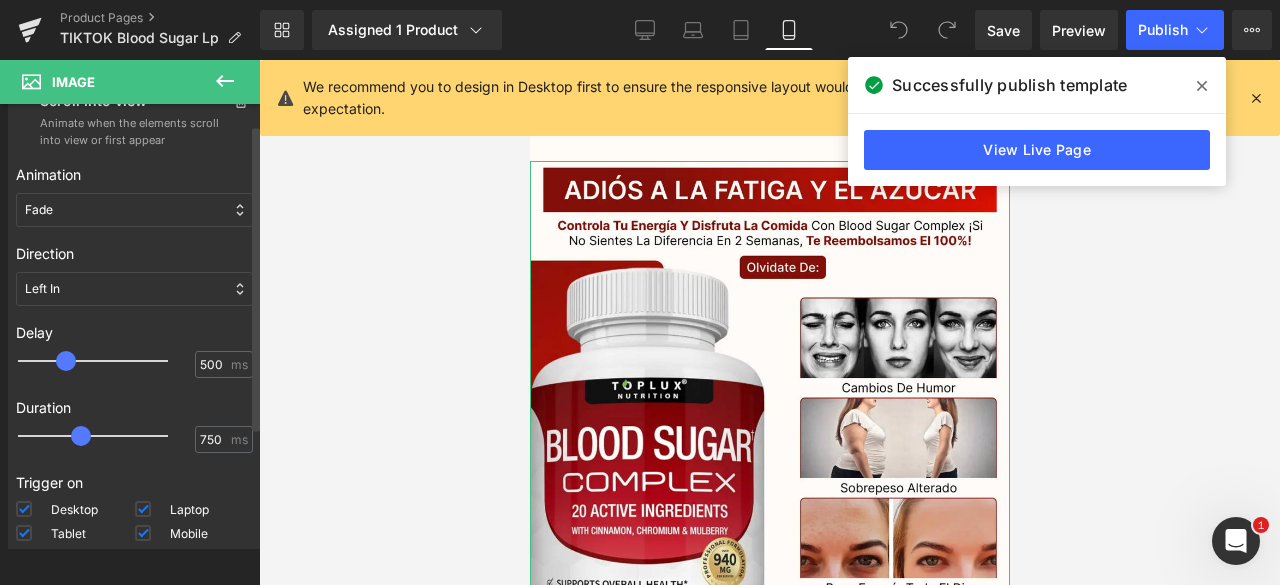scroll, scrollTop: 197, scrollLeft: 0, axis: vertical 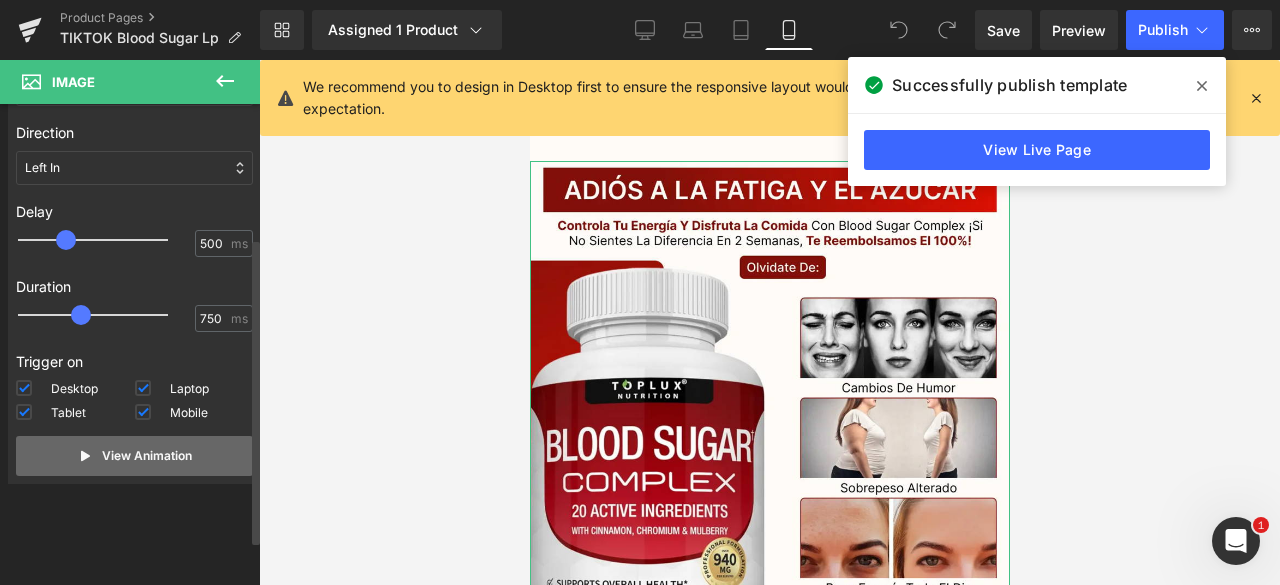 click on "View Animation" at bounding box center [147, 456] 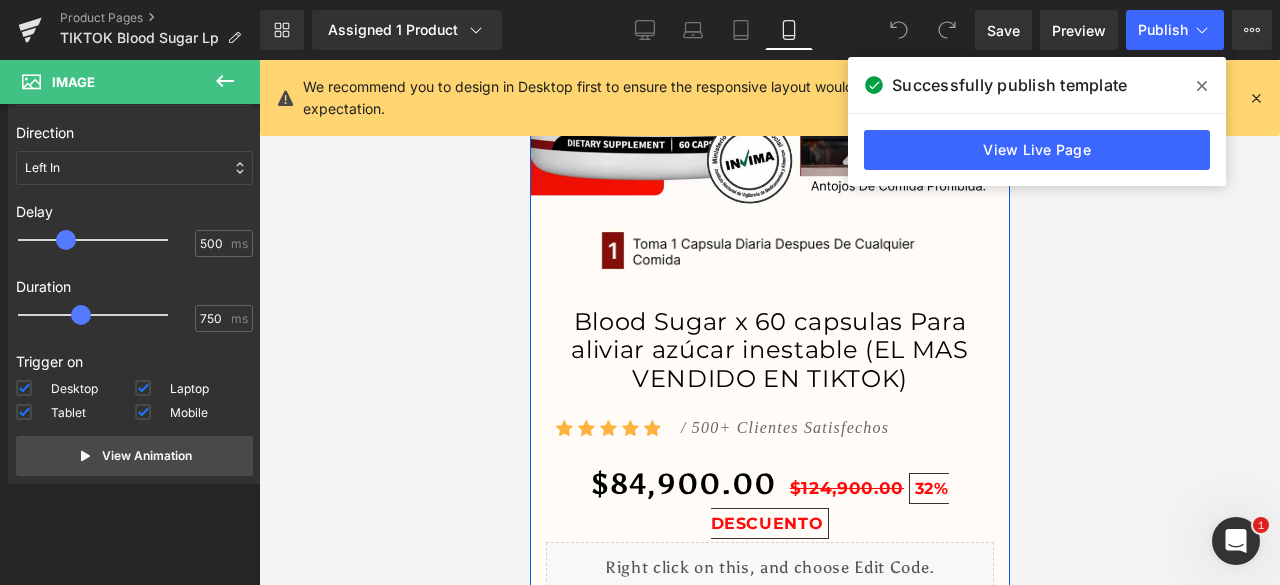 scroll, scrollTop: 500, scrollLeft: 0, axis: vertical 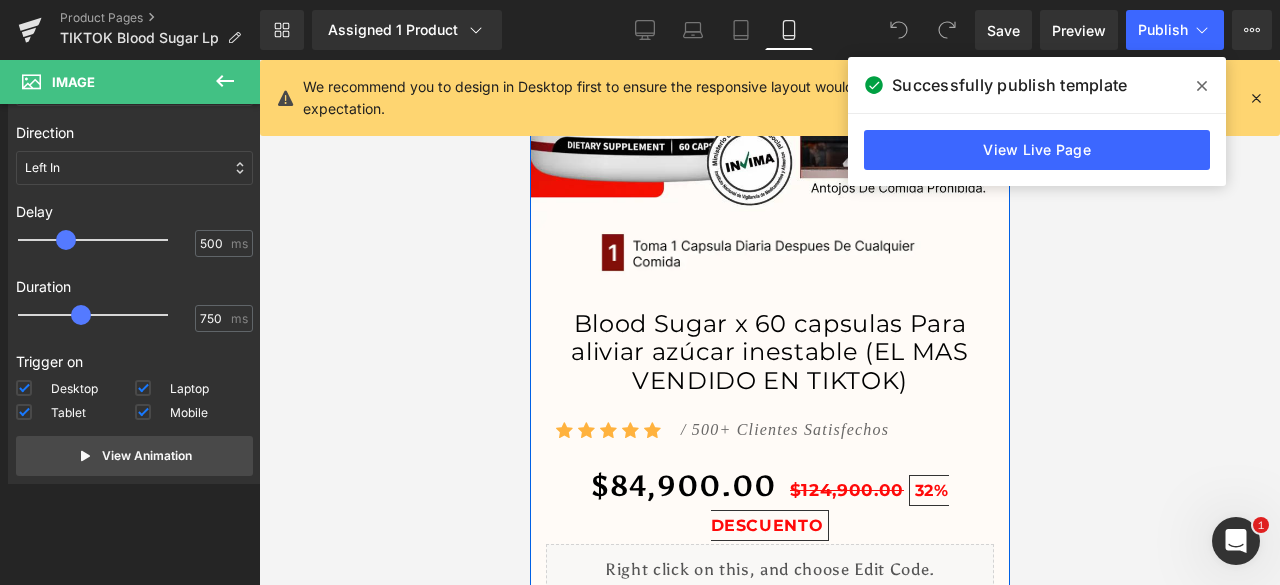 click on "Blood Sugar x 60 capsulas Para aliviar azúcar inestable (EL MAS VENDIDO EN TIKTOK)" at bounding box center (769, 353) 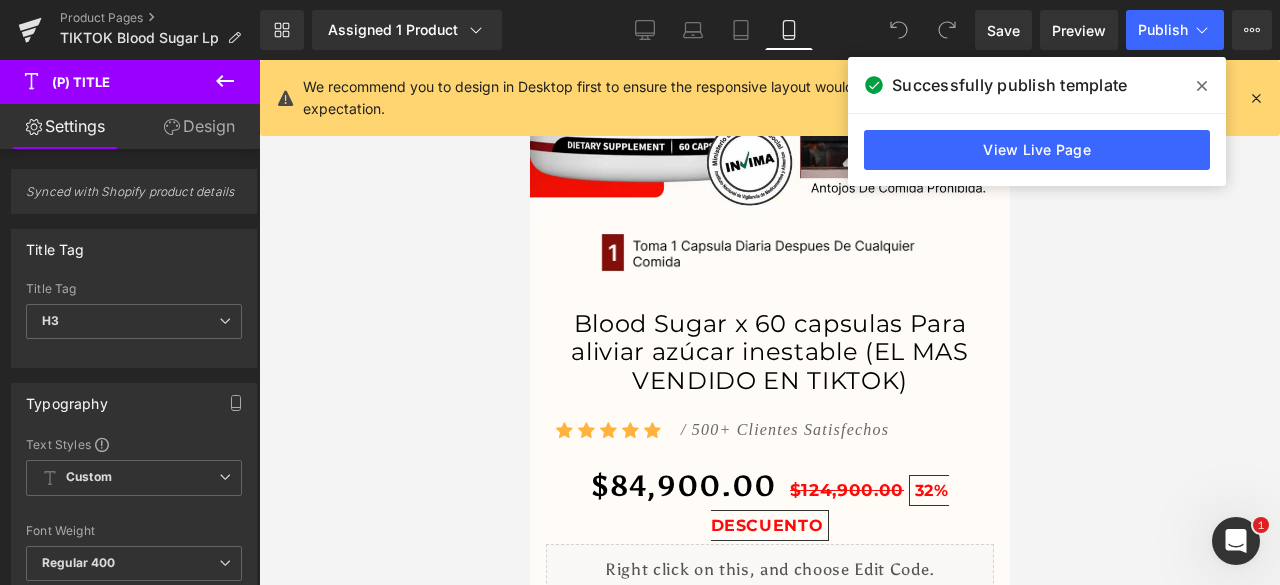 drag, startPoint x: 216, startPoint y: 128, endPoint x: 194, endPoint y: 256, distance: 129.87686 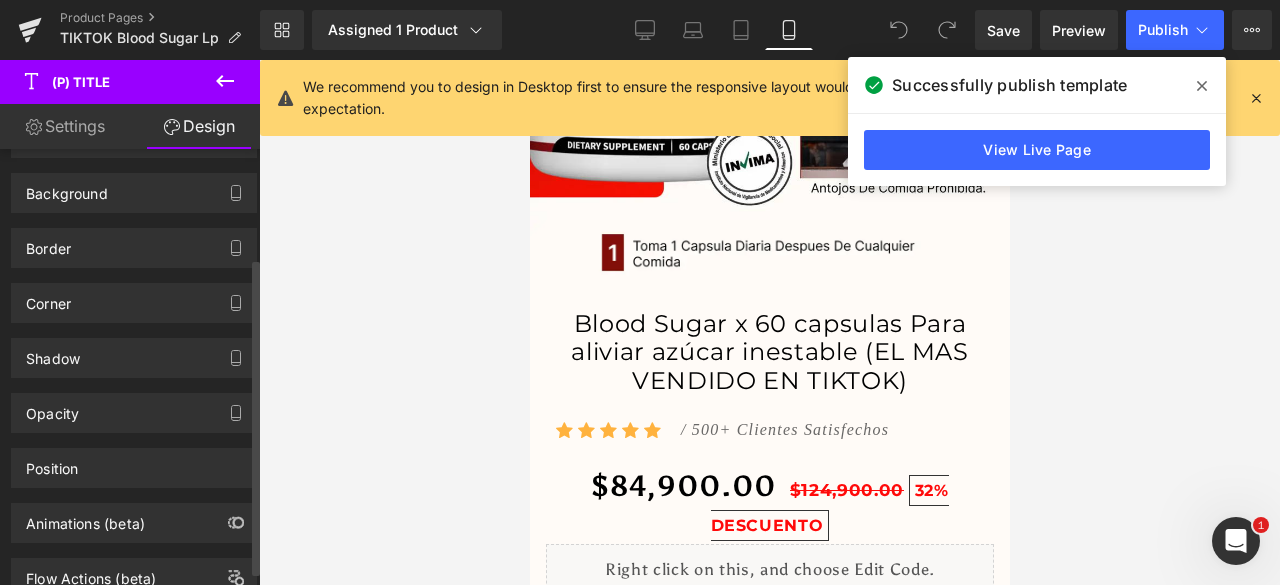 scroll, scrollTop: 168, scrollLeft: 0, axis: vertical 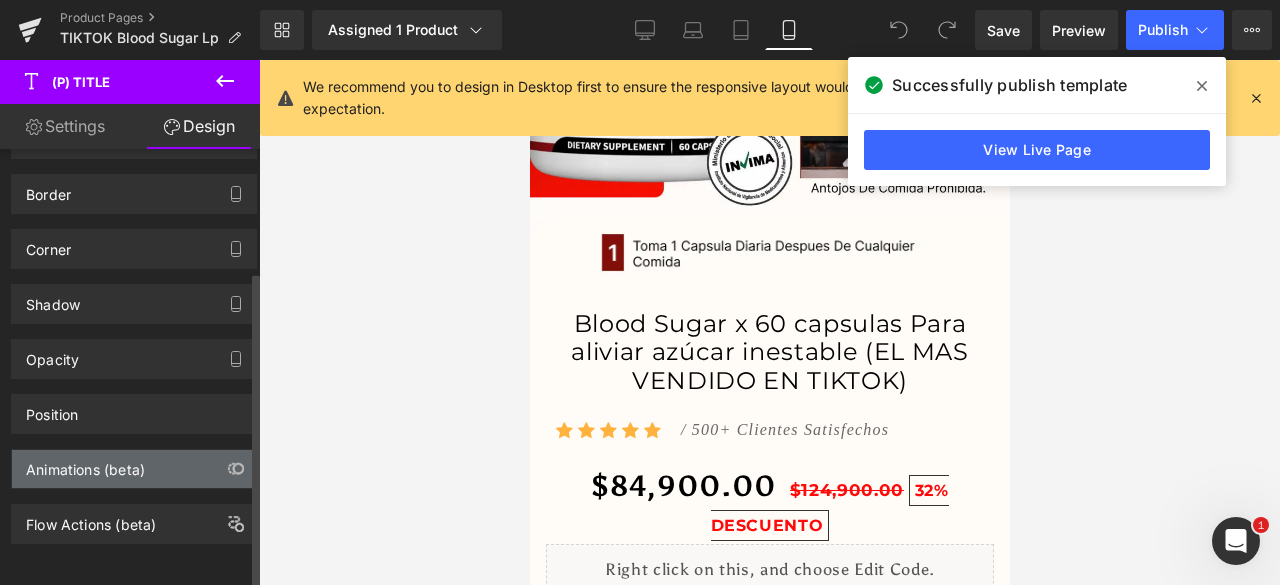 click on "Animations (beta)" at bounding box center [85, 464] 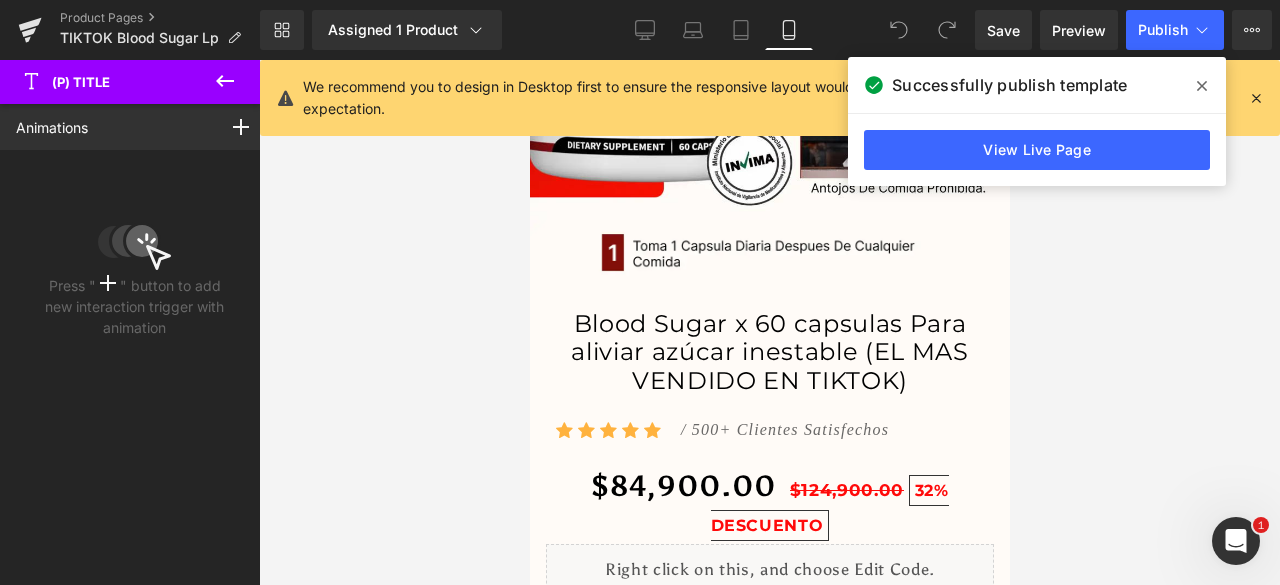 click on "Animations
Mouse Click Mouse Hover Mouse Leave Scroll Into view While scrolling in view After page finish loading
This is the place for explaining how interaction trigger animation" at bounding box center [134, 127] 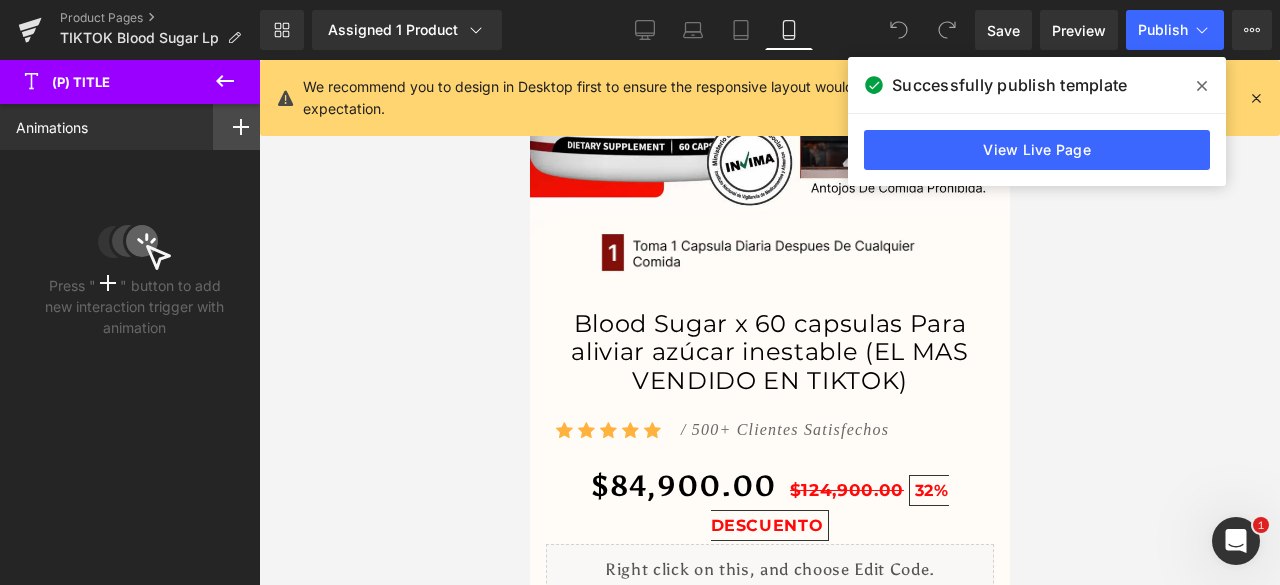 click 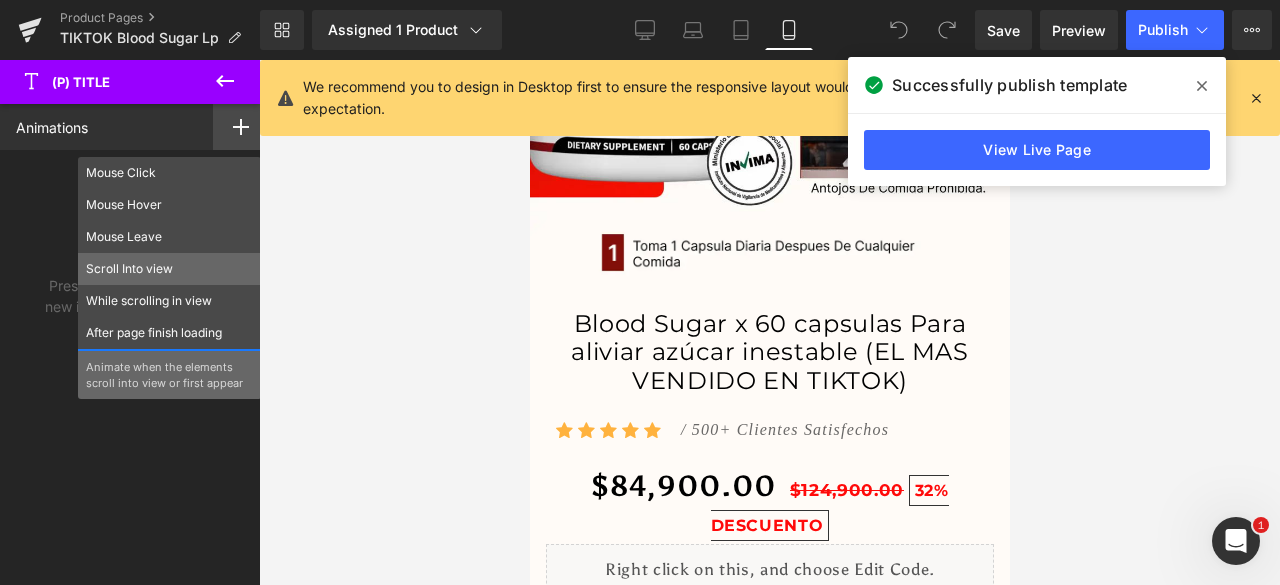 click on "Scroll Into view" at bounding box center [169, 269] 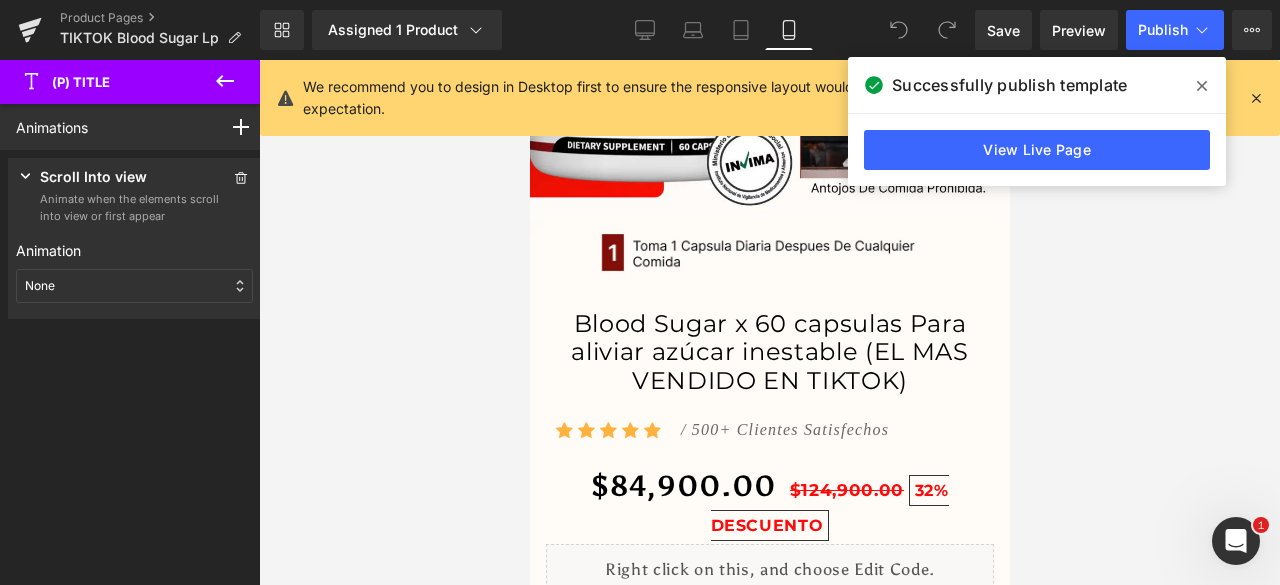 click on "None" at bounding box center [134, 286] 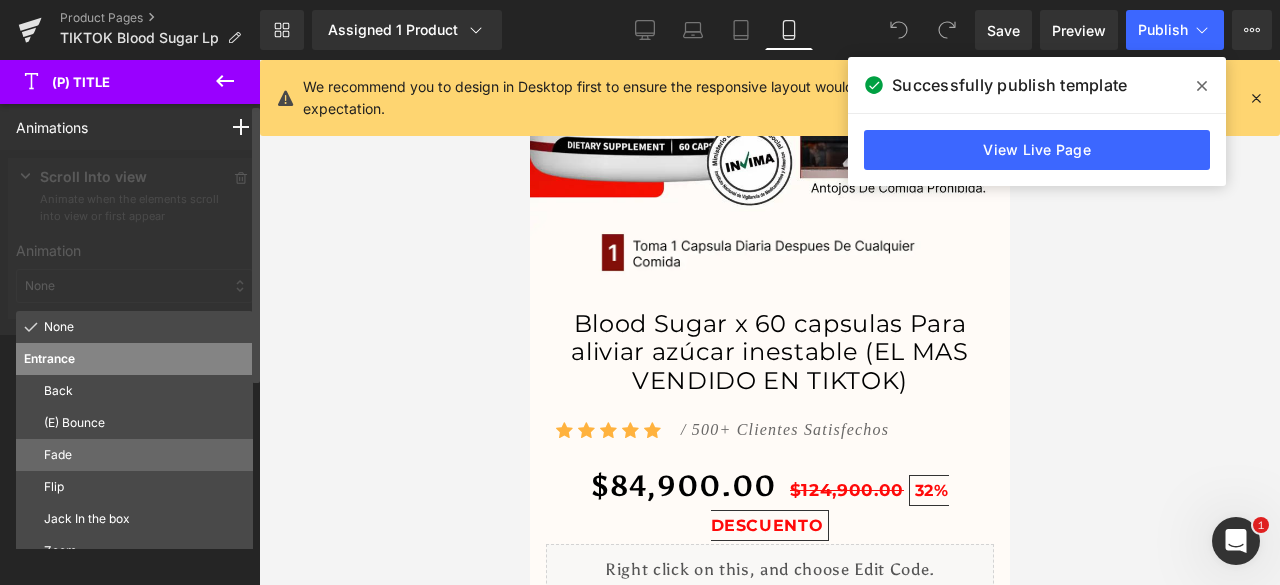 click on "Fade" at bounding box center (144, 455) 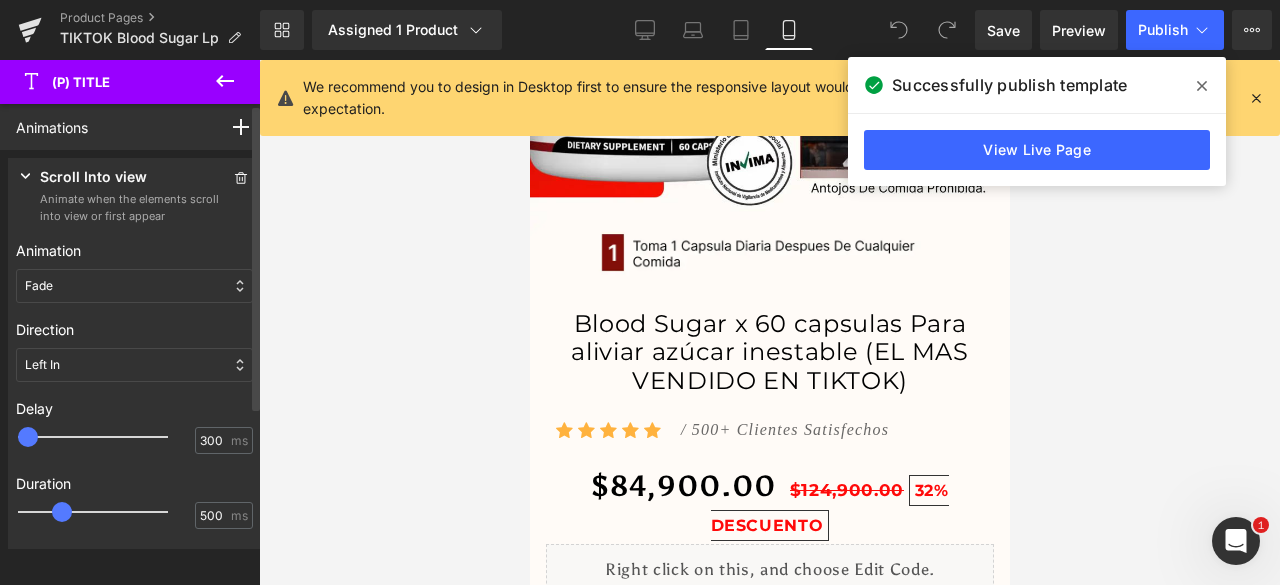 click at bounding box center (107, 437) 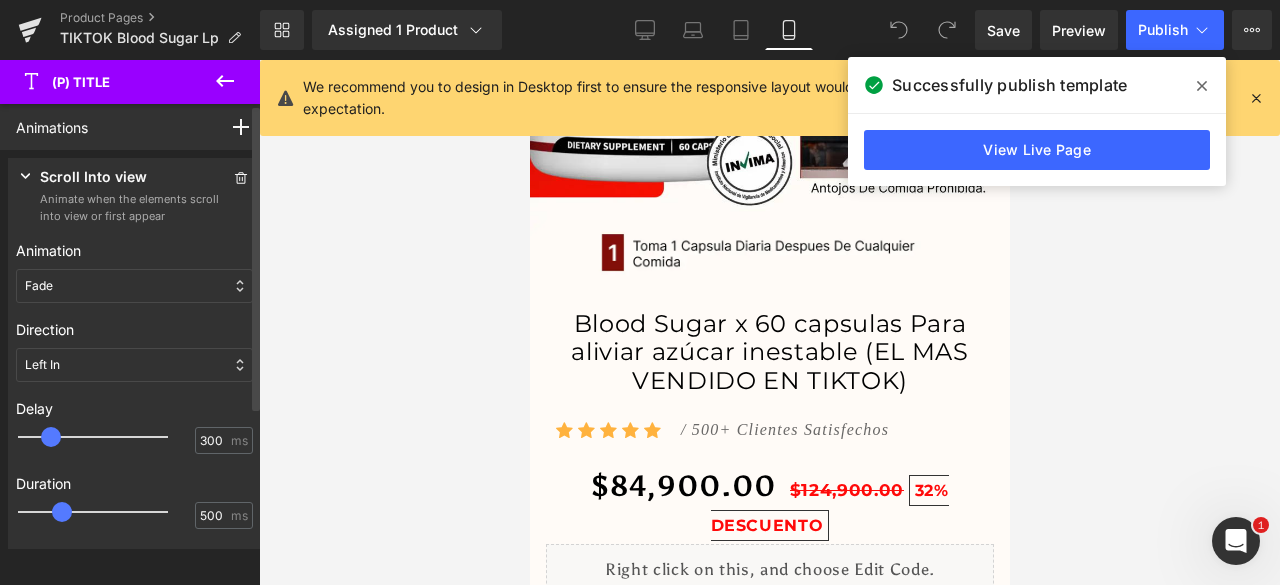 type on "500" 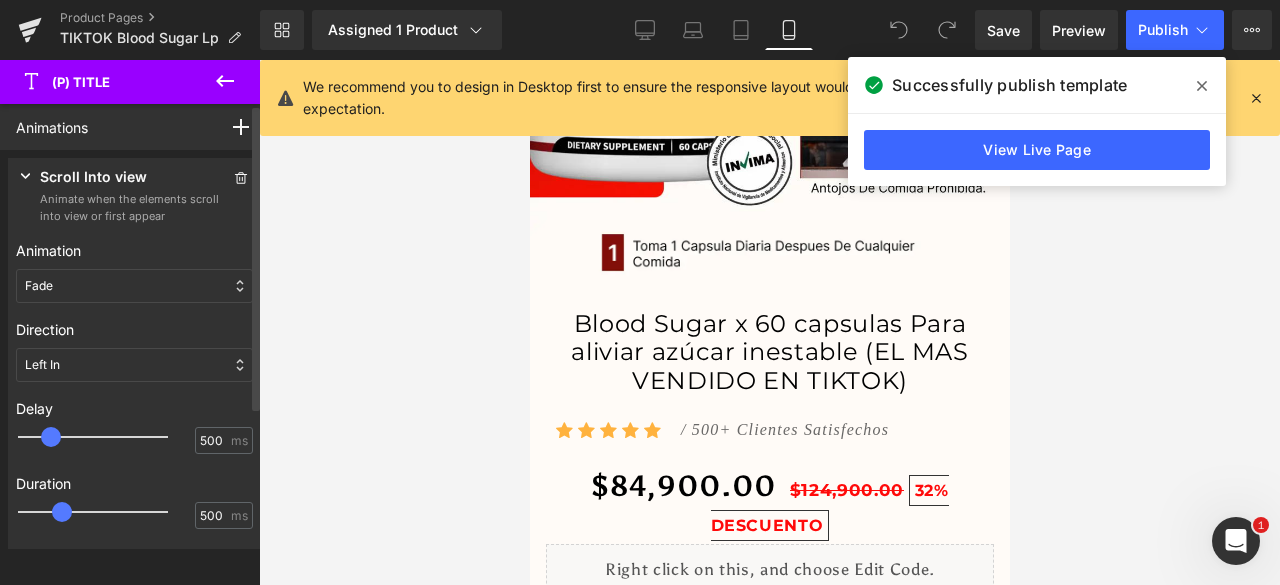click at bounding box center (107, 437) 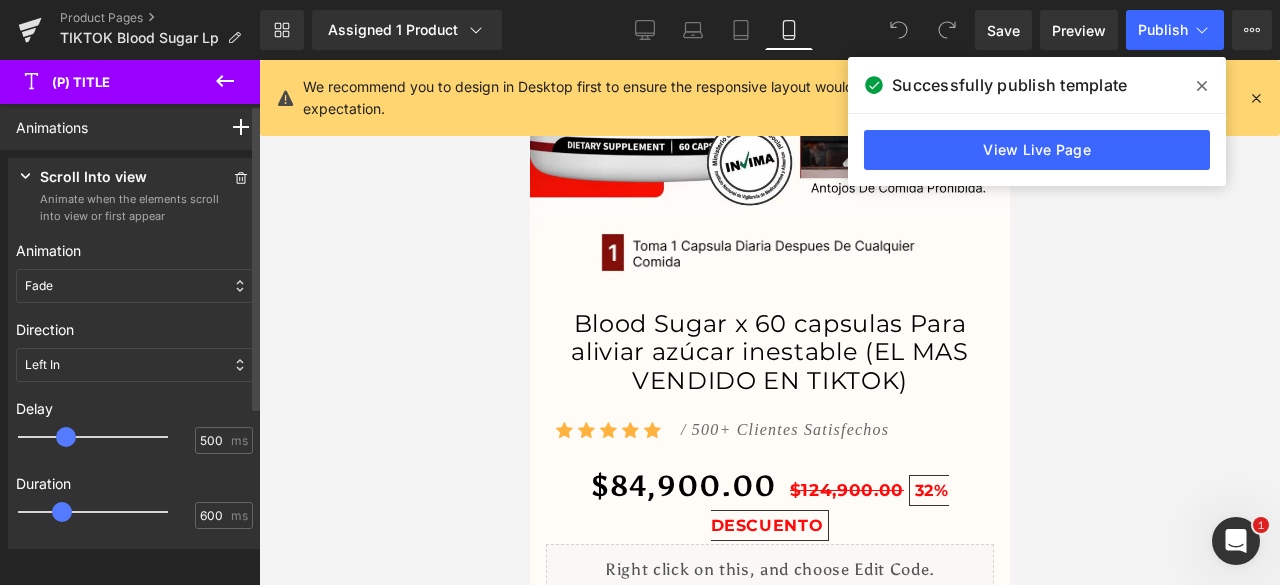 click at bounding box center [107, 512] 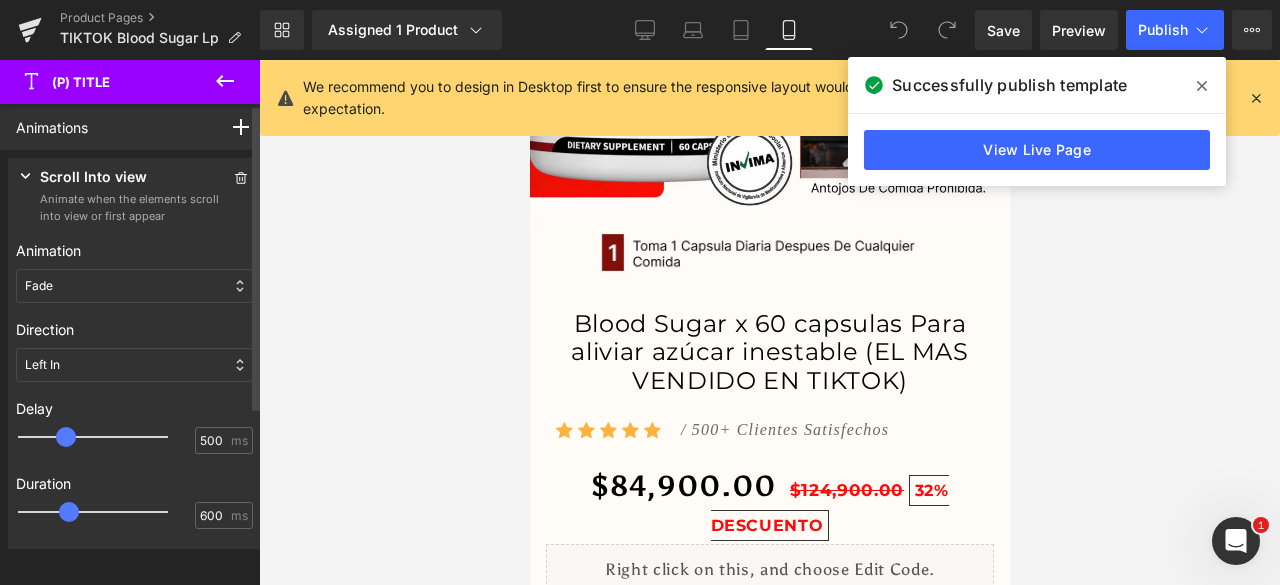 type on "750" 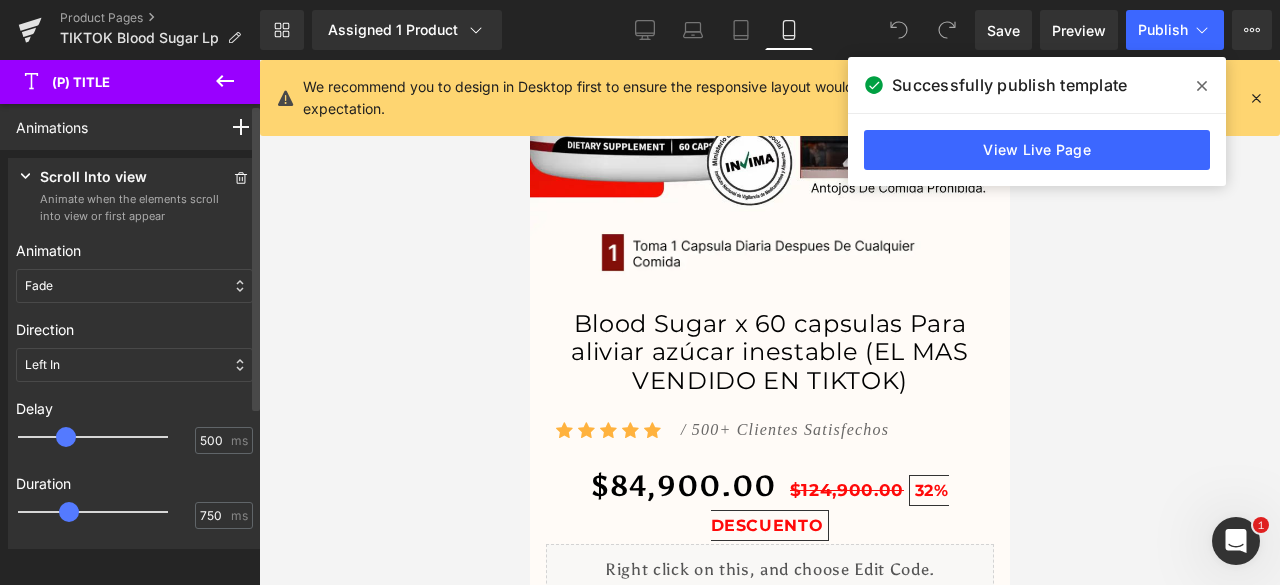 click at bounding box center [107, 512] 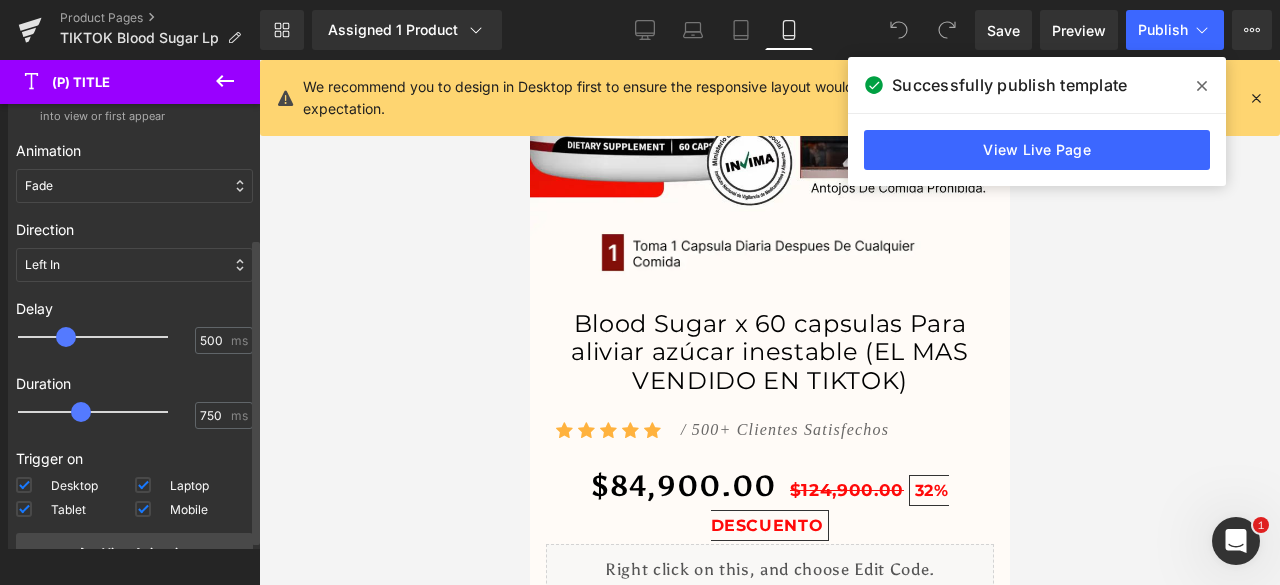 scroll, scrollTop: 197, scrollLeft: 0, axis: vertical 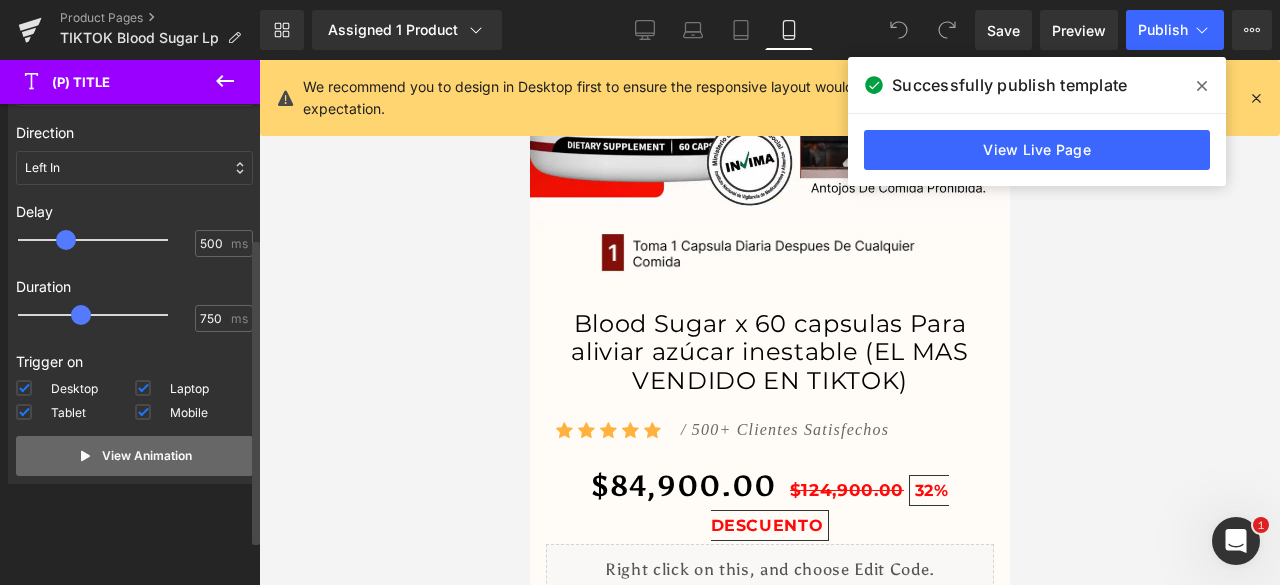 click on "View Animation" at bounding box center (147, 456) 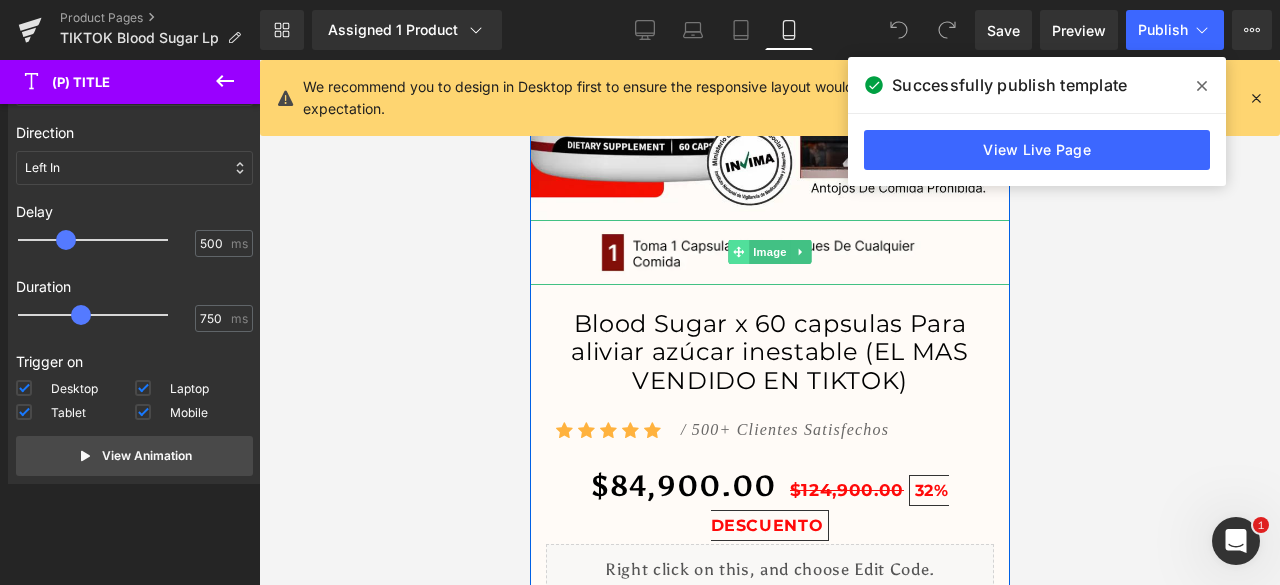 click at bounding box center [737, 252] 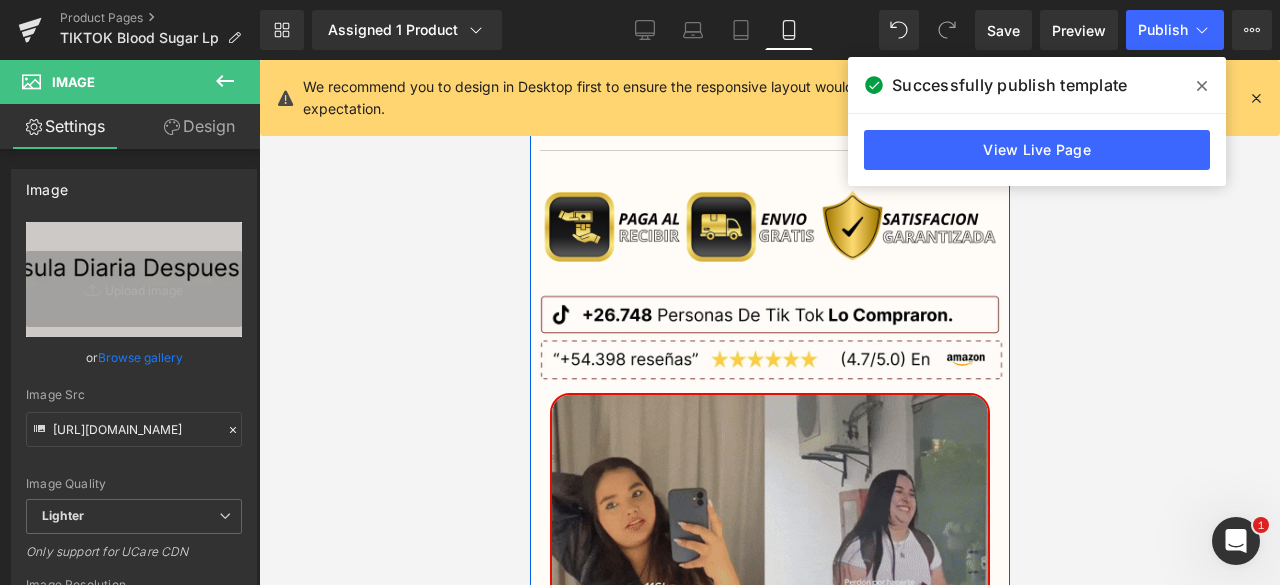 scroll, scrollTop: 1400, scrollLeft: 0, axis: vertical 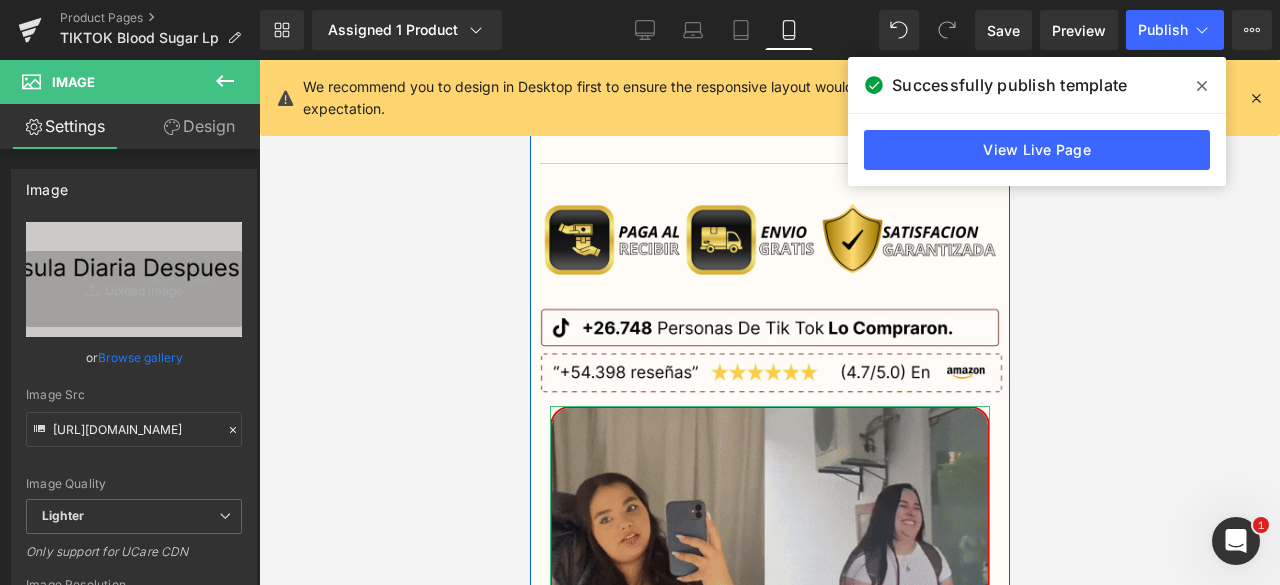 click at bounding box center [769, 600] 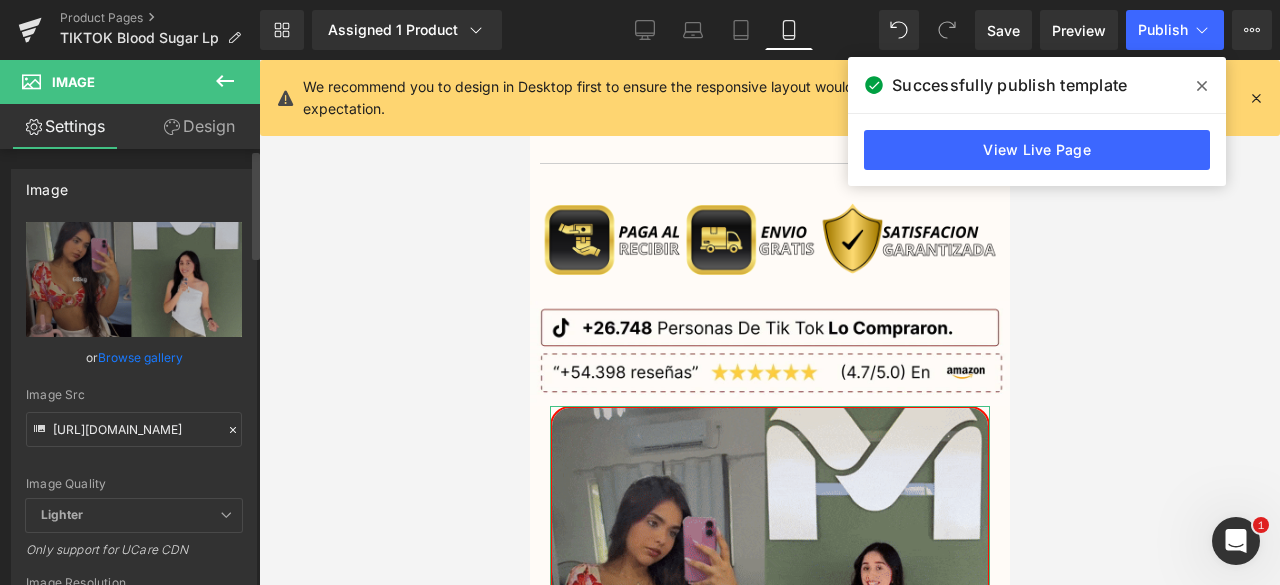 click on "Image [URL][DOMAIN_NAME]  Replace Image  Upload image or  Browse gallery Image Src [URL][DOMAIN_NAME] Image Quality Lighter Lightest
Lighter
Lighter Lightest Only support for UCare CDN 100x100 240x240 480x480 576x576 640x640 768x768 800x800 960x960 1024x1024 1280x1280 1440x1440 1600x1600 1920x1920 2560x2560 3000x3000 Image Resolution
1024x1024
100x100 240x240 480x480 576x576 640x640 768x768 800x800 960x960 1024x1024 1280x1280 1440x1440 1600x1600 1920x1920 2560x2560 3000x3000 Only support for UCare CDN and Shopify CDN More settings" at bounding box center [134, 447] 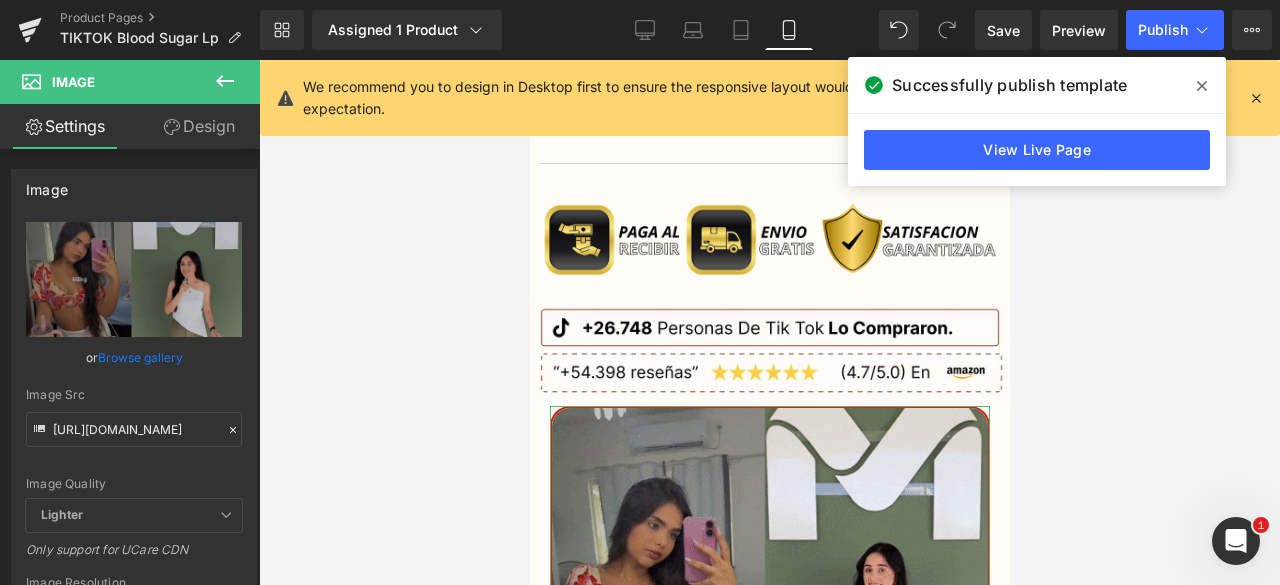 click on "Design" at bounding box center [199, 126] 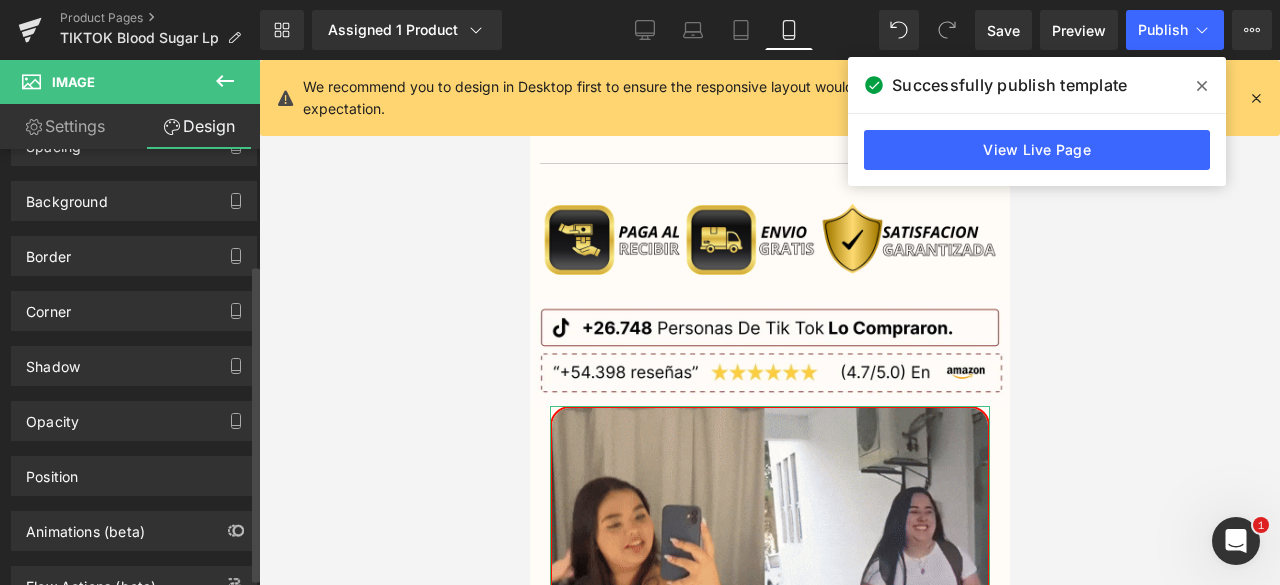 scroll, scrollTop: 168, scrollLeft: 0, axis: vertical 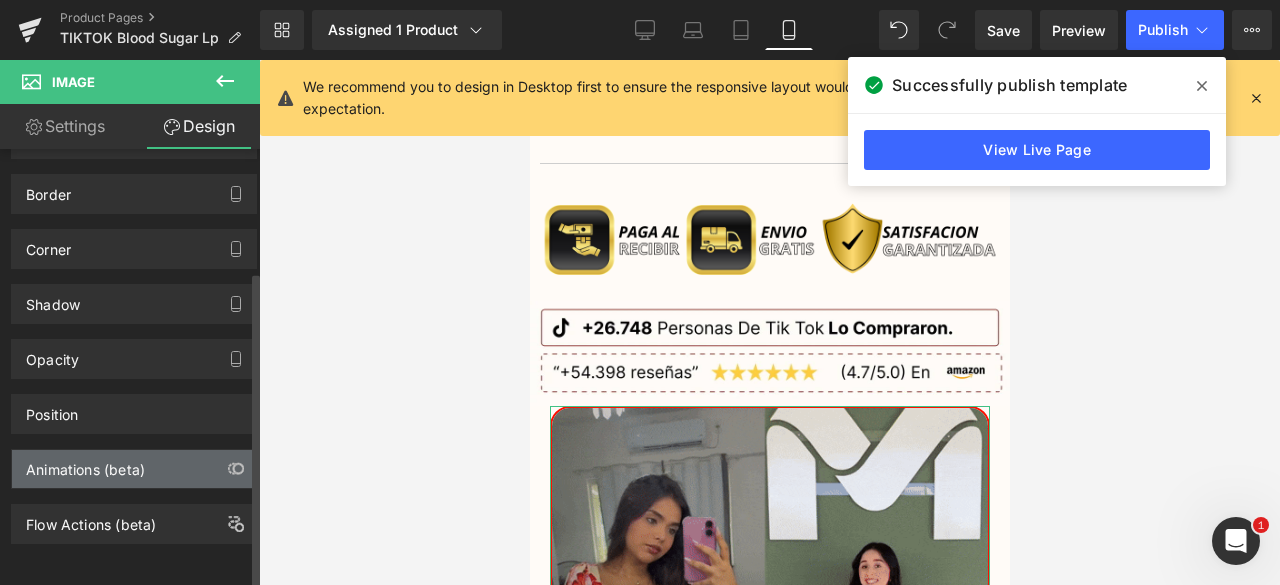 click on "Animations (beta)" at bounding box center (134, 469) 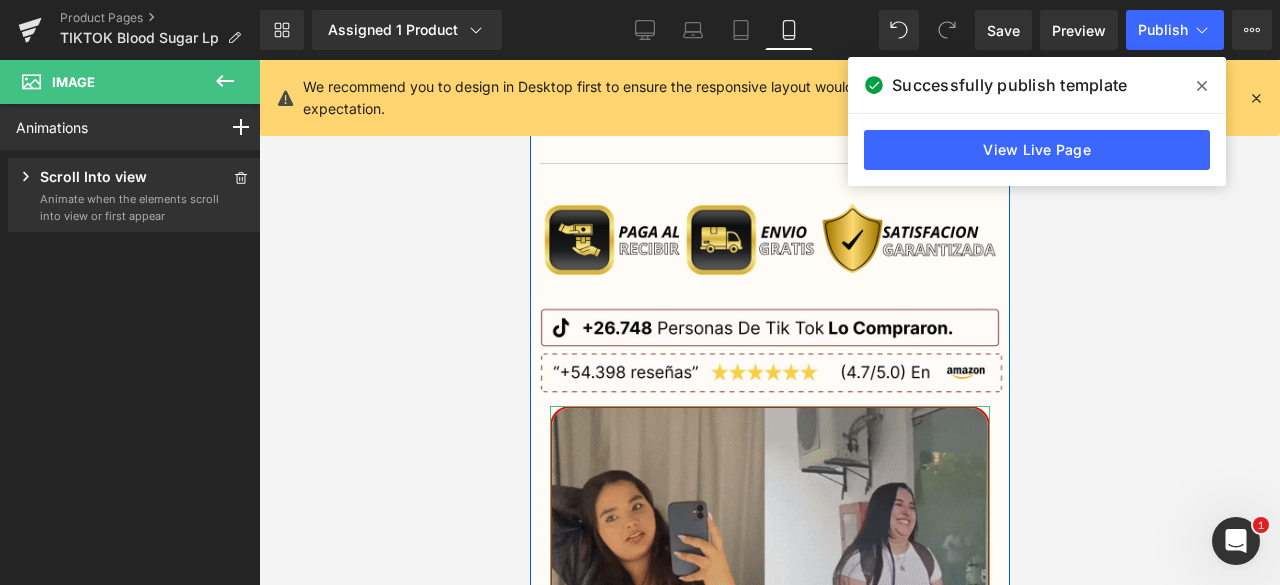 scroll, scrollTop: 1700, scrollLeft: 0, axis: vertical 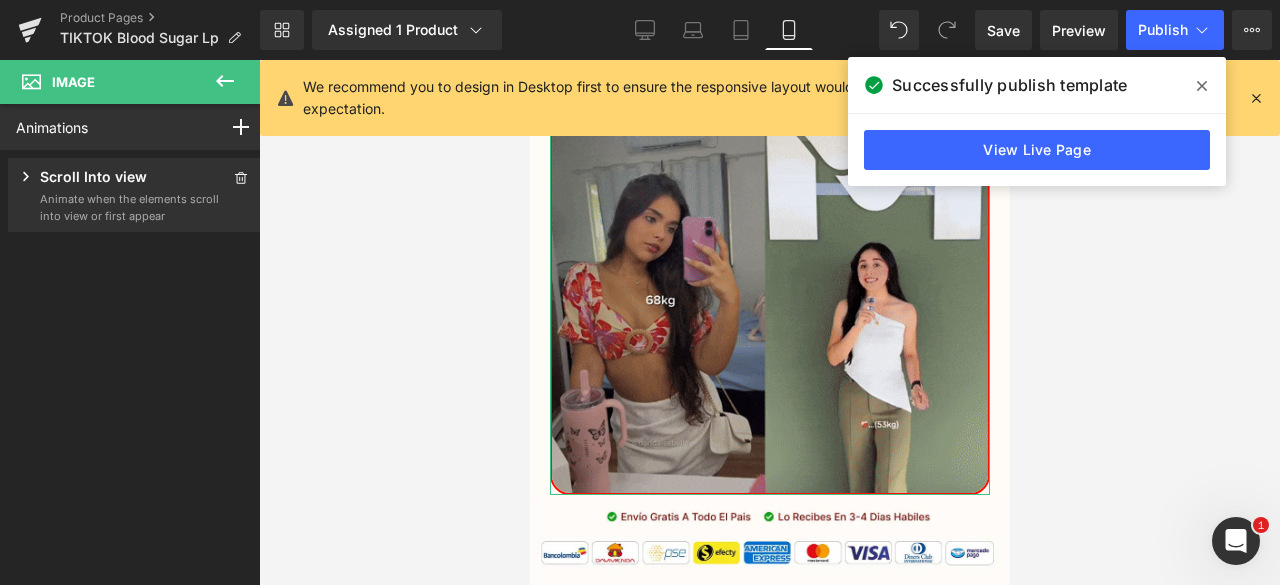 click on "Scroll Into view" at bounding box center [93, 178] 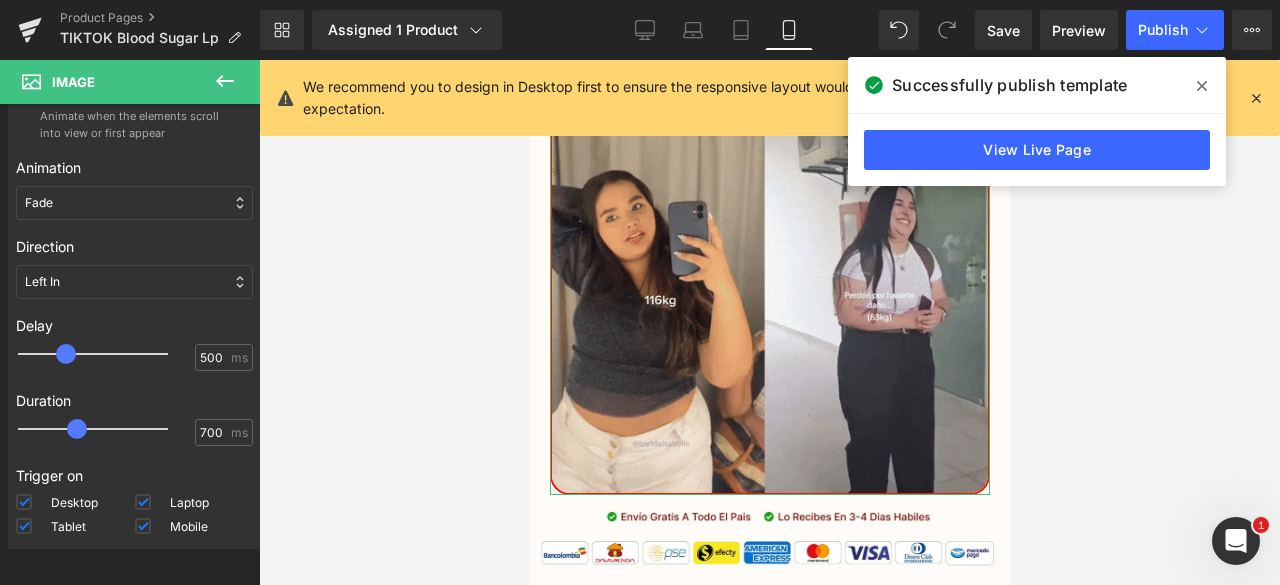 scroll, scrollTop: 197, scrollLeft: 0, axis: vertical 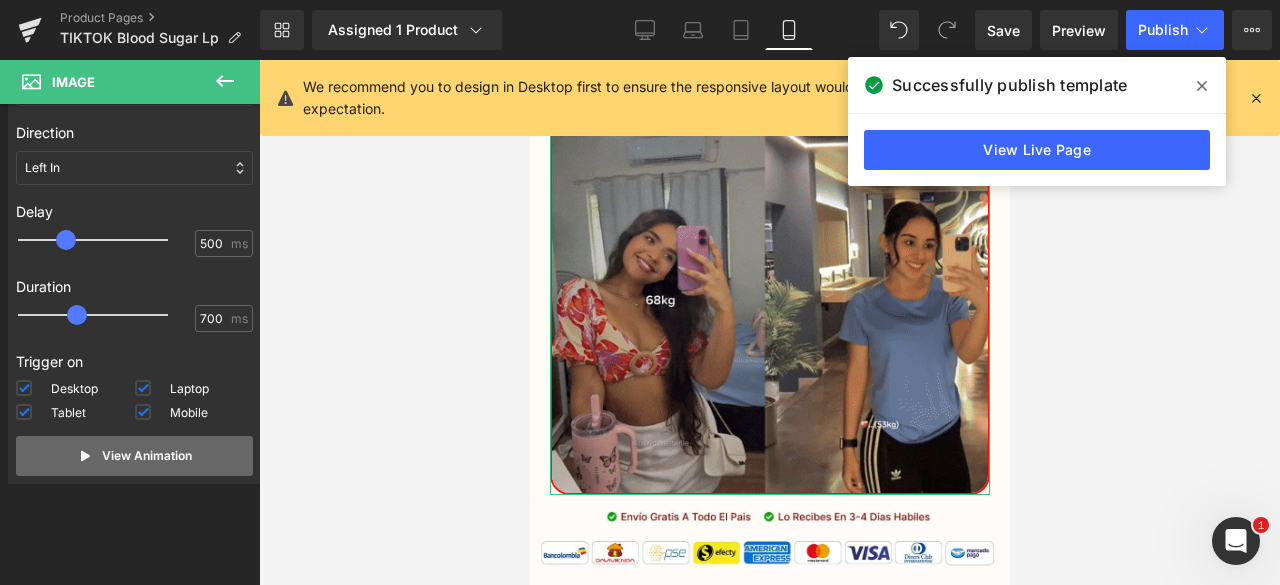 click on "View Animation" at bounding box center (134, 456) 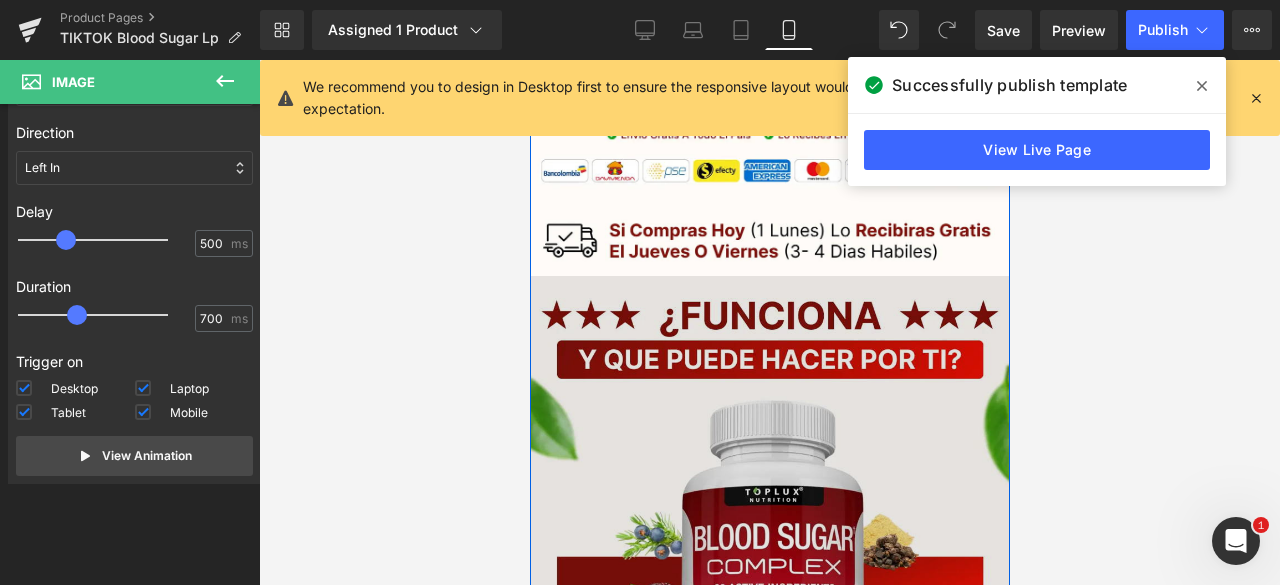 scroll, scrollTop: 2000, scrollLeft: 0, axis: vertical 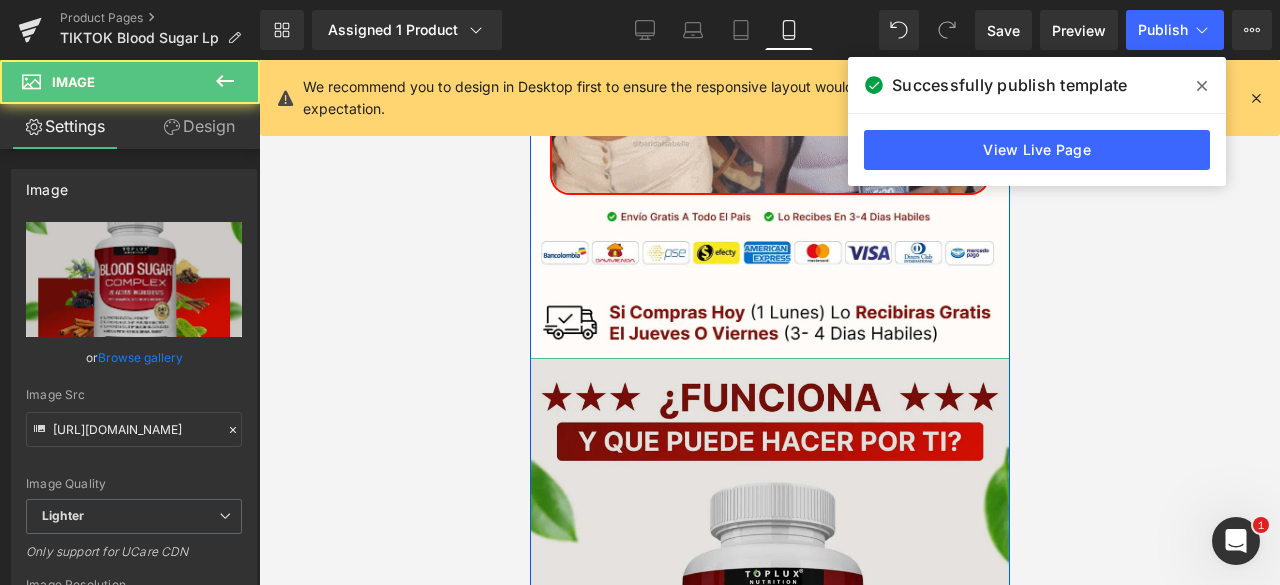 click at bounding box center [769, 642] 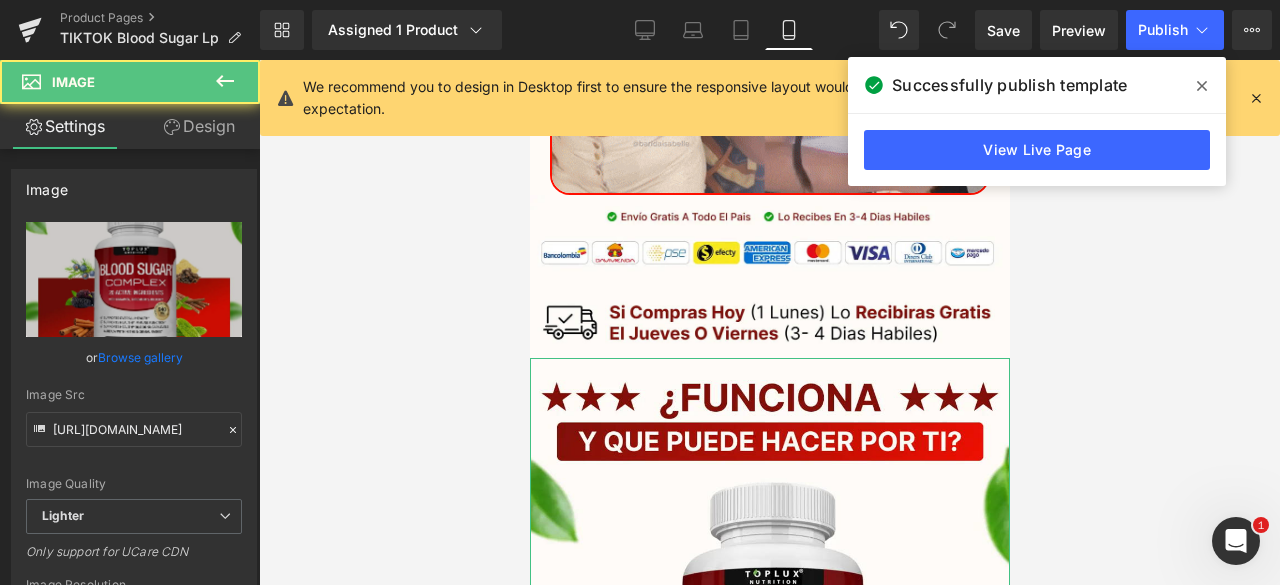 click on "Design" at bounding box center (199, 126) 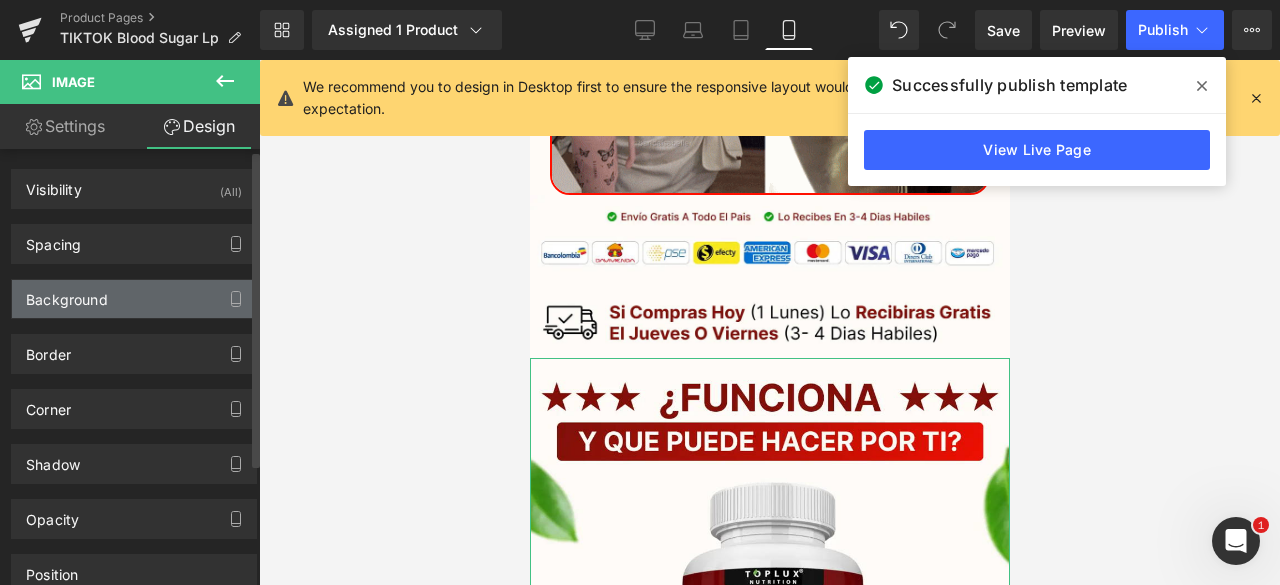 scroll, scrollTop: 168, scrollLeft: 0, axis: vertical 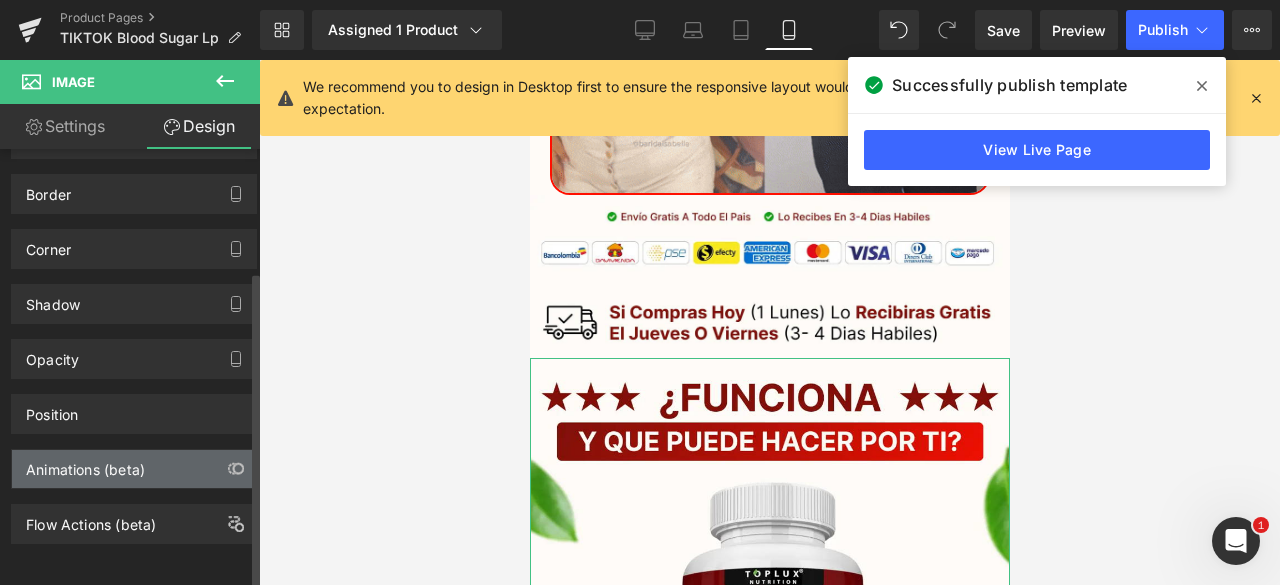 click on "Animations (beta)" at bounding box center (85, 464) 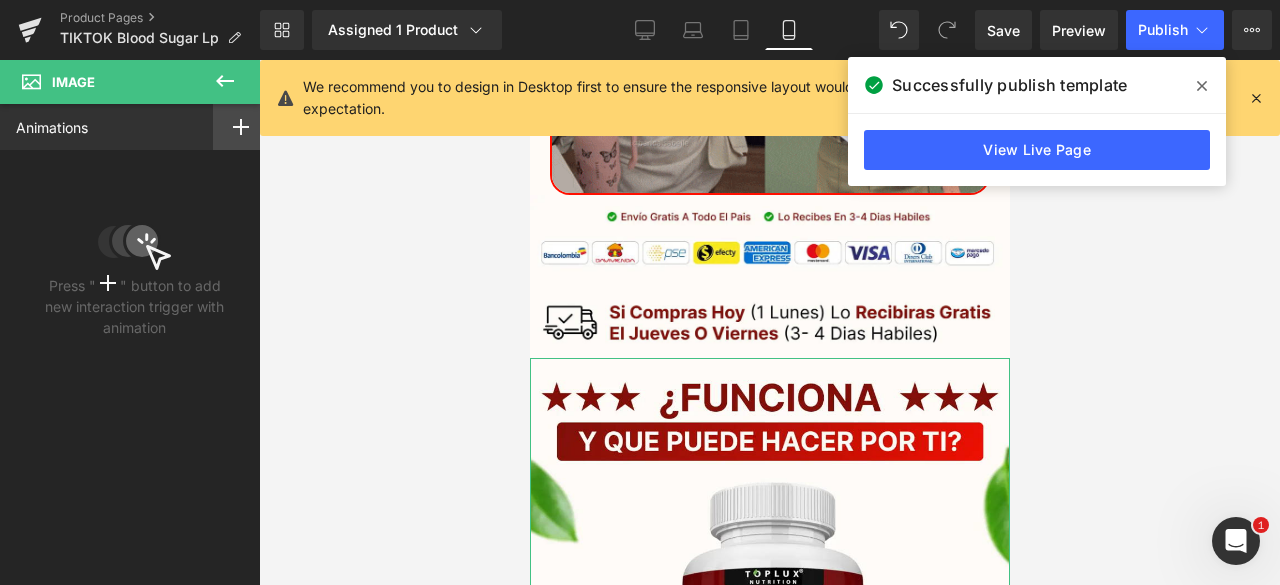 click at bounding box center (241, 127) 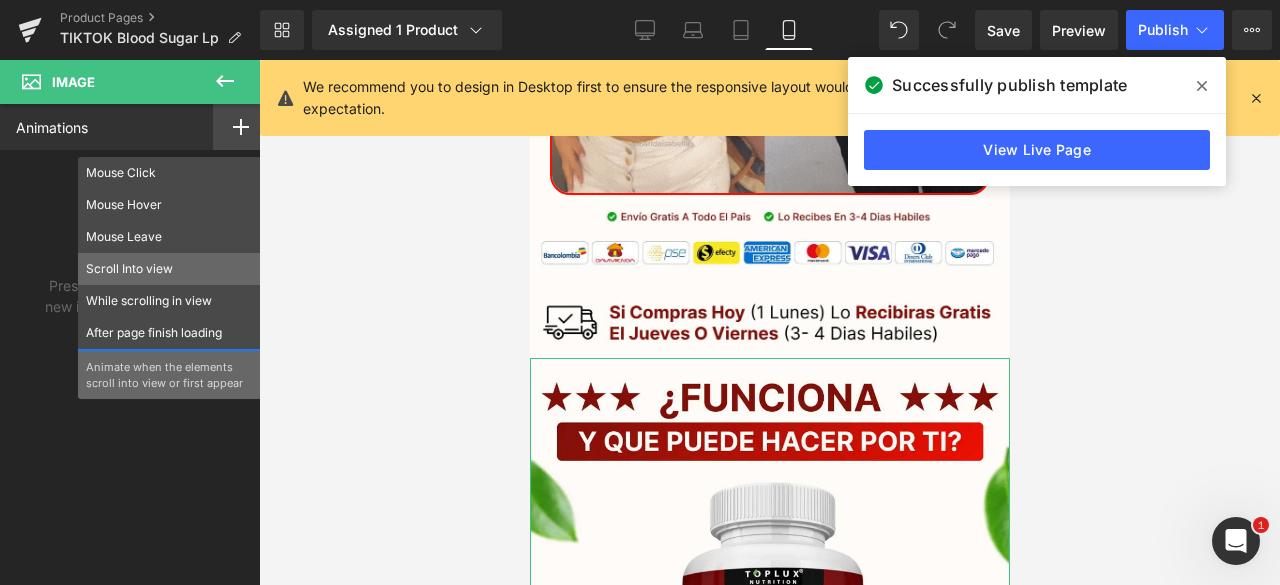click on "Scroll Into view" at bounding box center (169, 269) 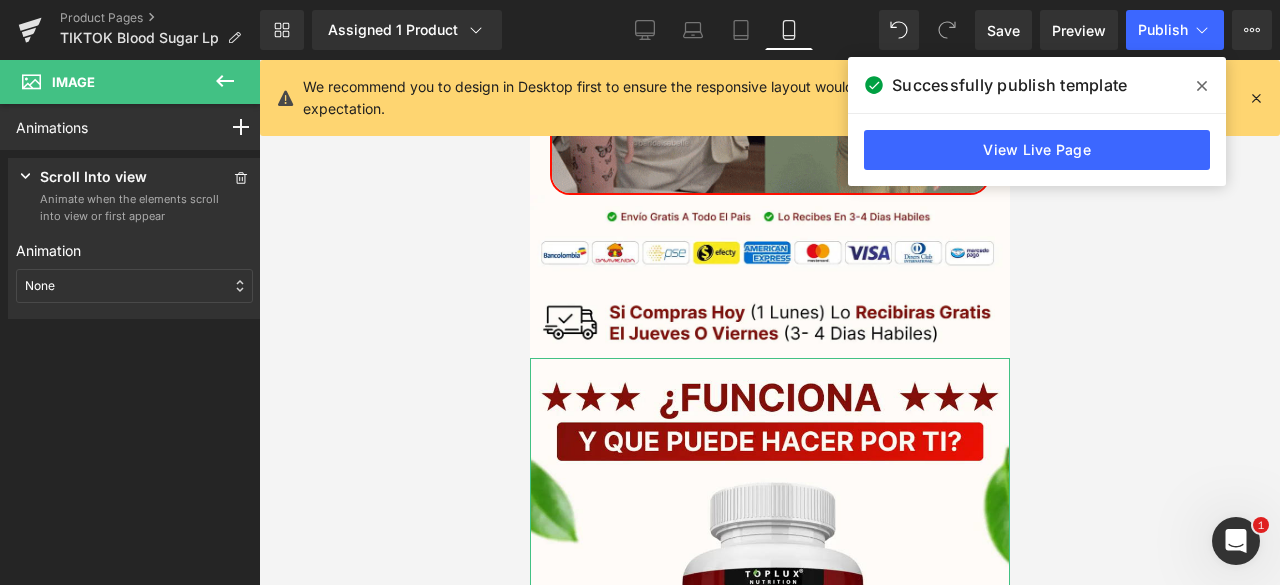 click on "None" at bounding box center (134, 286) 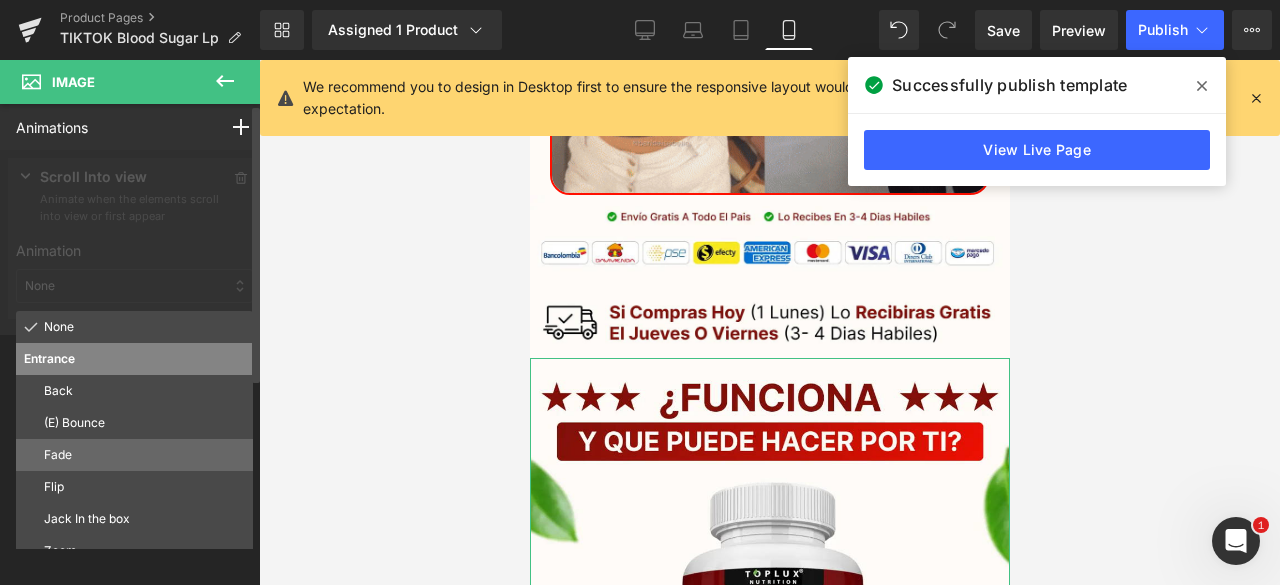 click on "Fade" at bounding box center [144, 455] 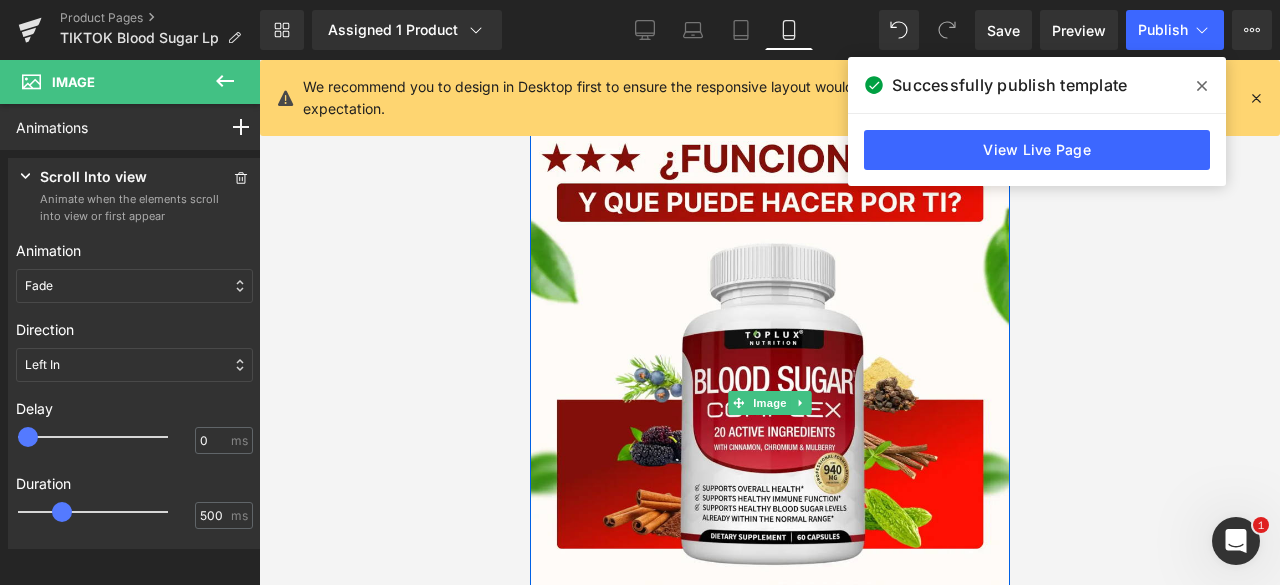 scroll, scrollTop: 2500, scrollLeft: 0, axis: vertical 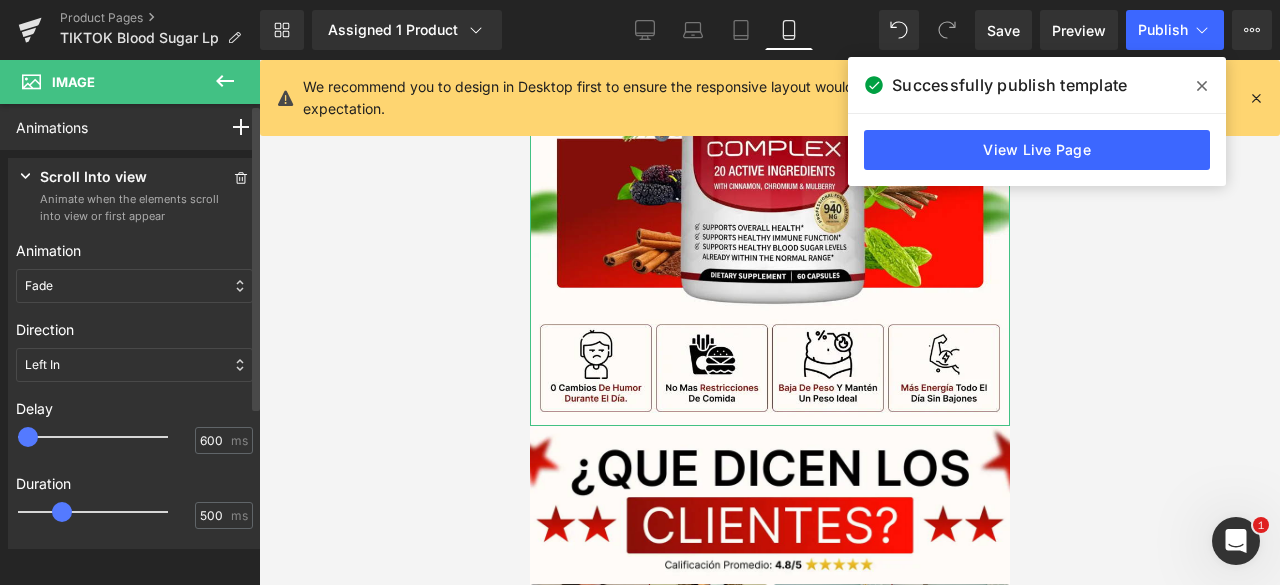 click at bounding box center (107, 437) 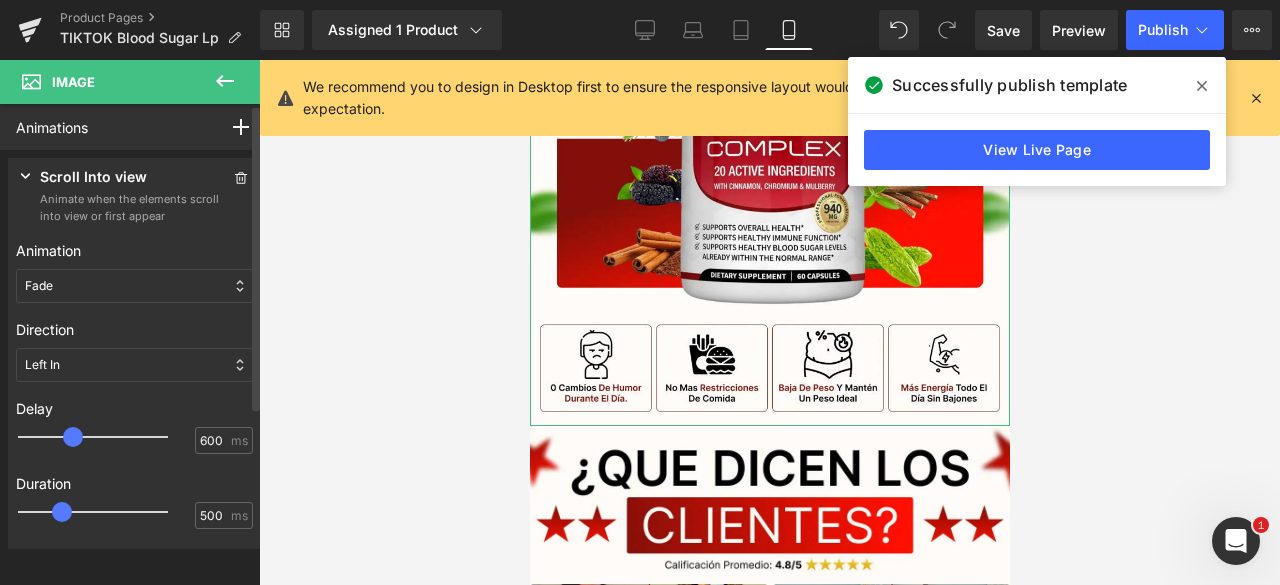 type on "400" 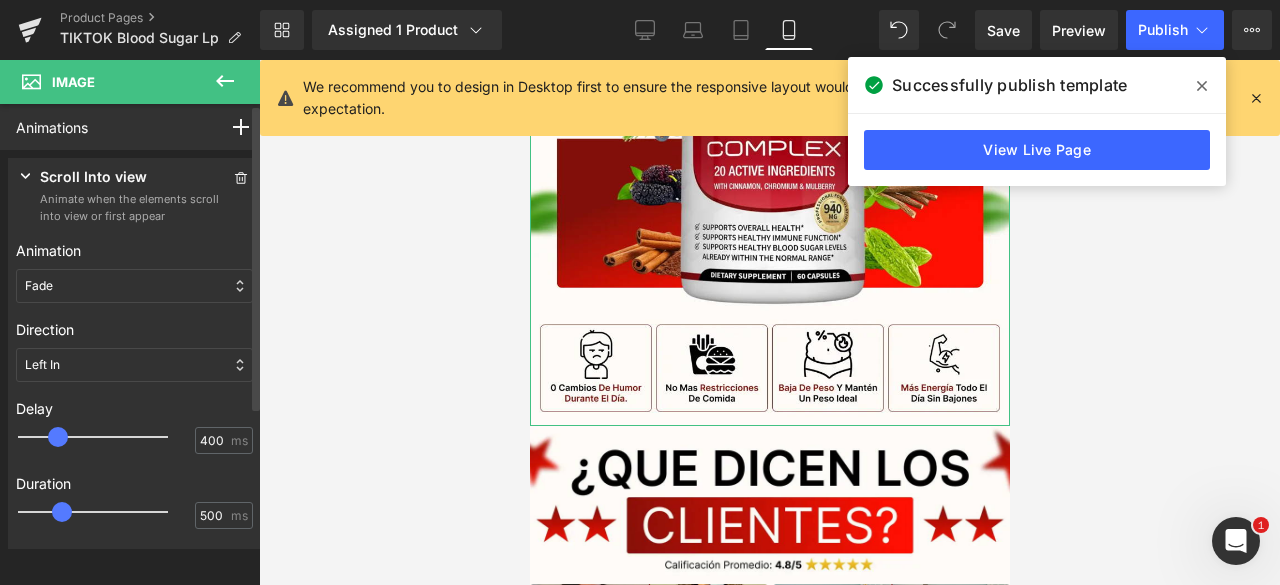 click at bounding box center (107, 437) 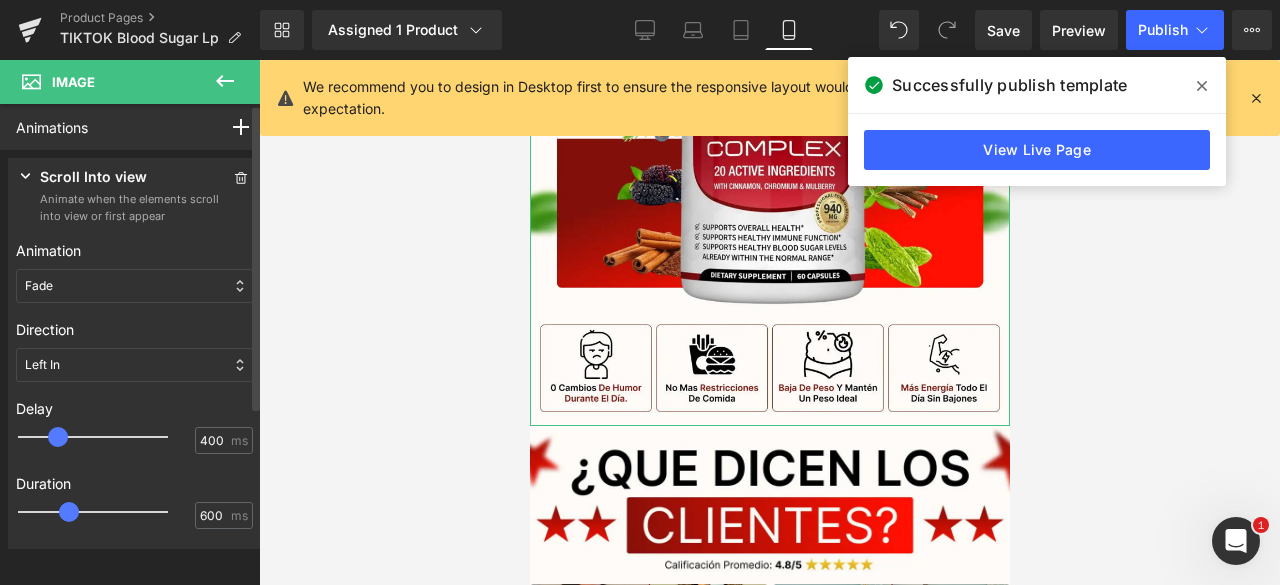 click at bounding box center (107, 512) 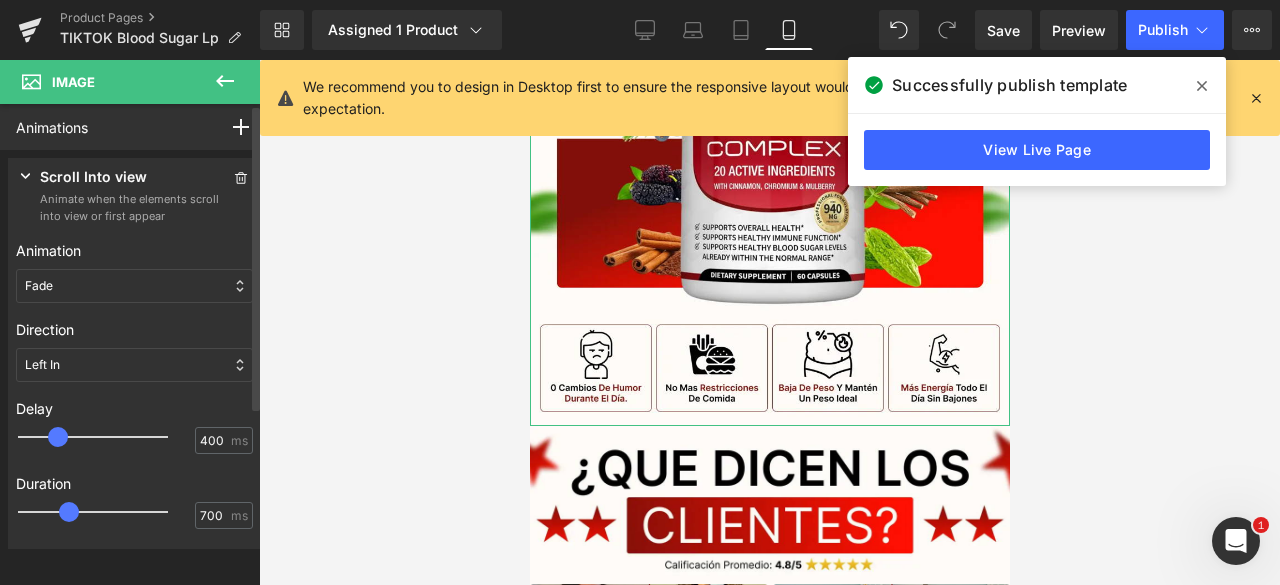 click at bounding box center [107, 512] 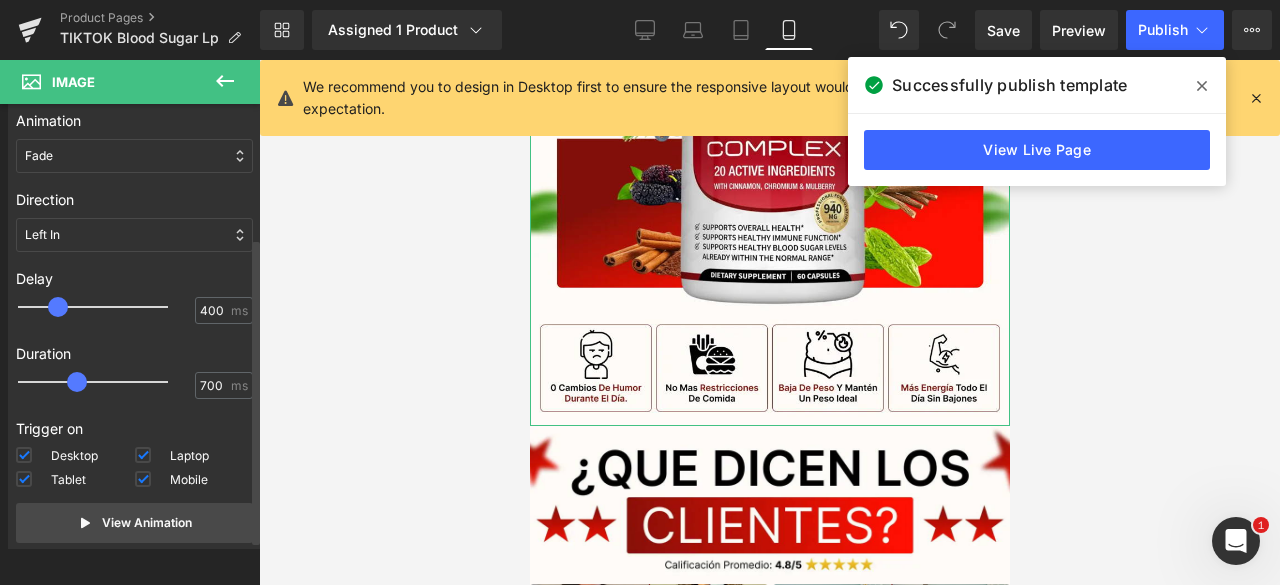 scroll, scrollTop: 197, scrollLeft: 0, axis: vertical 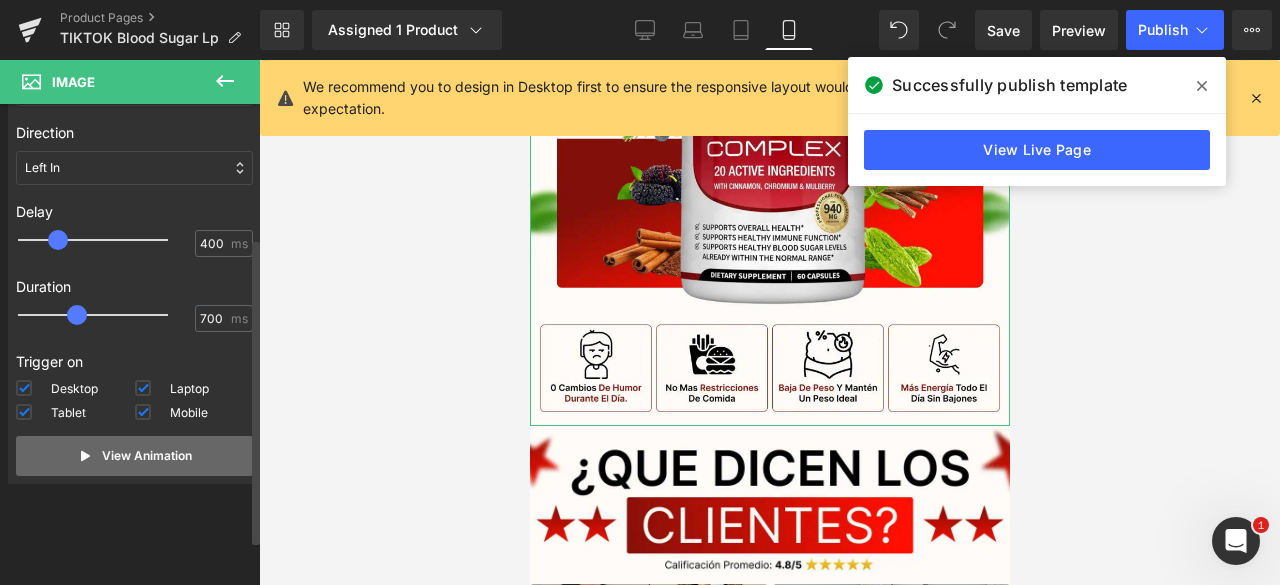 click on "View Animation" at bounding box center (147, 456) 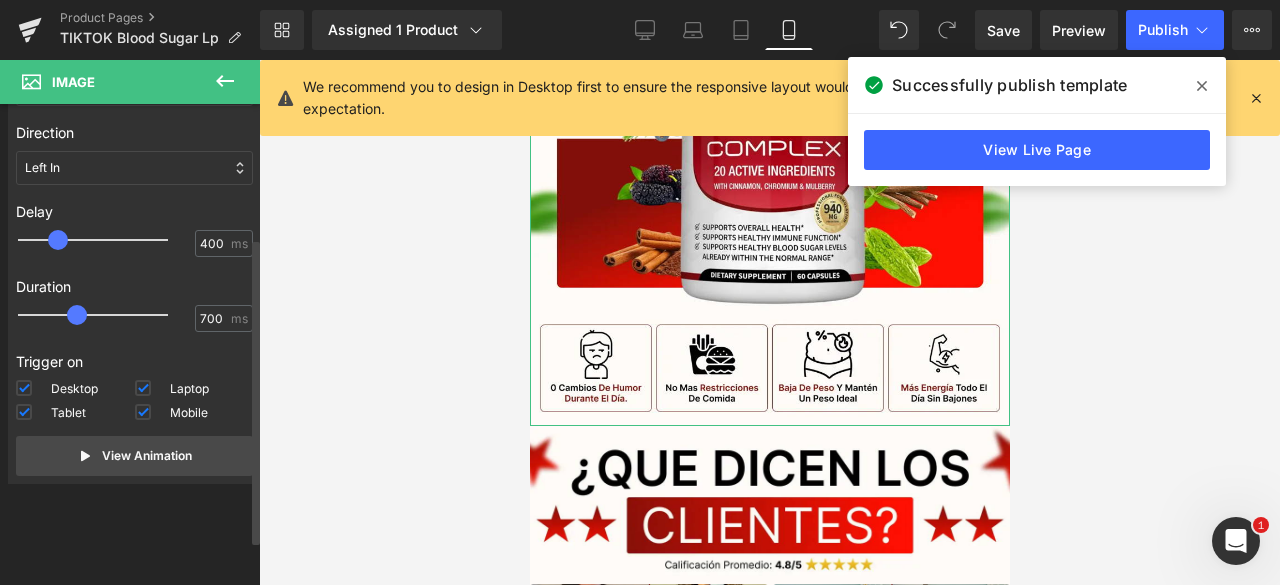 type on "500" 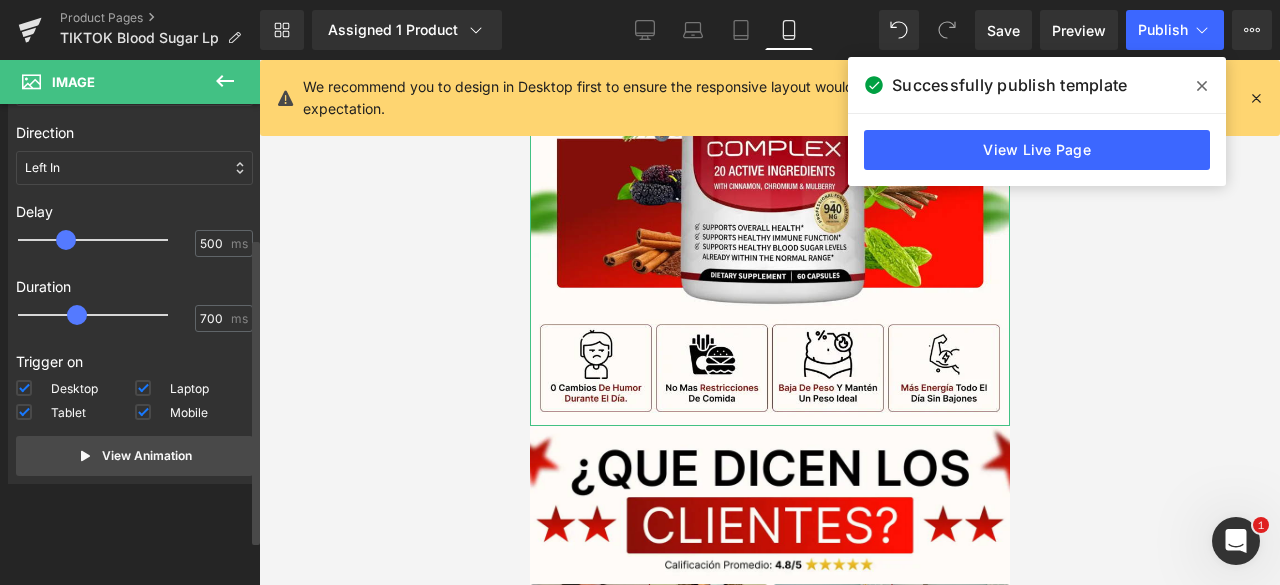 click at bounding box center (66, 240) 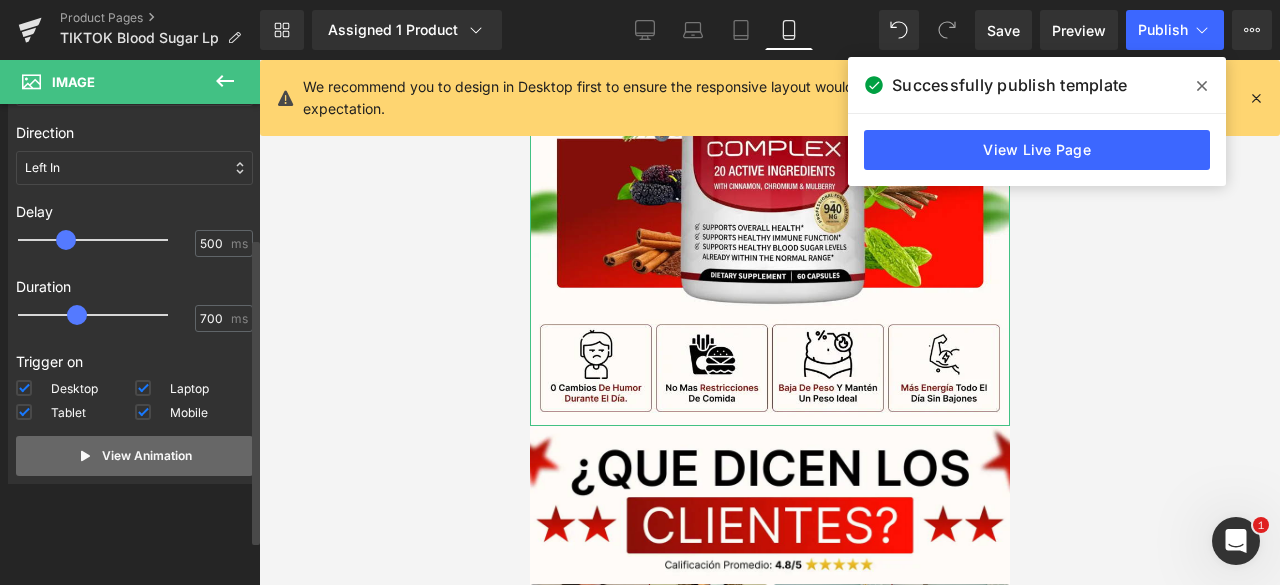 click on "View Animation" at bounding box center [134, 456] 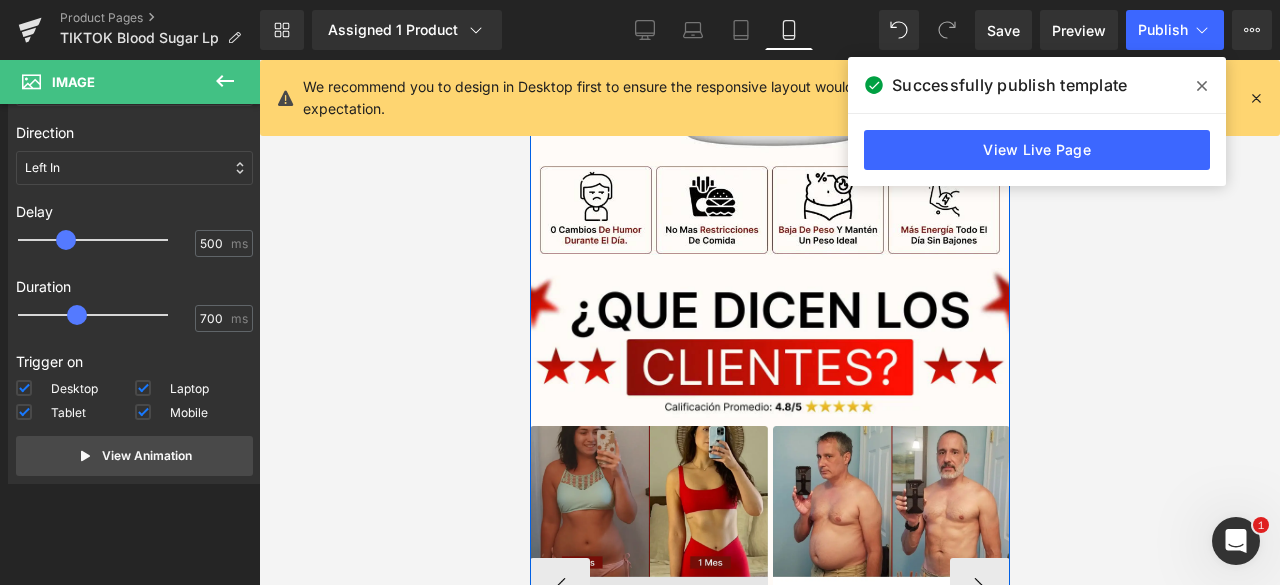 scroll, scrollTop: 2800, scrollLeft: 0, axis: vertical 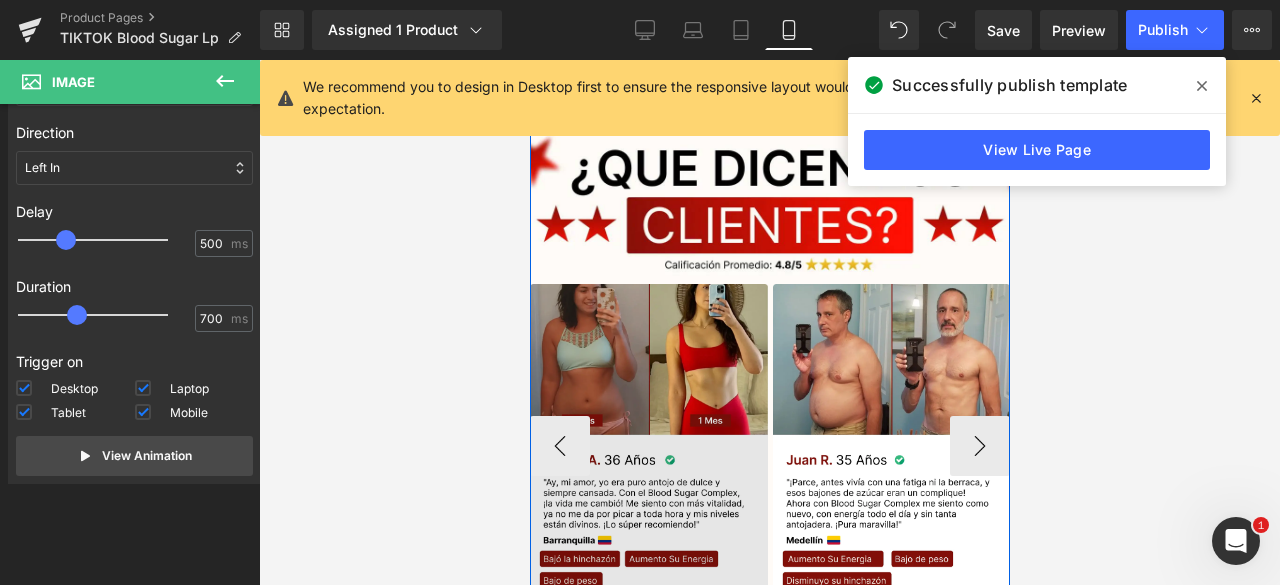 click at bounding box center [648, 445] 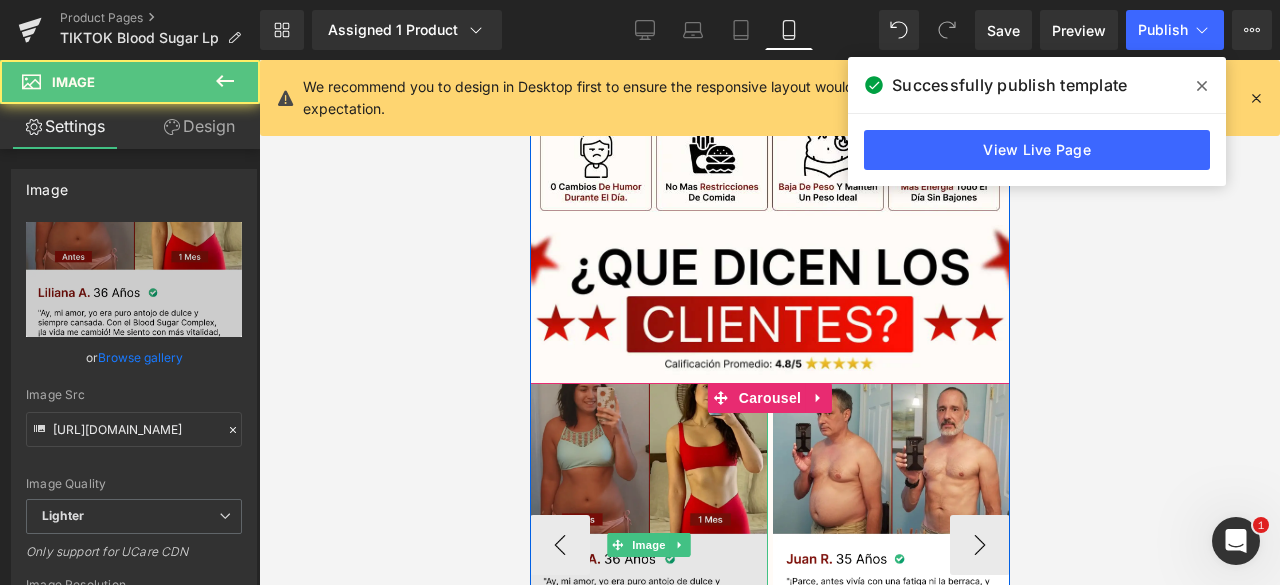 scroll, scrollTop: 2700, scrollLeft: 0, axis: vertical 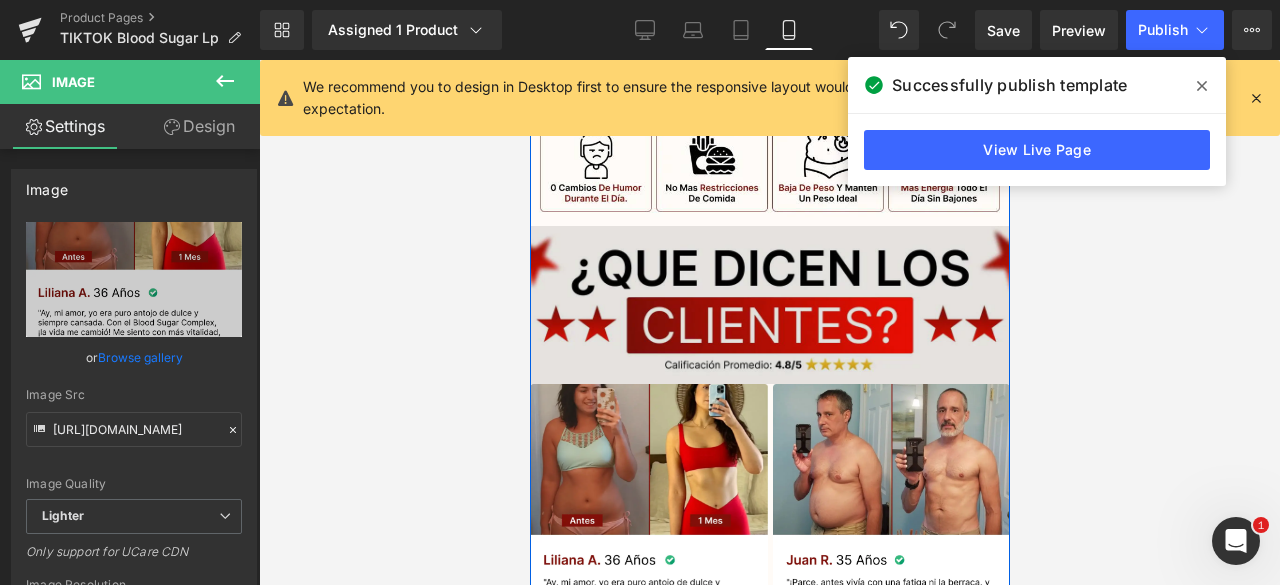 click at bounding box center [769, 305] 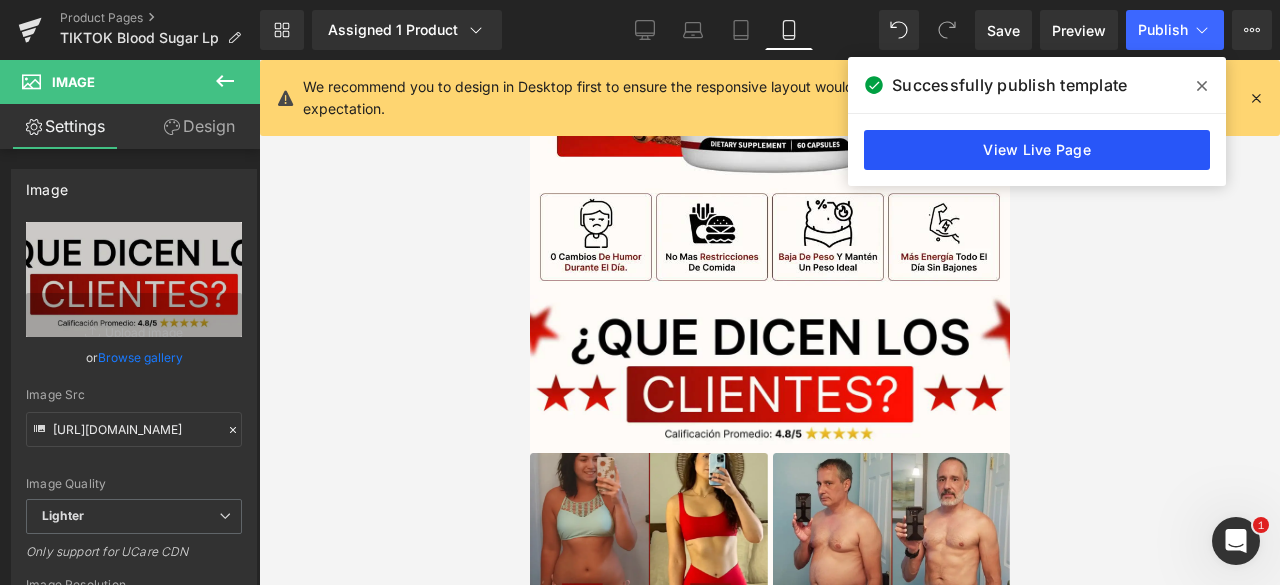scroll, scrollTop: 2600, scrollLeft: 0, axis: vertical 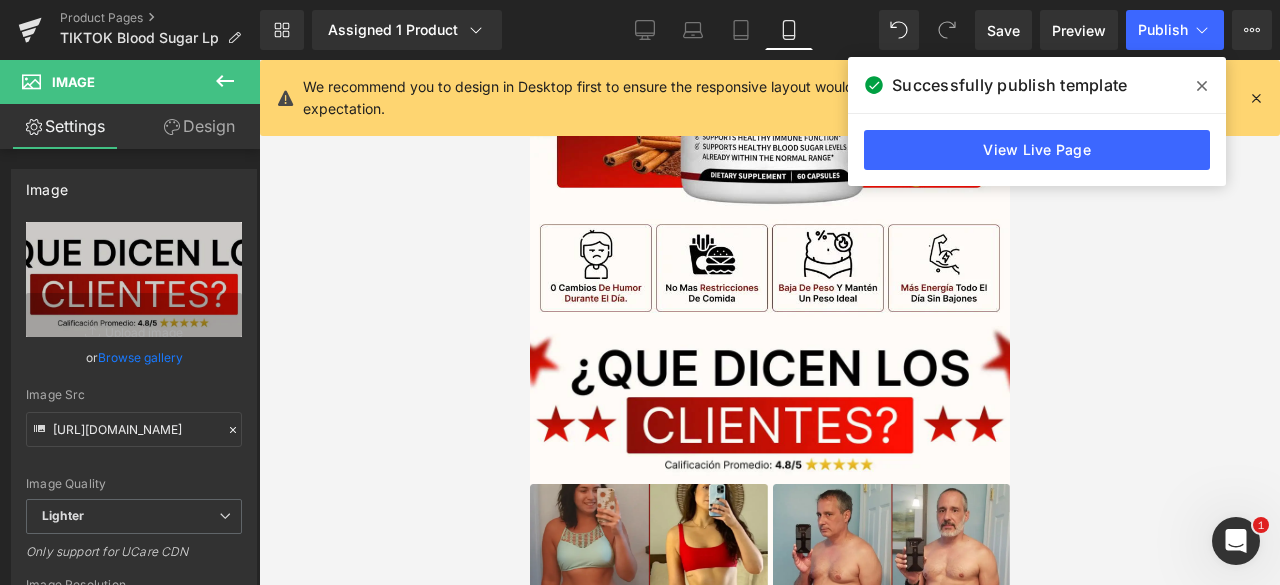 click 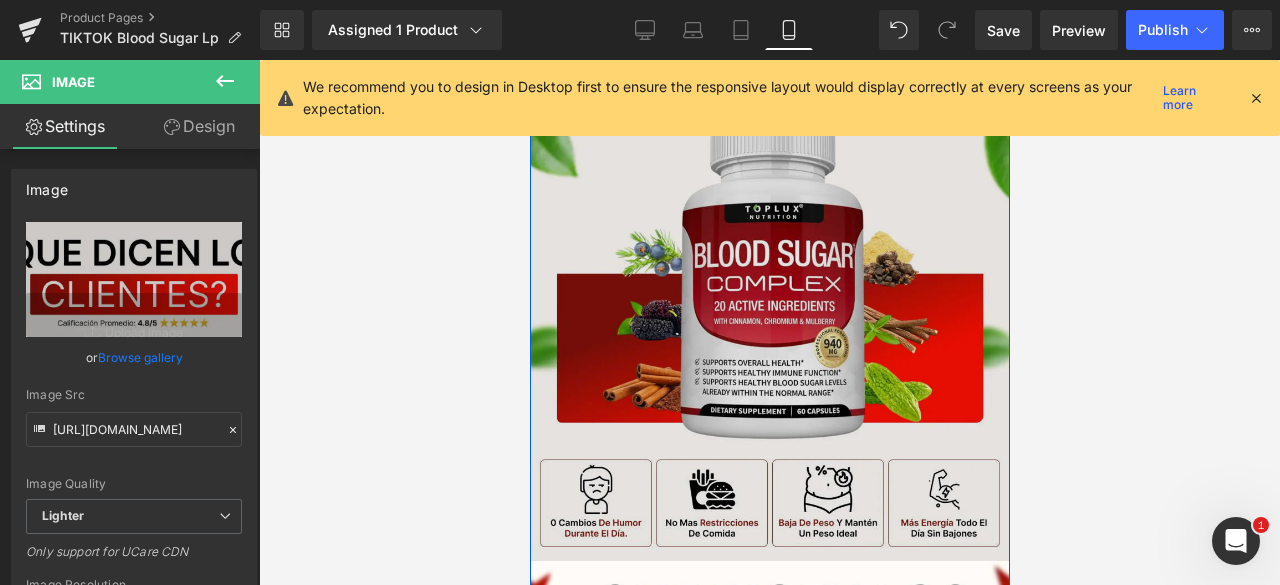 scroll, scrollTop: 2459, scrollLeft: 0, axis: vertical 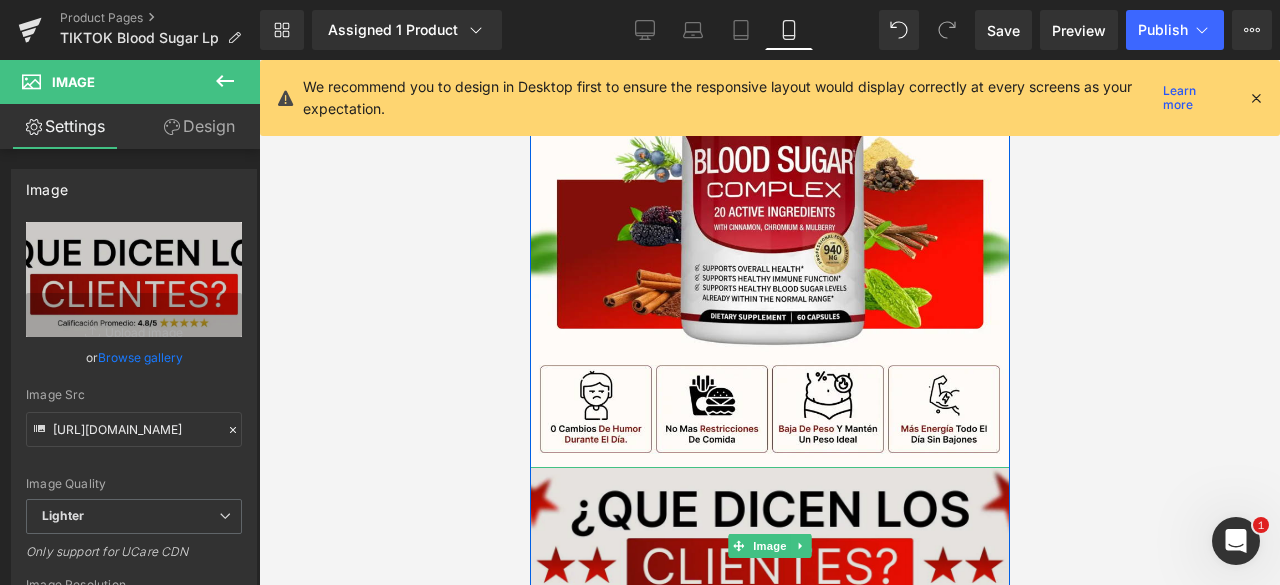 click at bounding box center [769, 546] 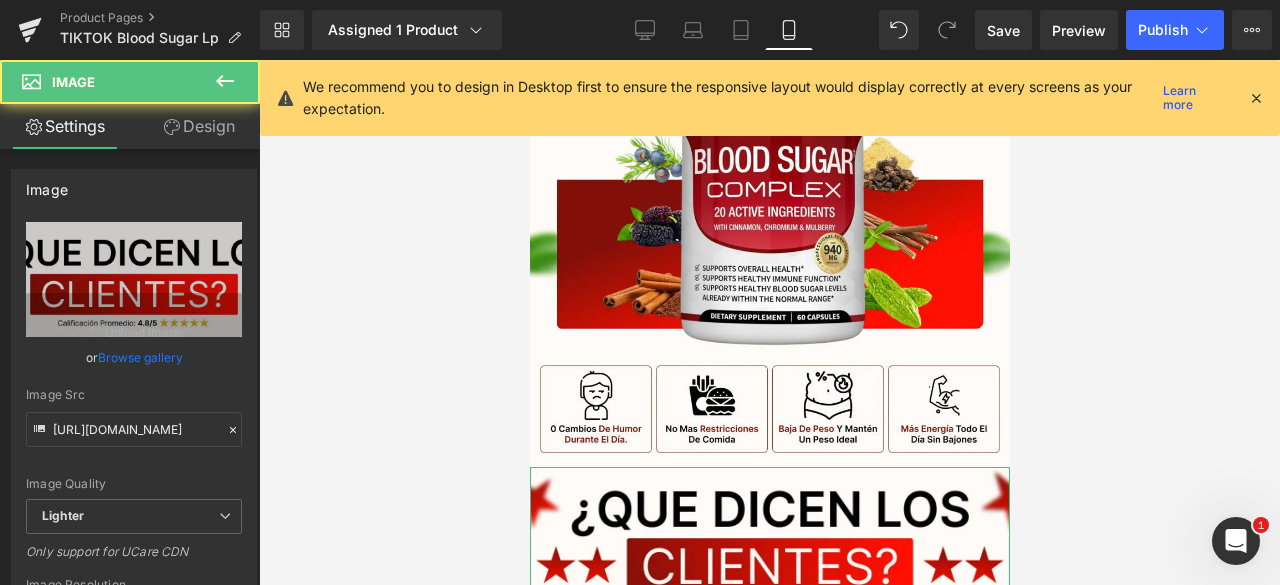 click on "Design" at bounding box center [199, 126] 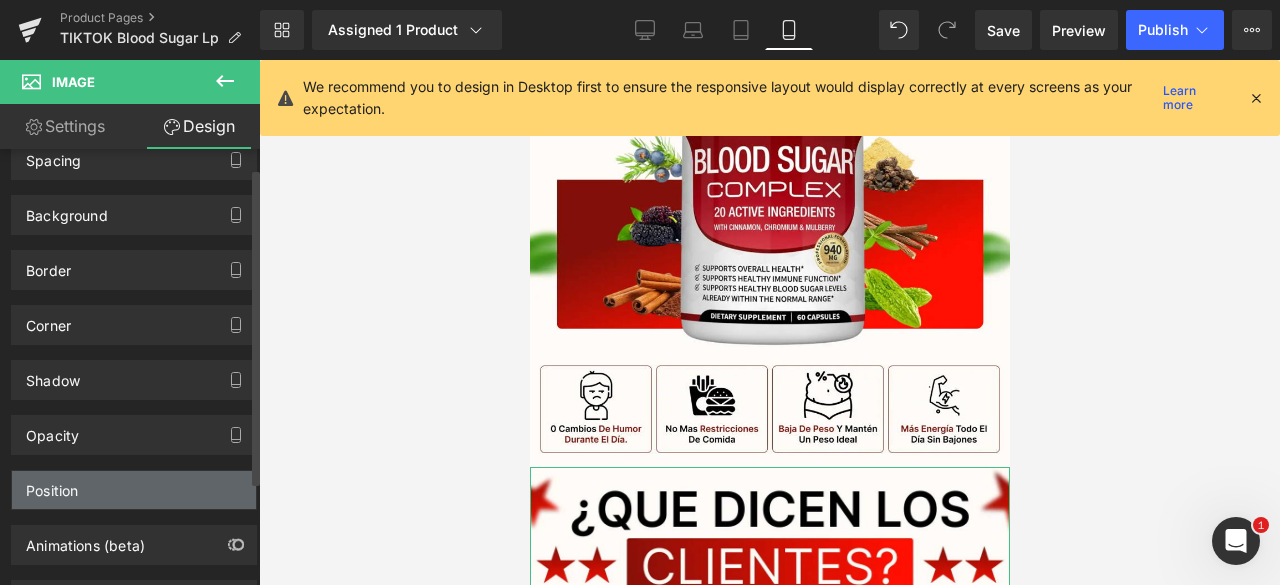 scroll, scrollTop: 168, scrollLeft: 0, axis: vertical 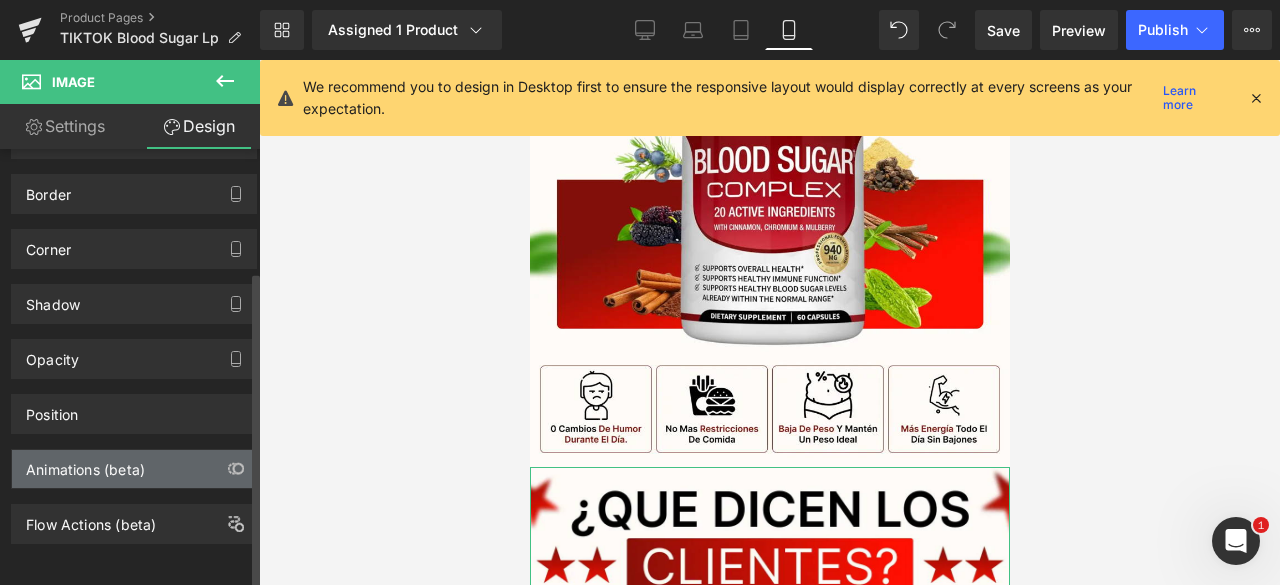 click on "Animations (beta)" at bounding box center [134, 469] 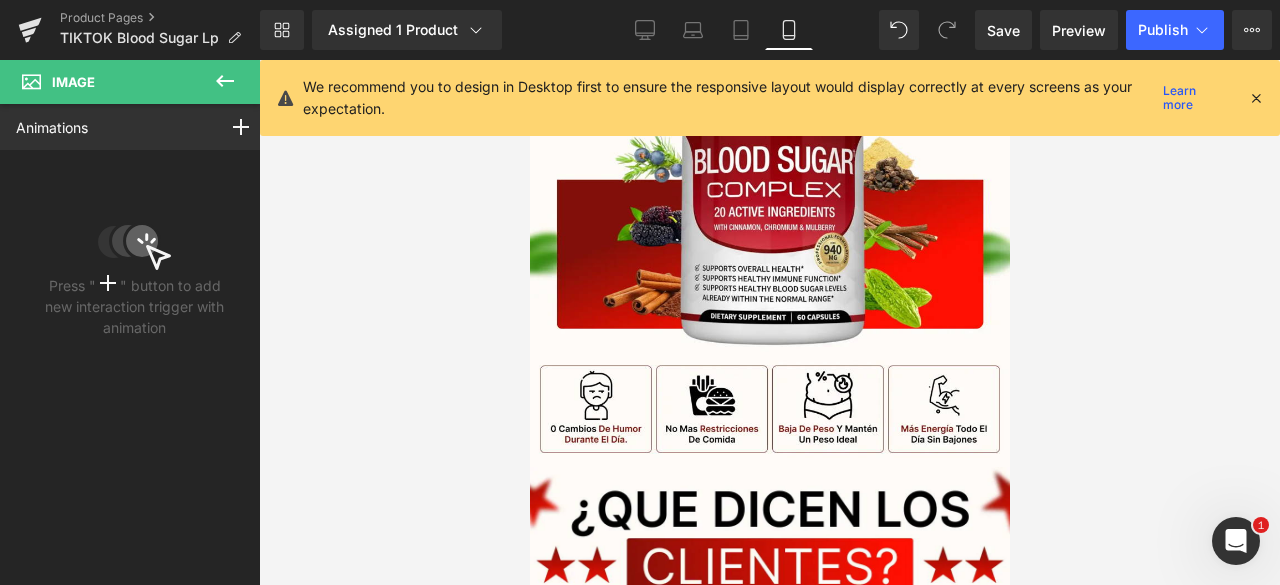 click at bounding box center [769, 322] 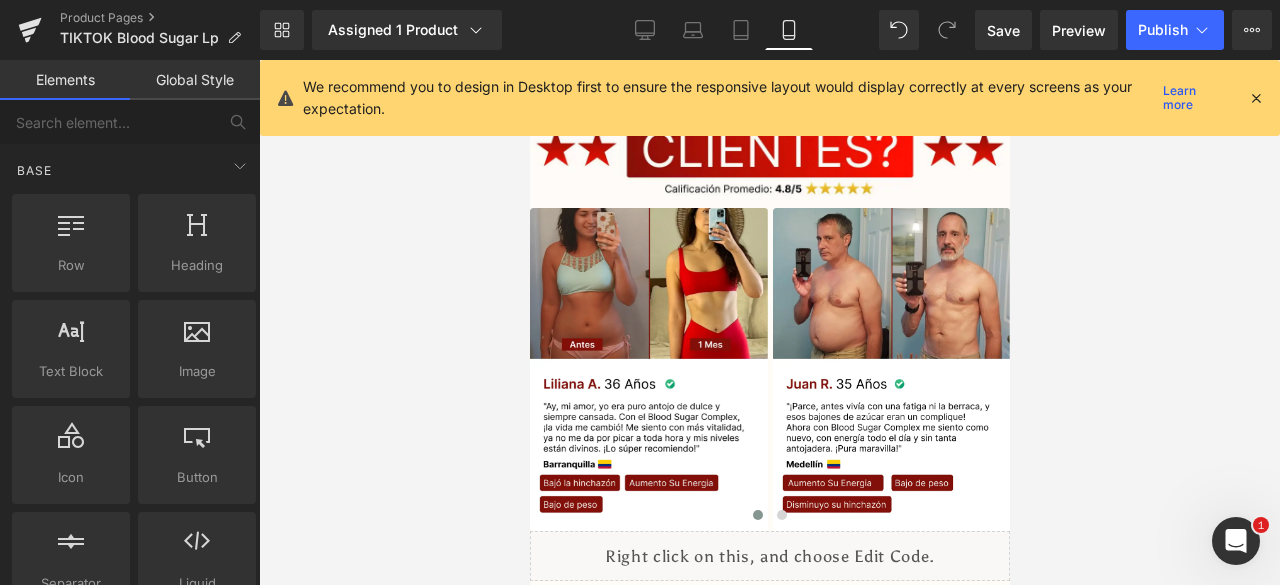 scroll, scrollTop: 2759, scrollLeft: 0, axis: vertical 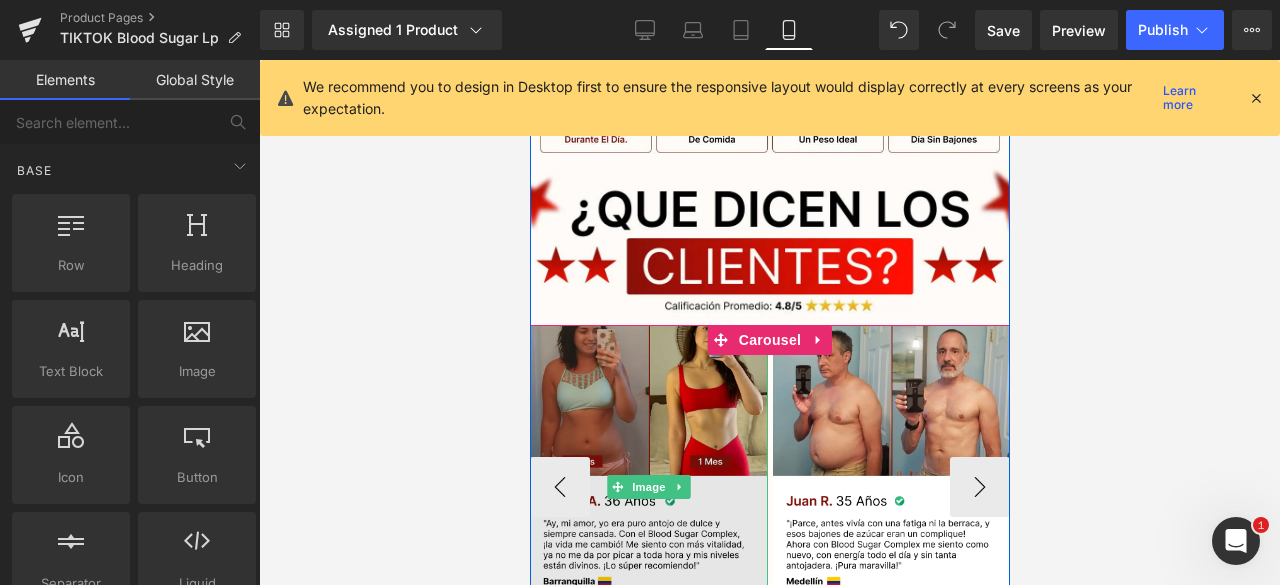 click at bounding box center [648, 486] 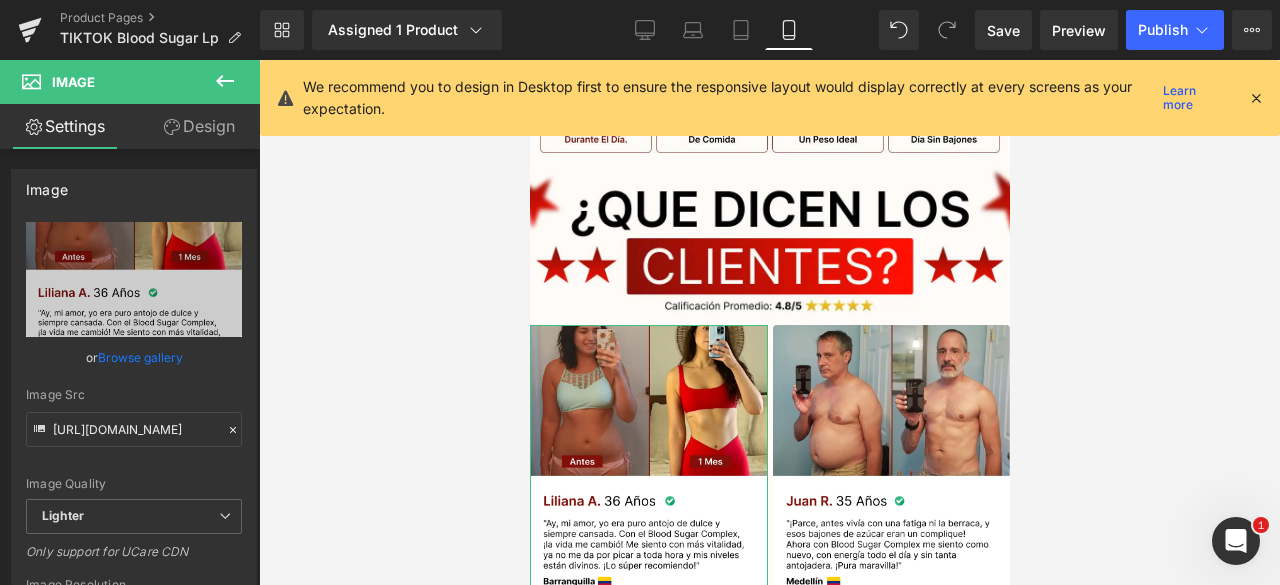 click on "Design" at bounding box center [199, 126] 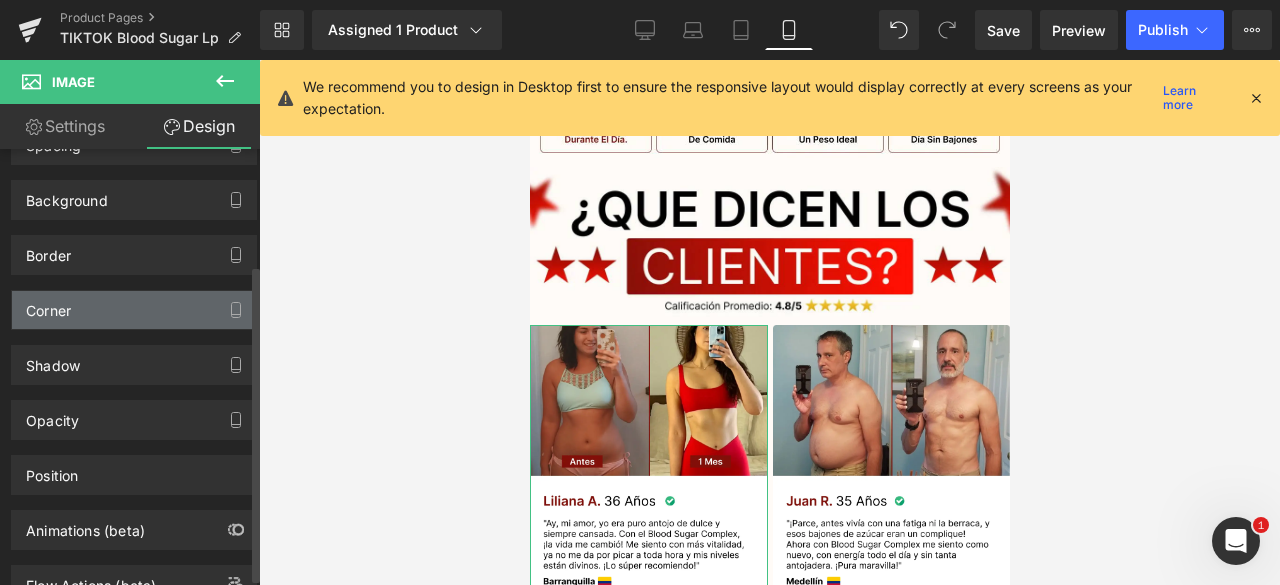 scroll, scrollTop: 168, scrollLeft: 0, axis: vertical 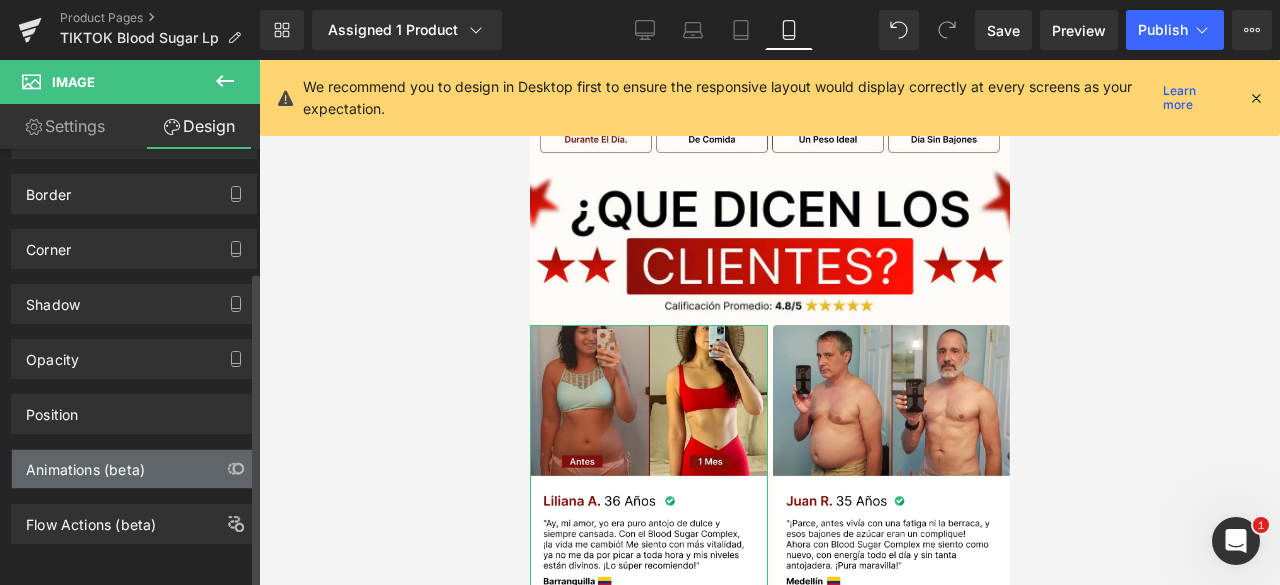 click on "Animations (beta)" at bounding box center (85, 464) 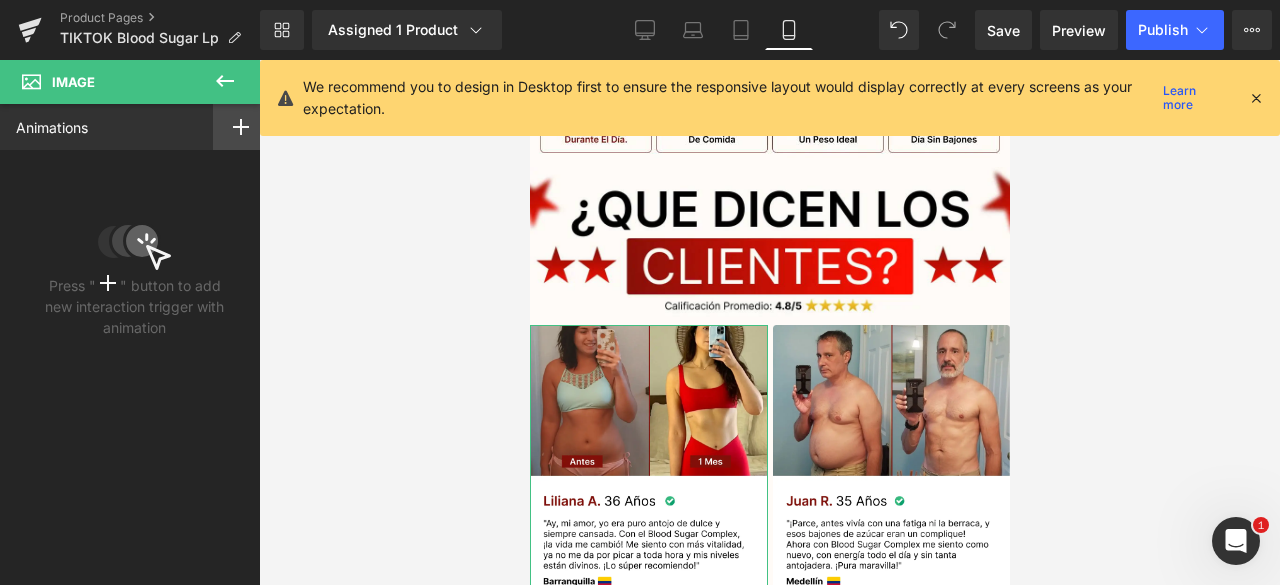click at bounding box center [241, 127] 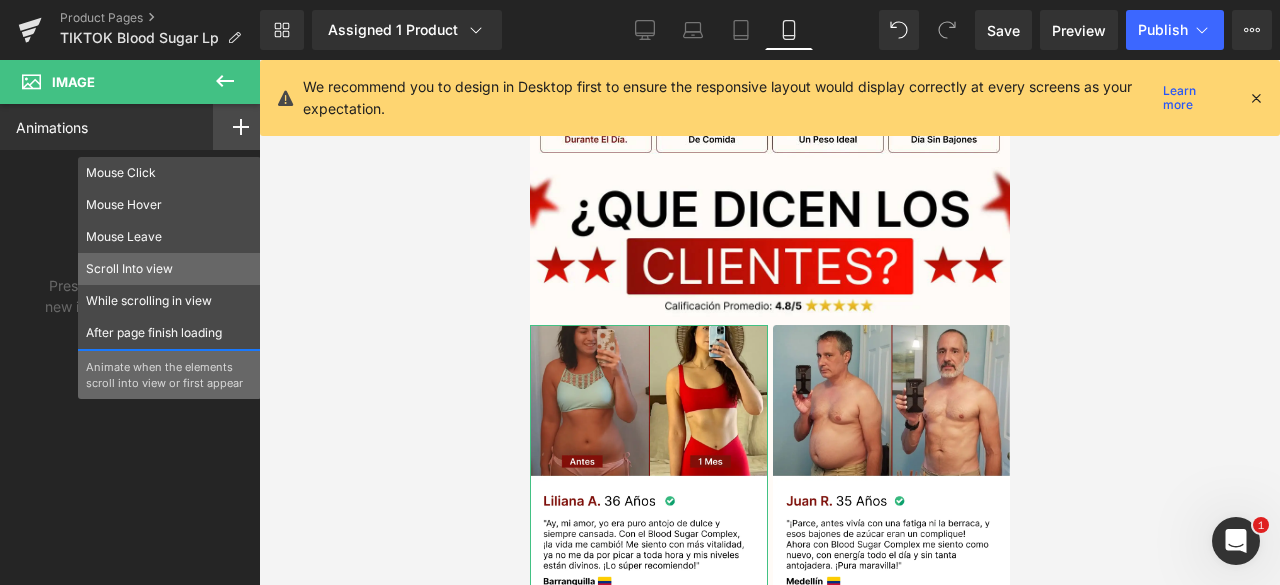 click on "Scroll Into view" at bounding box center [169, 269] 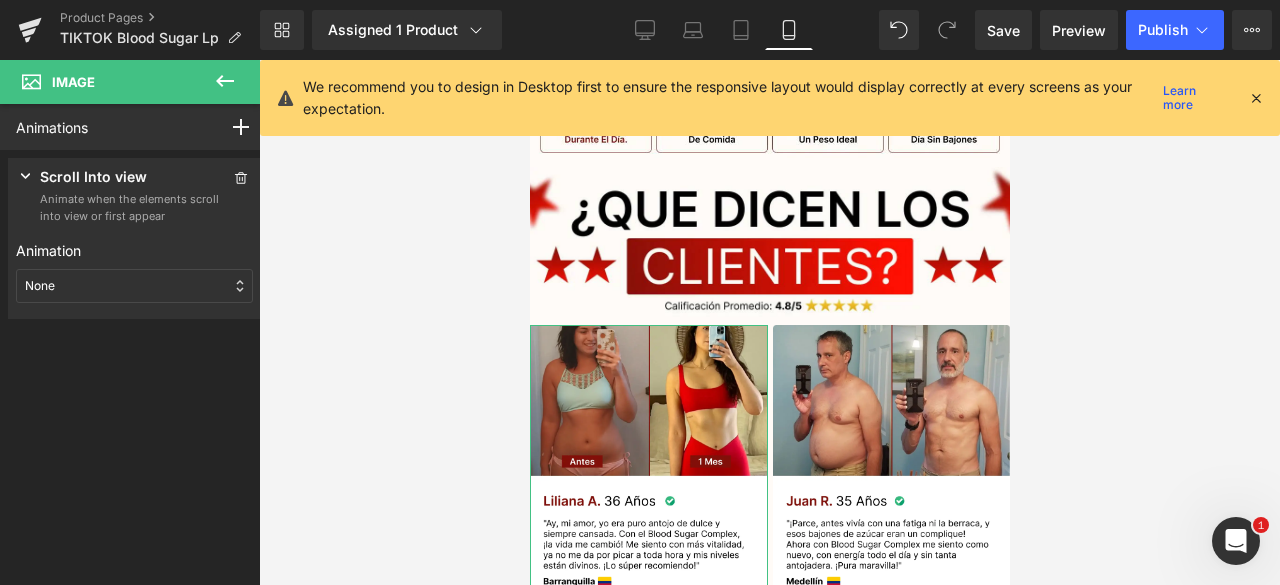 click on "Animation
None Entrance Back (E) Bounce Fade Flip Jack In the box Zoom Slide Stand In Place (S) Bounce Flash Pulse Rubber band Shake X Shake Y Swing Jello Heartbeat
None
None Entrance Back (E) Bounce Fade Flip Jack In the box Zoom Slide Stand In Place (S) Bounce Flash Pulse Rubber band Shake X Shake Y Swing Jello Heartbeat" at bounding box center (134, 271) 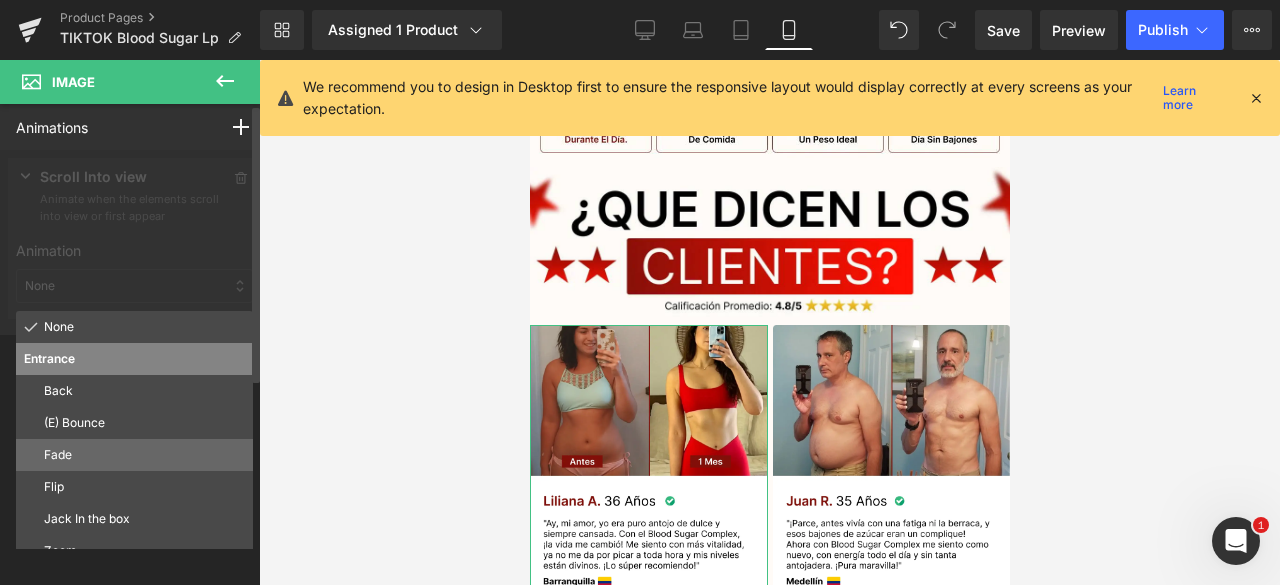 click on "Fade" at bounding box center (144, 455) 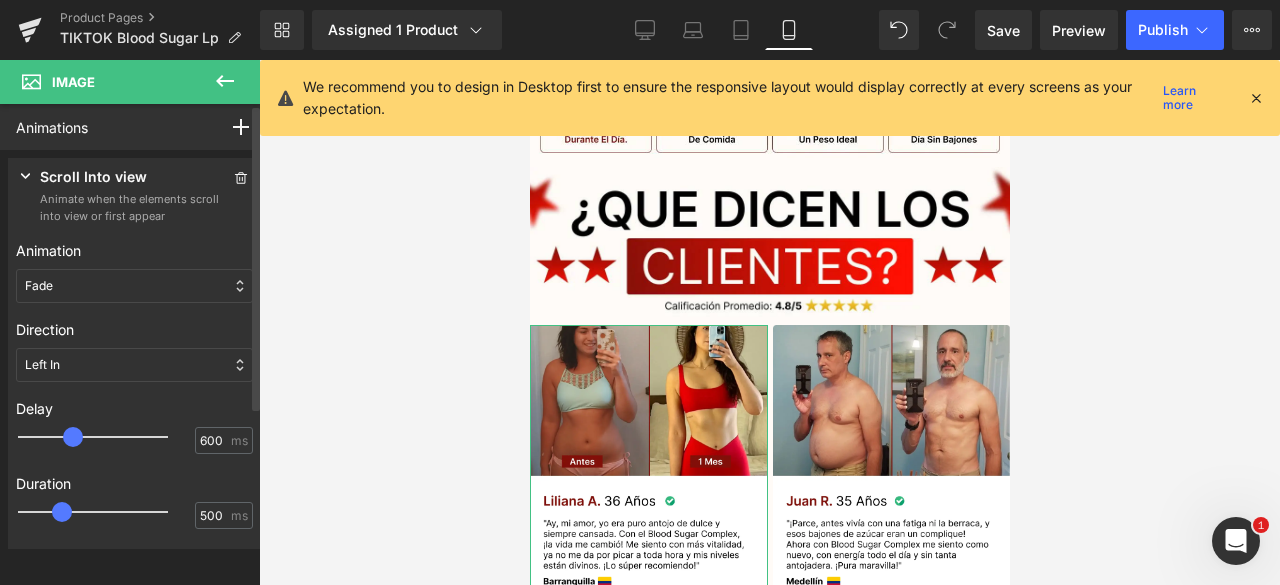 click at bounding box center [107, 437] 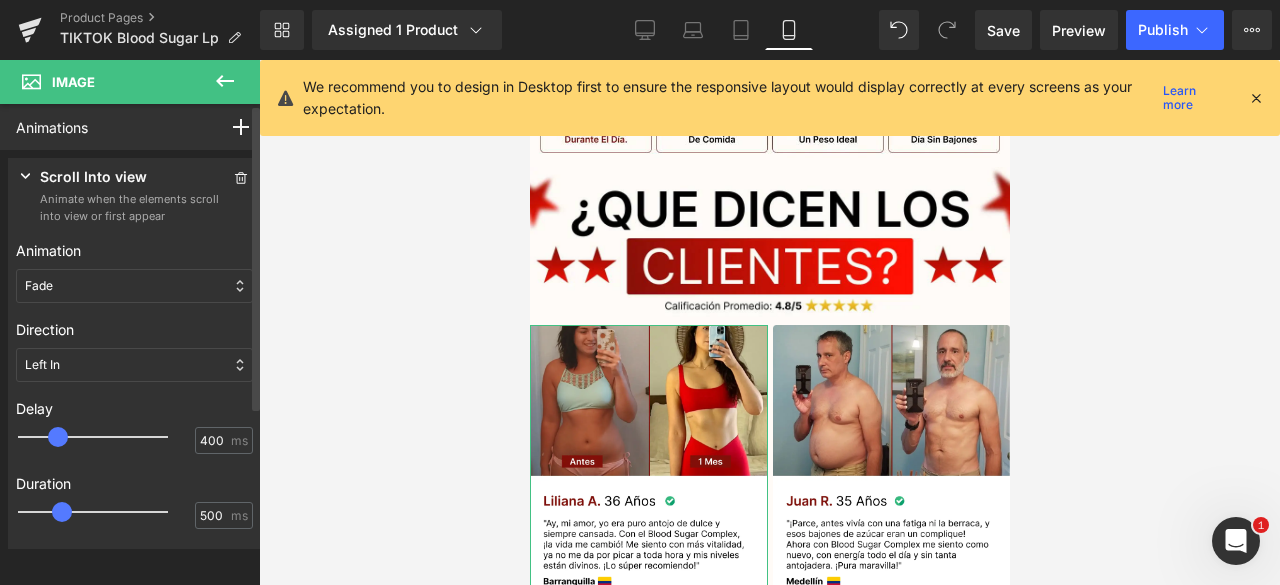 type on "500" 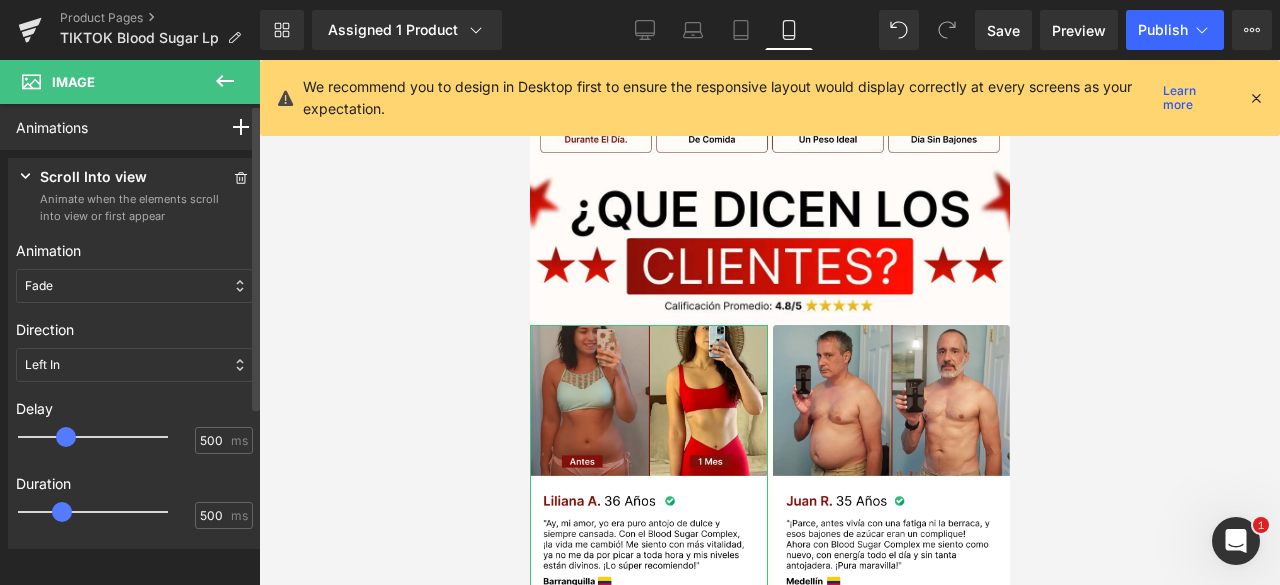 click at bounding box center [66, 437] 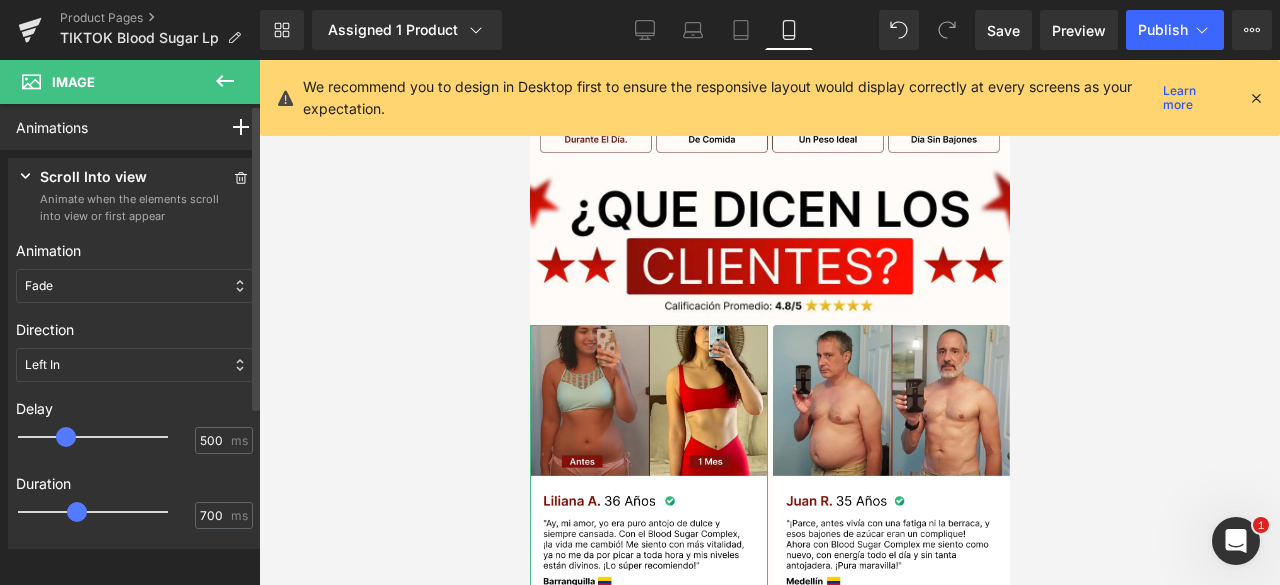 click at bounding box center [107, 512] 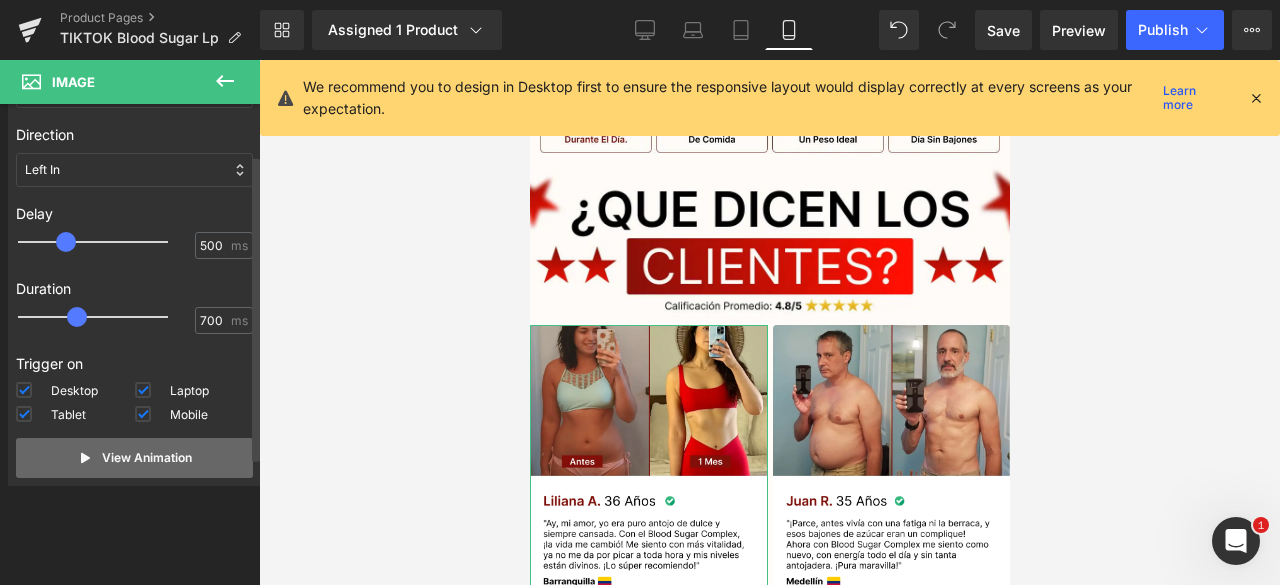 scroll, scrollTop: 197, scrollLeft: 0, axis: vertical 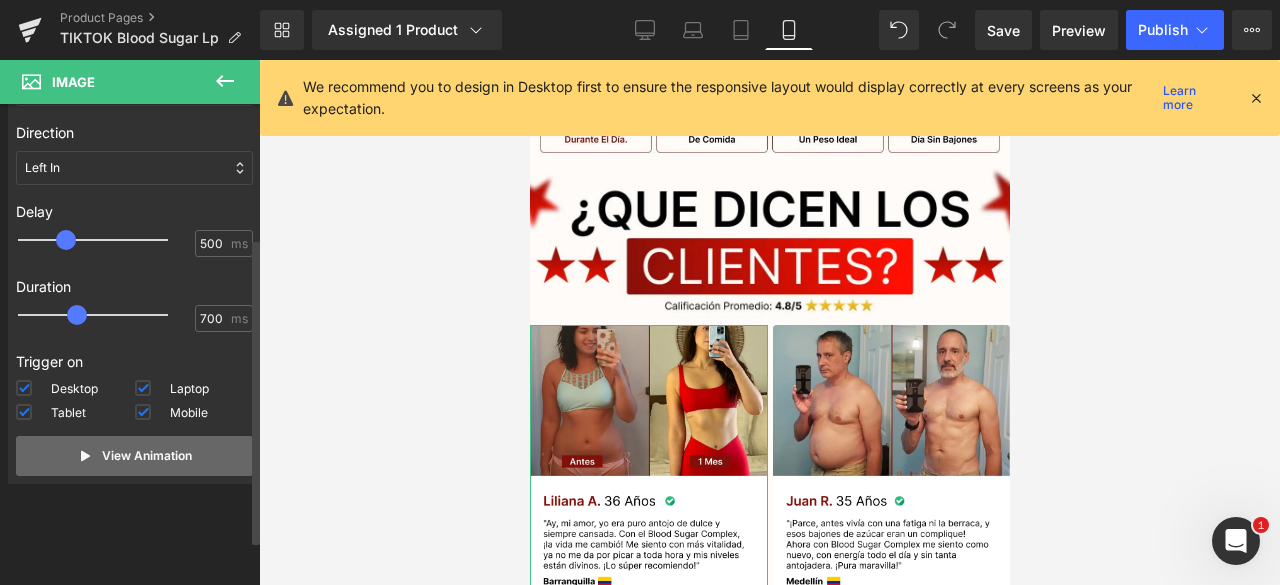 click on "View Animation" at bounding box center (147, 456) 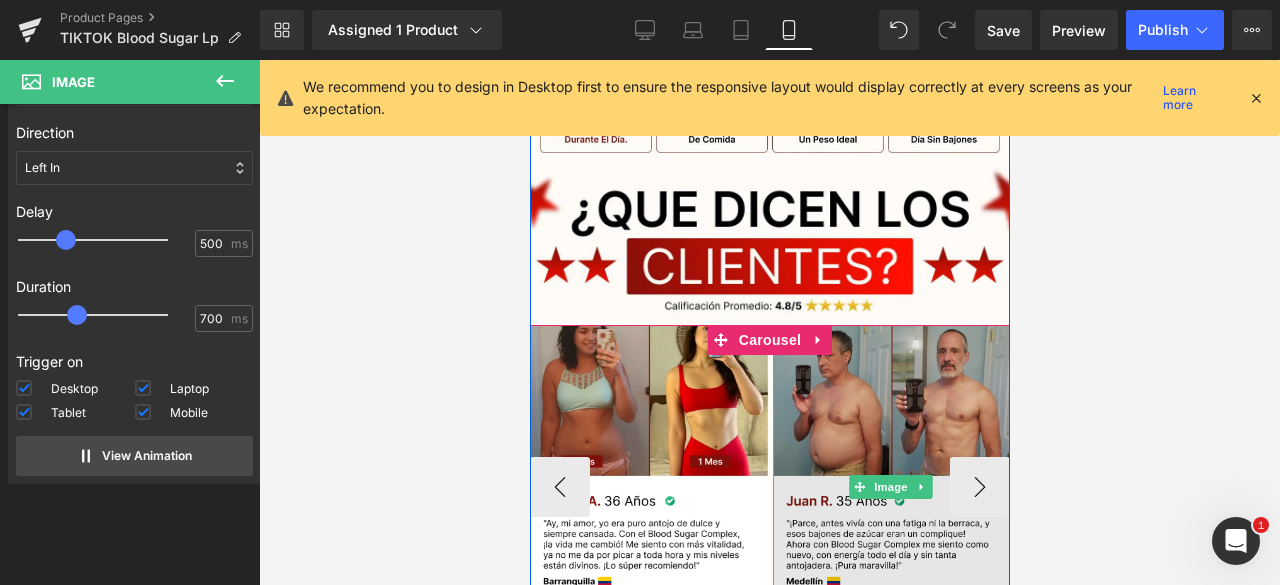 click at bounding box center (891, 486) 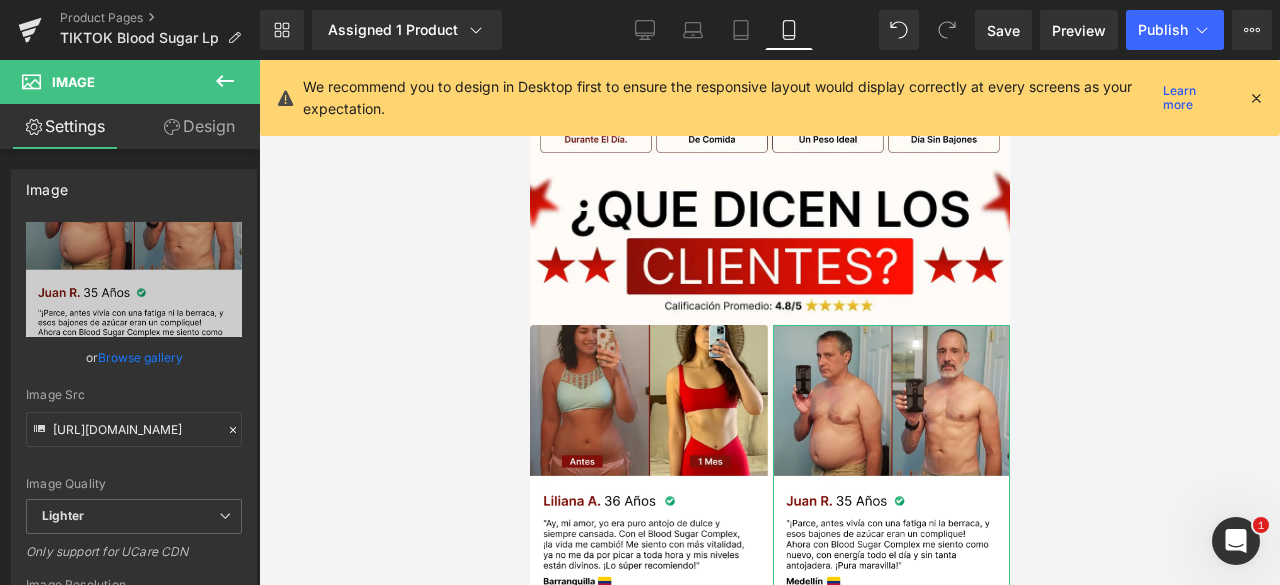 click on "Design" at bounding box center [199, 126] 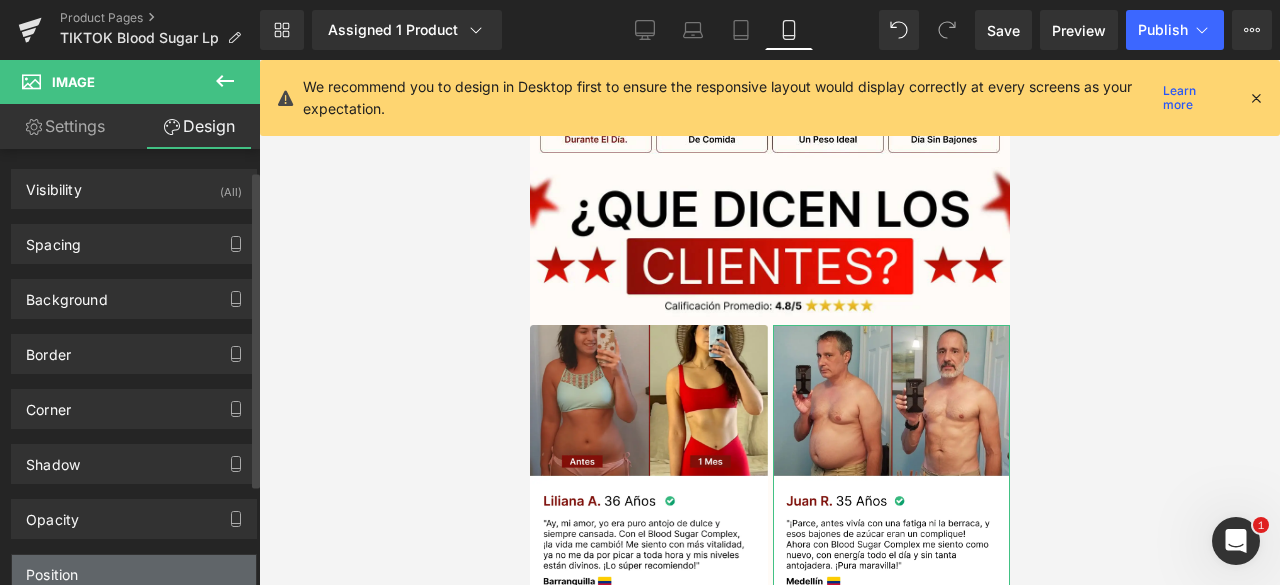 scroll, scrollTop: 168, scrollLeft: 0, axis: vertical 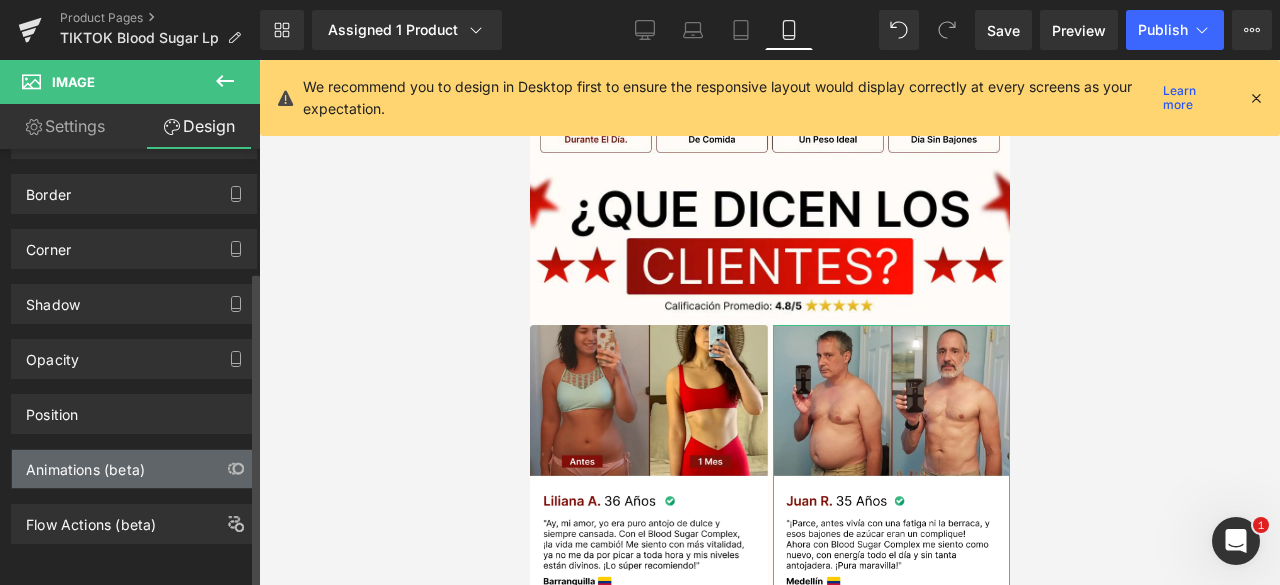 click on "Animations (beta)" at bounding box center [85, 464] 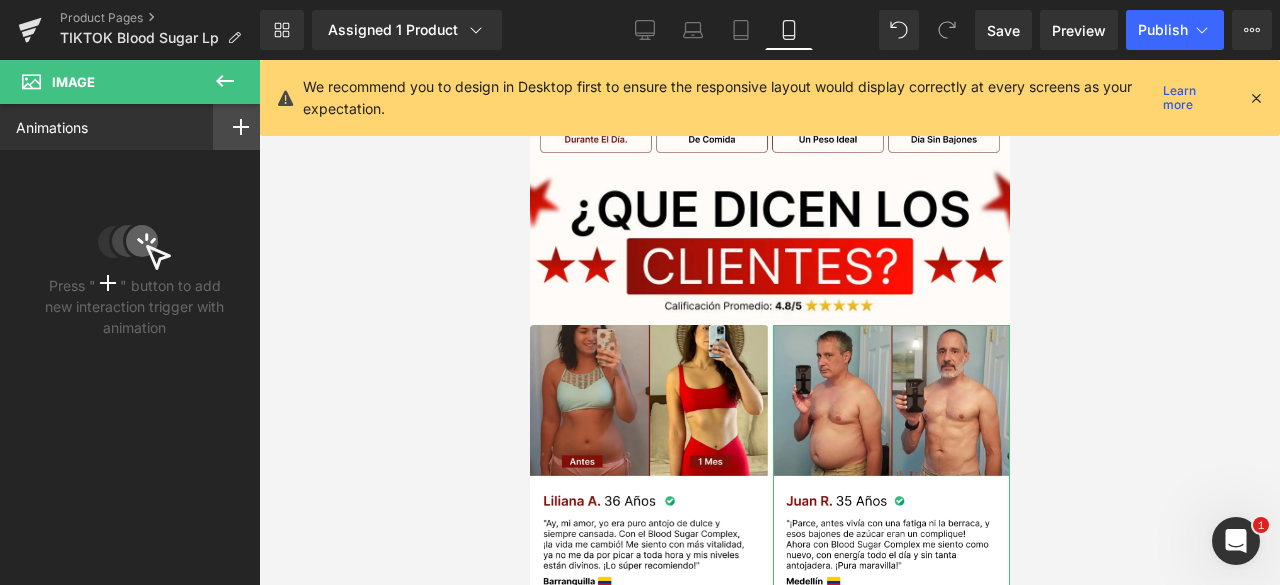 click at bounding box center (241, 127) 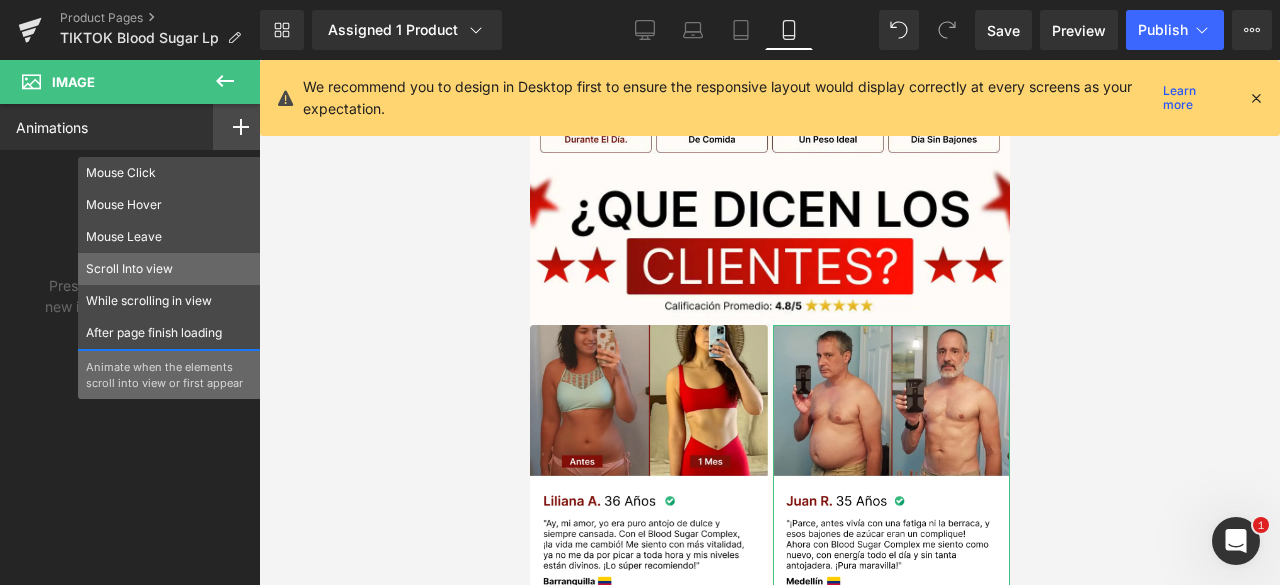 click on "Scroll Into view" at bounding box center [169, 269] 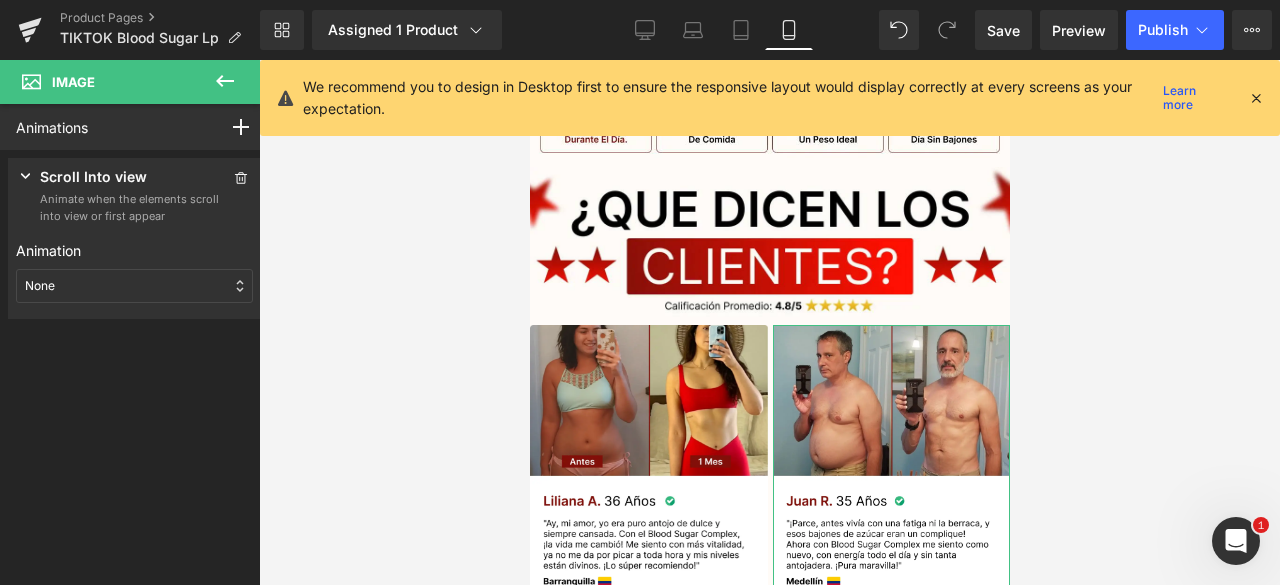 drag, startPoint x: 61, startPoint y: 291, endPoint x: 60, endPoint y: 302, distance: 11.045361 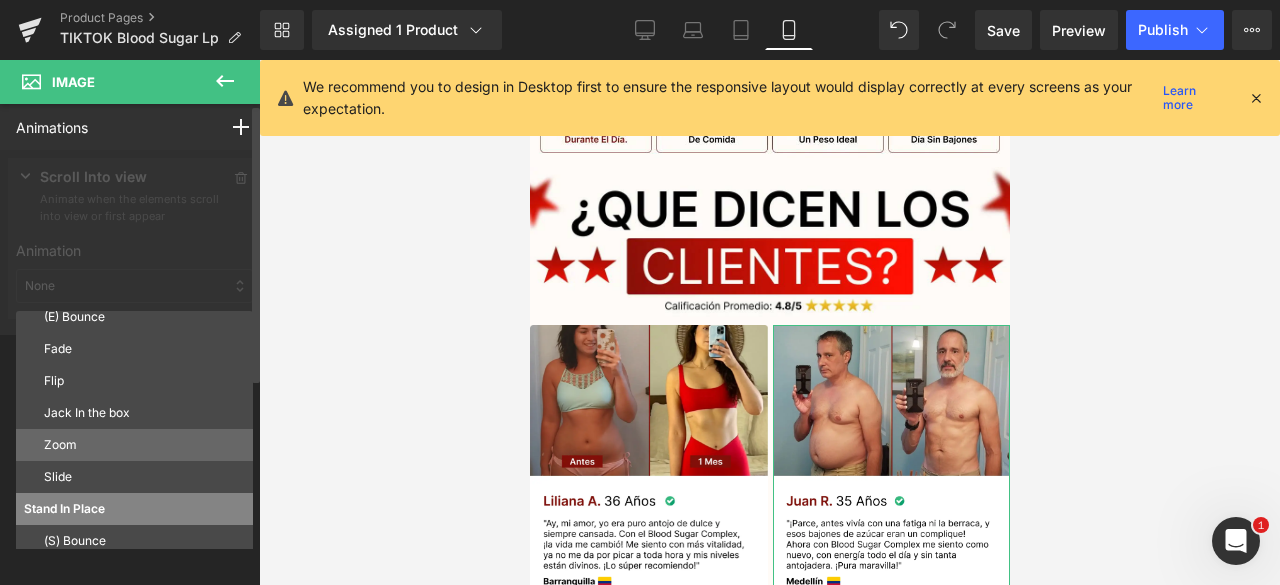 scroll, scrollTop: 108, scrollLeft: 0, axis: vertical 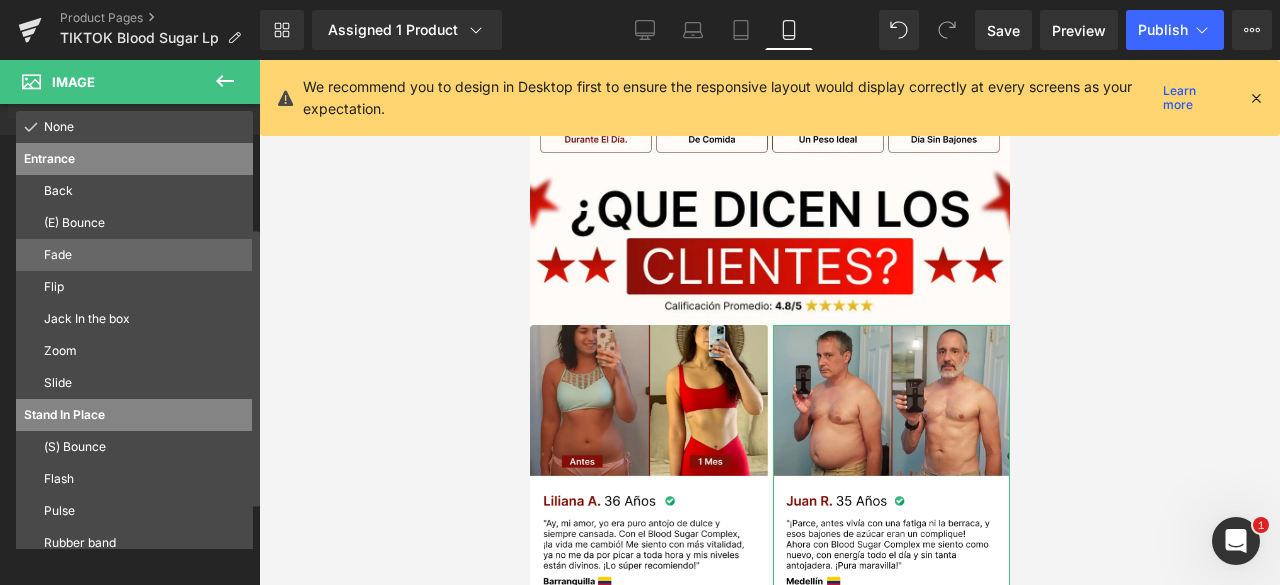 click on "Fade" at bounding box center [144, 255] 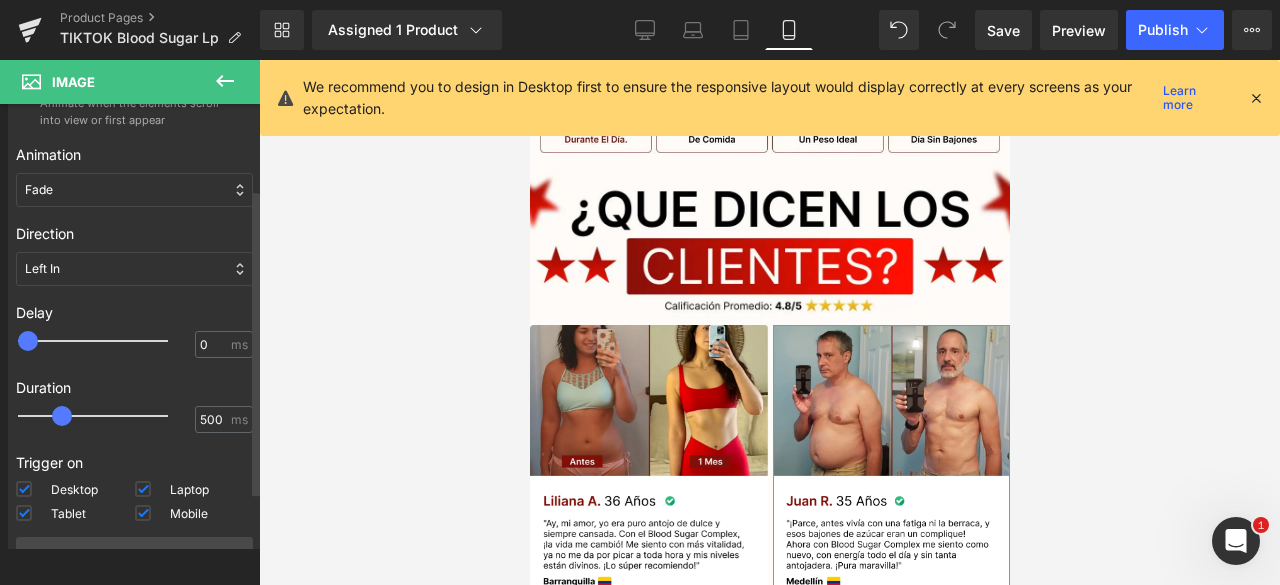 scroll, scrollTop: 0, scrollLeft: 0, axis: both 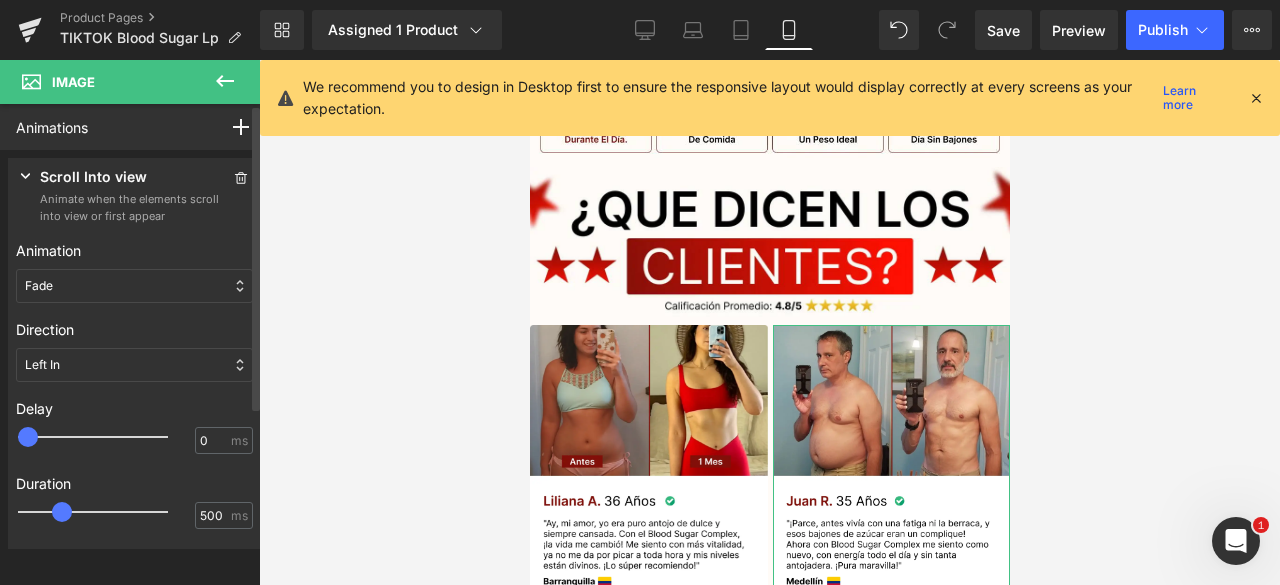 click on "Left In" at bounding box center [134, 365] 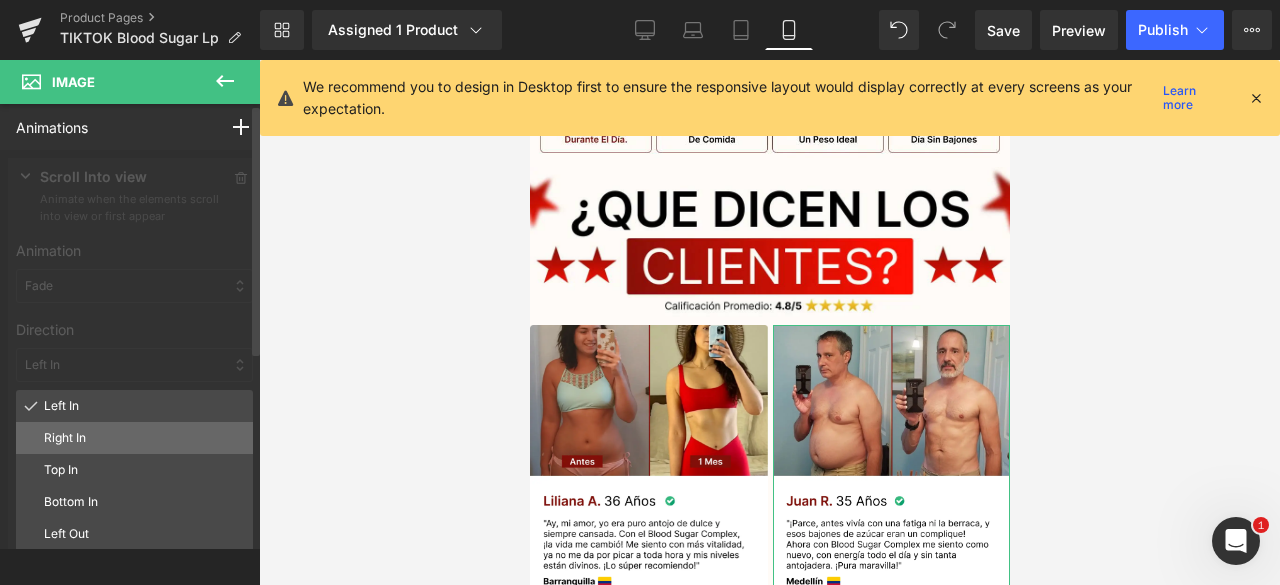 click on "Right In" at bounding box center (144, 438) 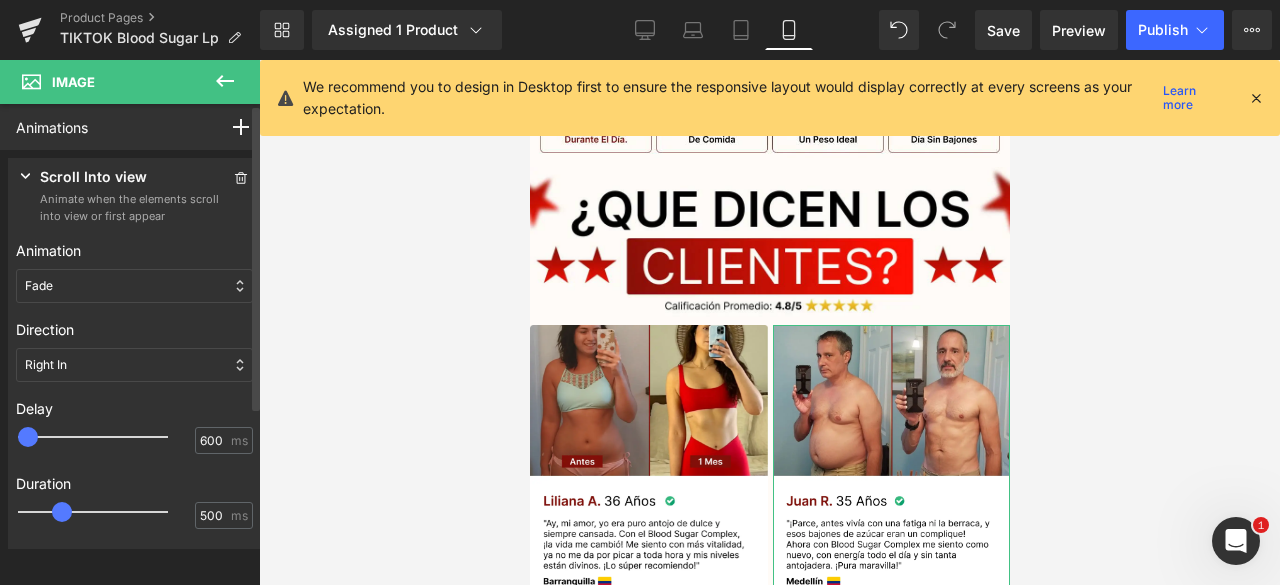 click at bounding box center [107, 437] 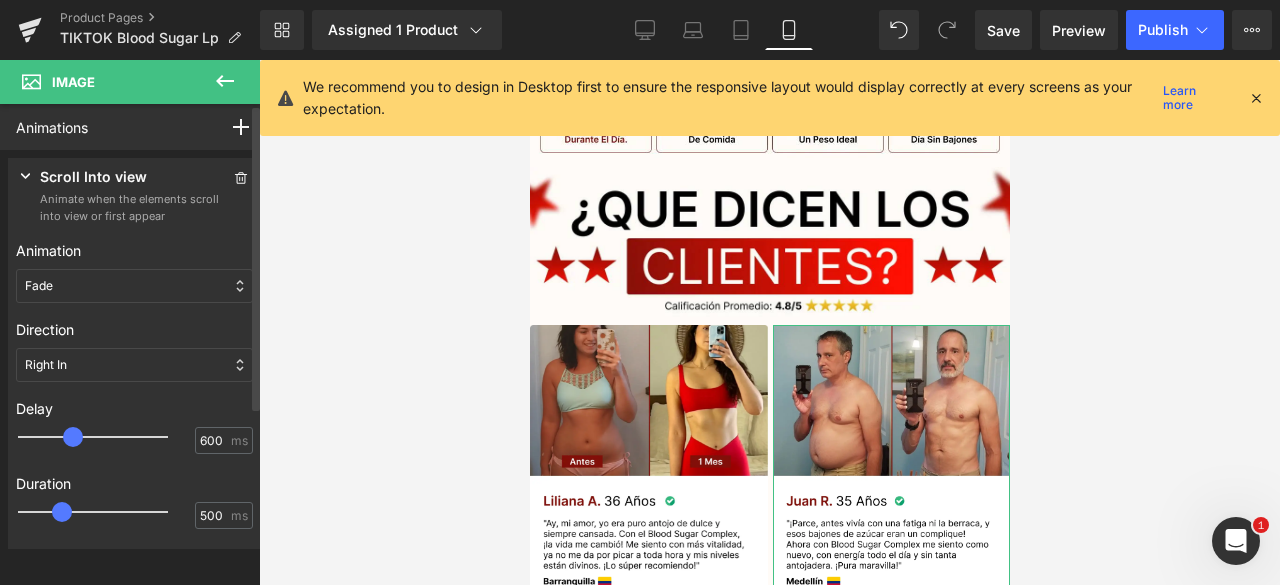 type on "500" 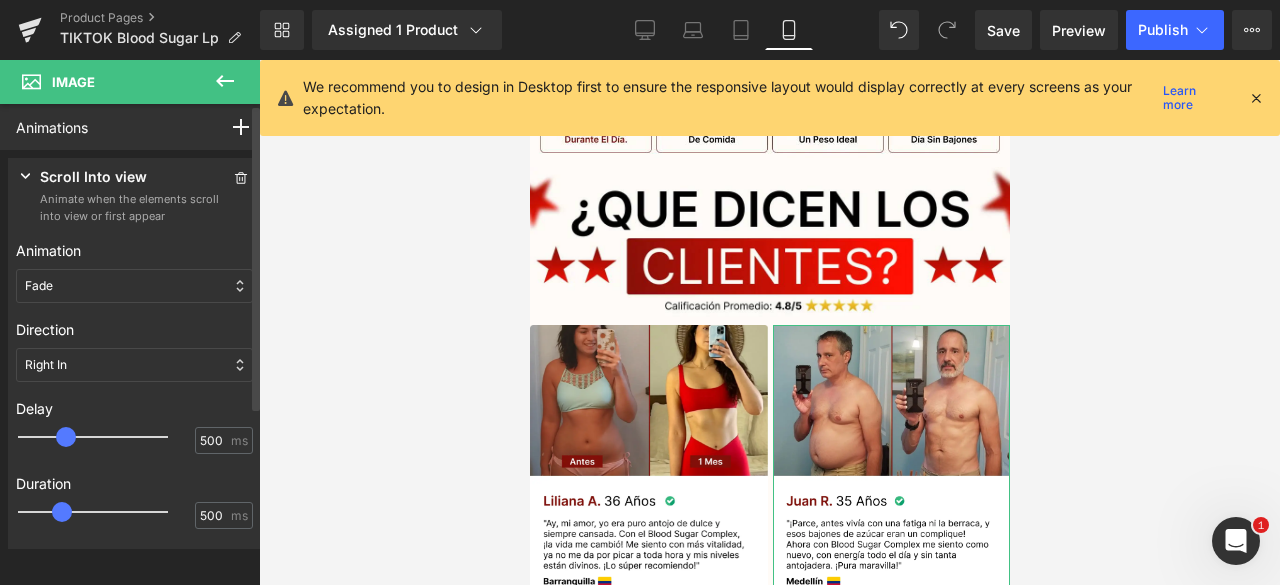 click at bounding box center [66, 437] 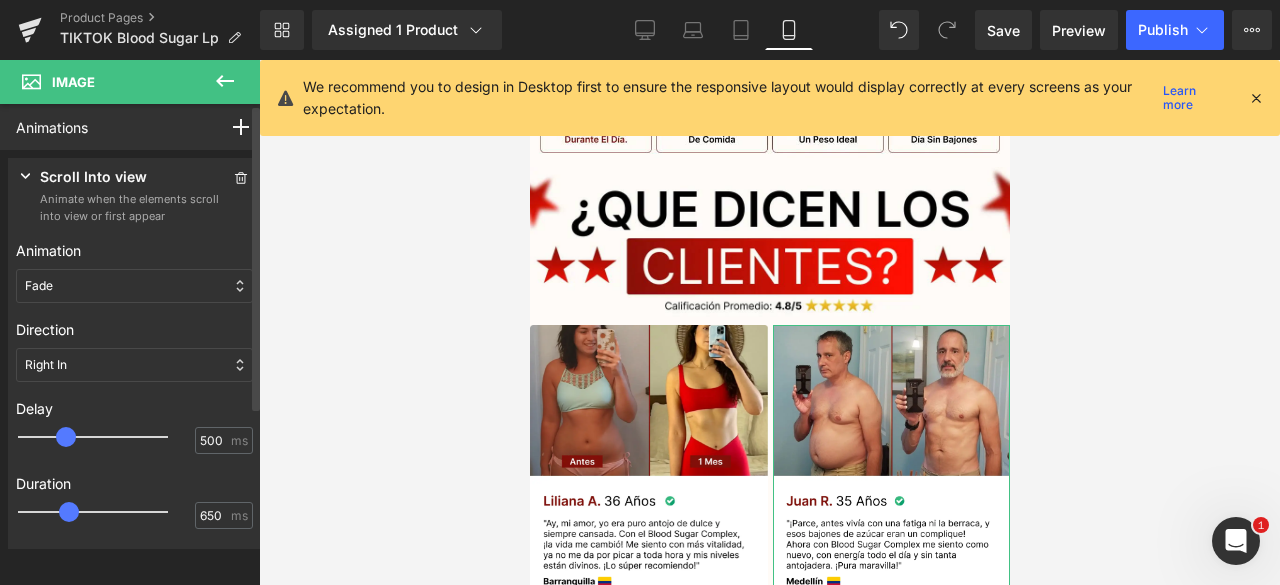 type on "700" 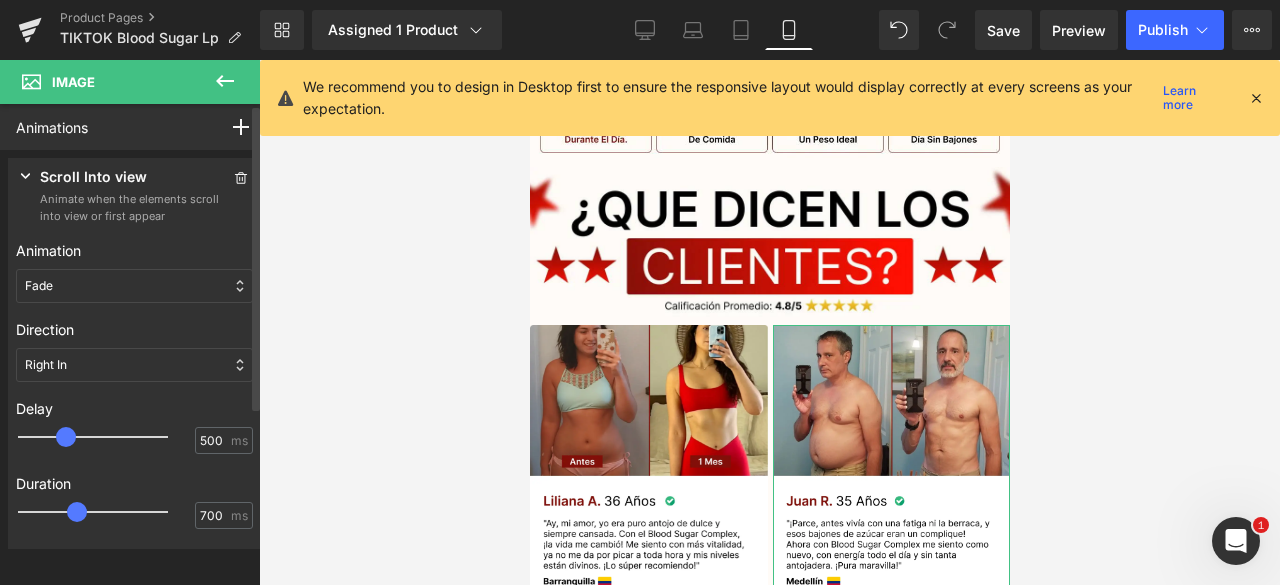 drag, startPoint x: 62, startPoint y: 517, endPoint x: 80, endPoint y: 519, distance: 18.110771 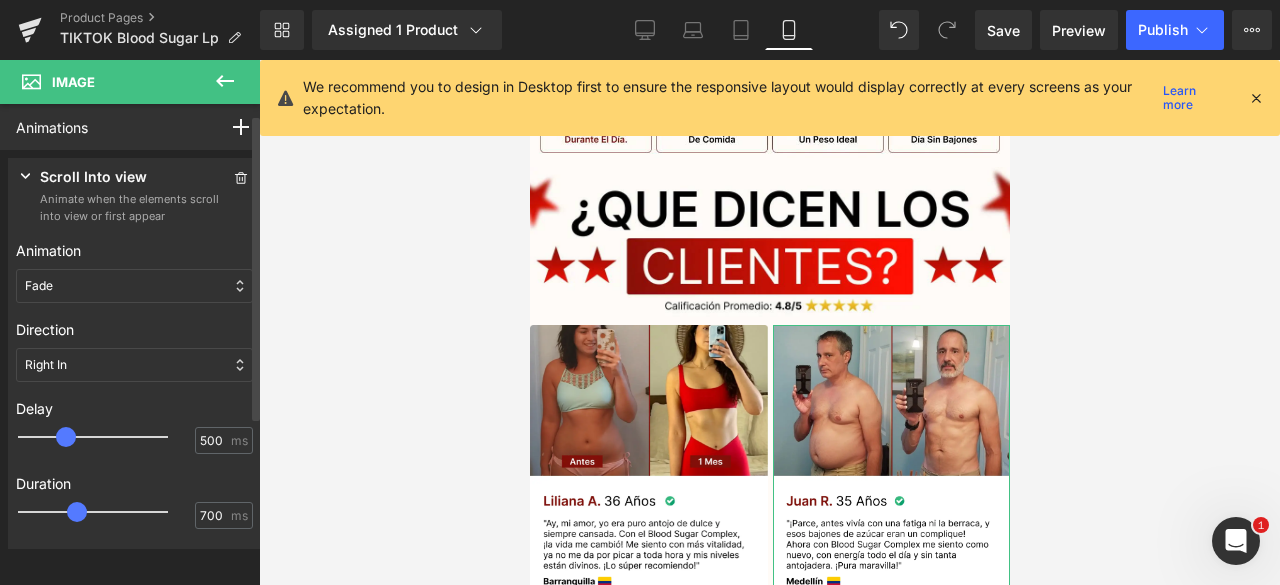 scroll, scrollTop: 197, scrollLeft: 0, axis: vertical 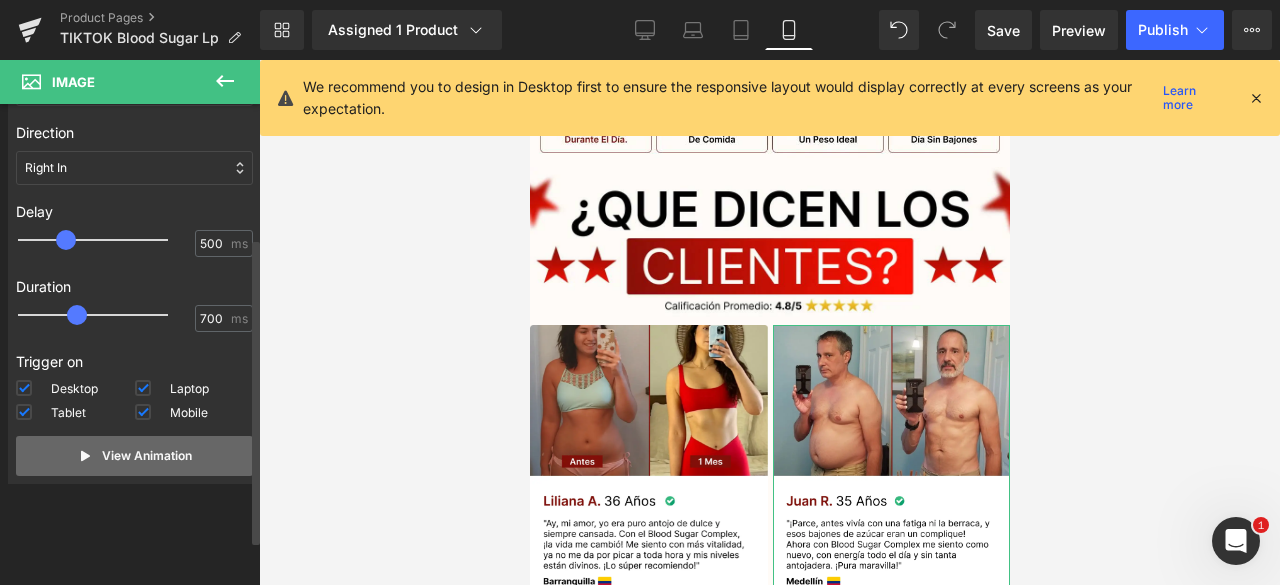 click on "View Animation" at bounding box center [134, 456] 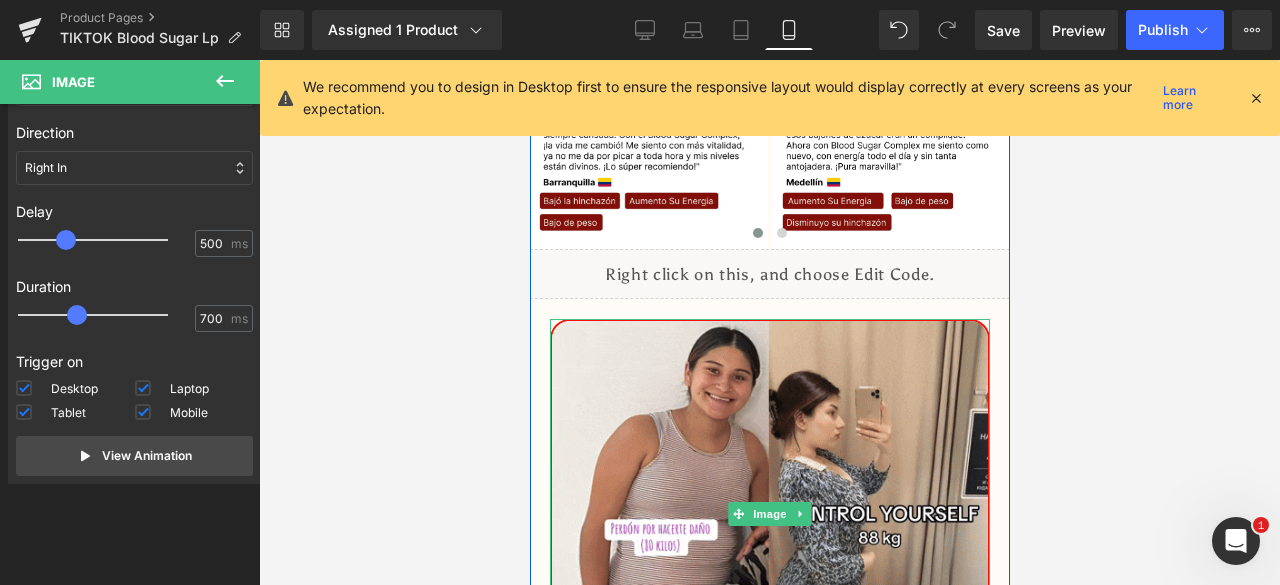 scroll, scrollTop: 3059, scrollLeft: 0, axis: vertical 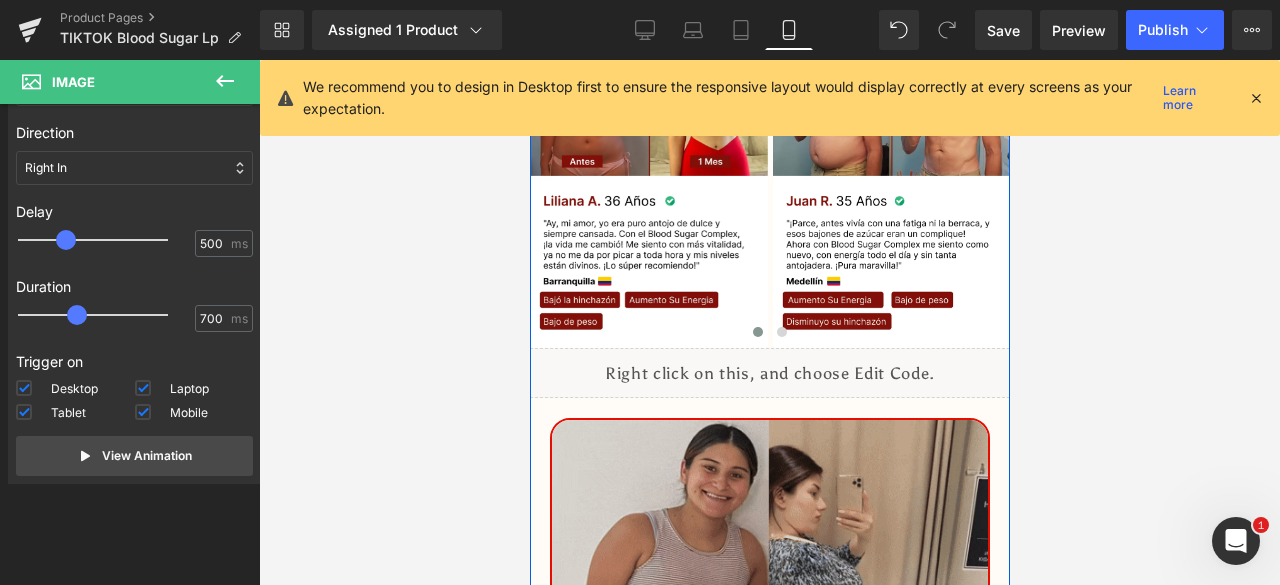 click at bounding box center [769, 612] 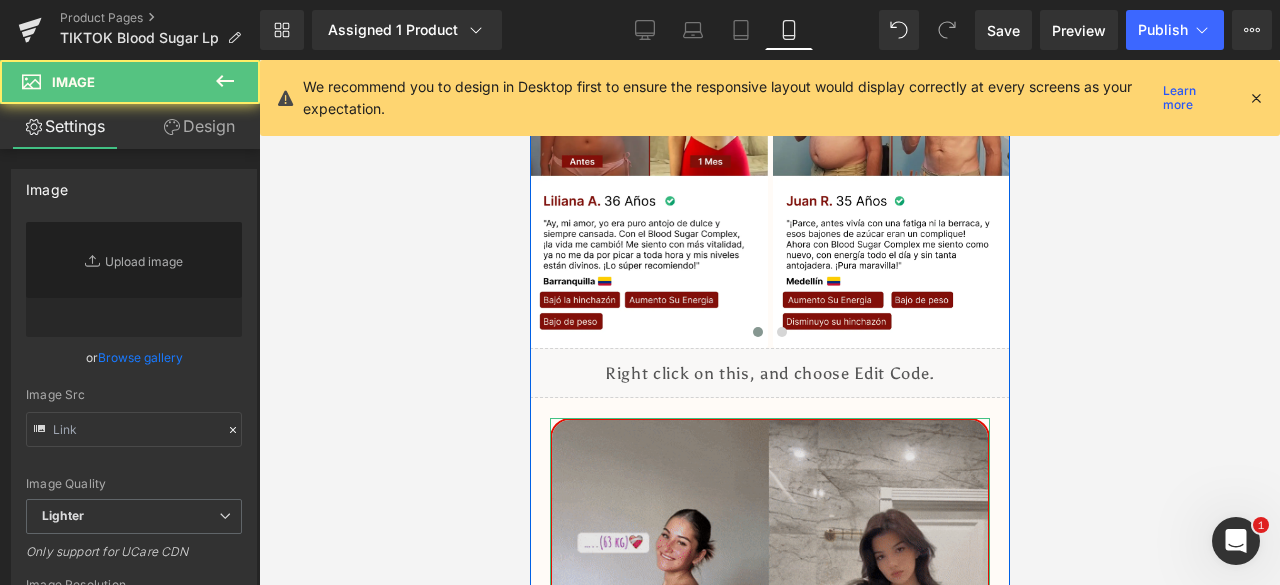 type on "[URL][DOMAIN_NAME]" 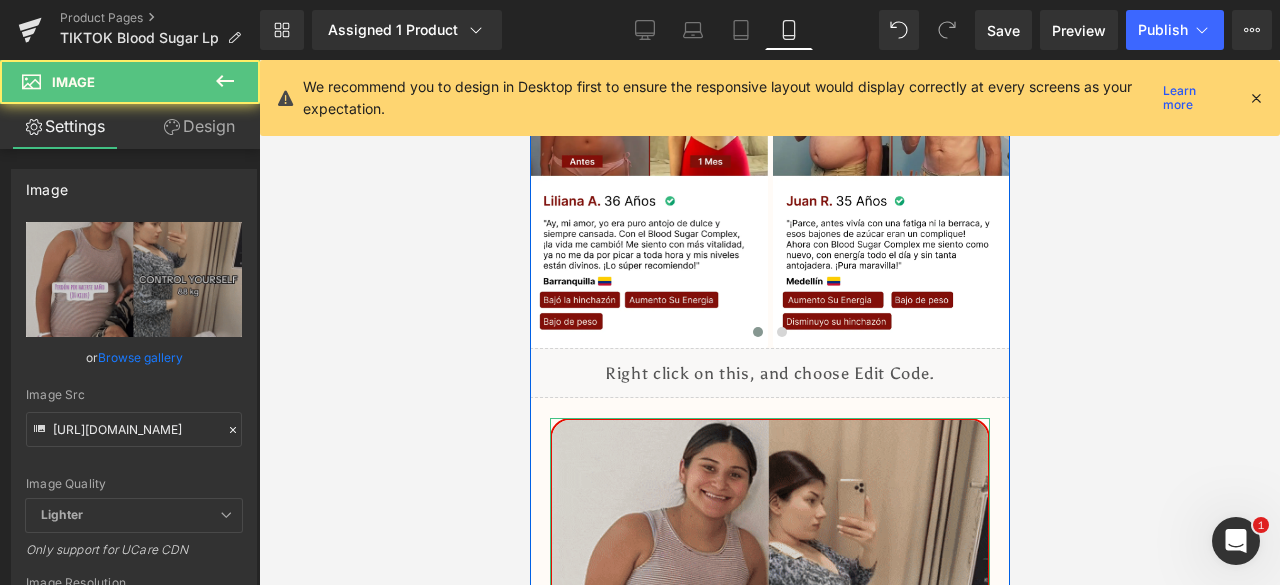 click at bounding box center (769, 612) 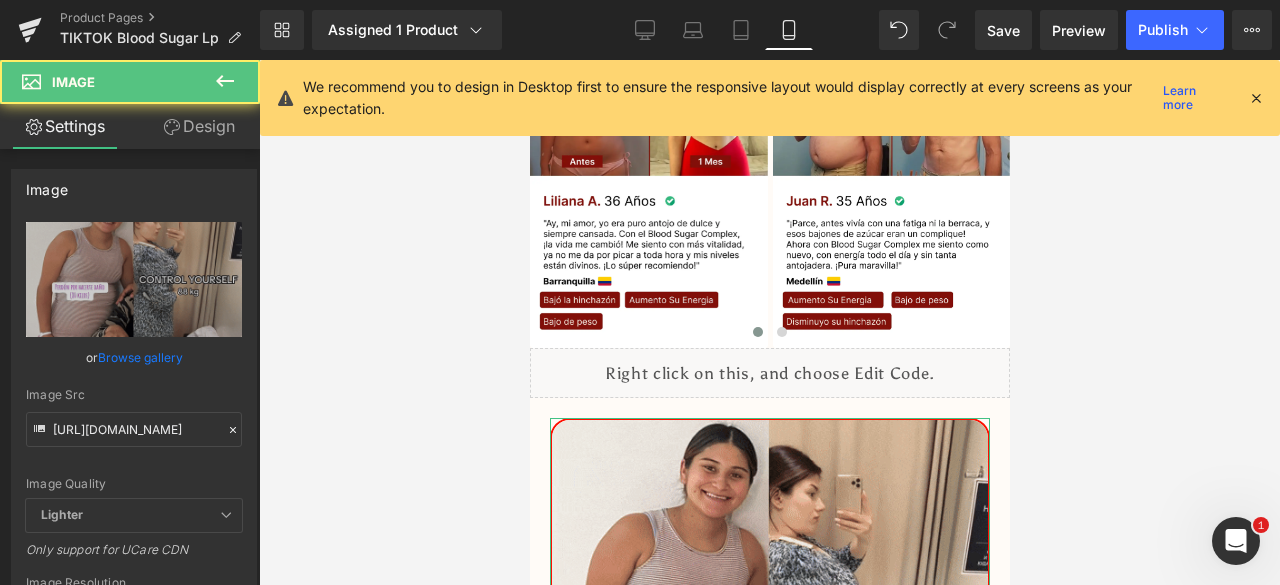 click on "Design" at bounding box center [199, 126] 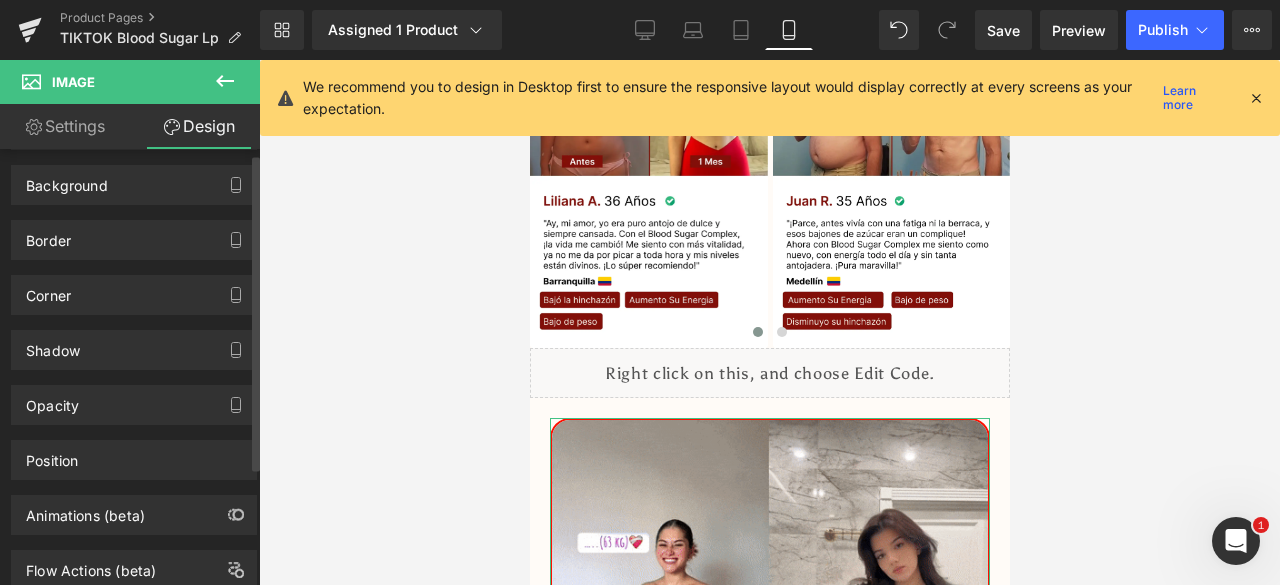 scroll, scrollTop: 168, scrollLeft: 0, axis: vertical 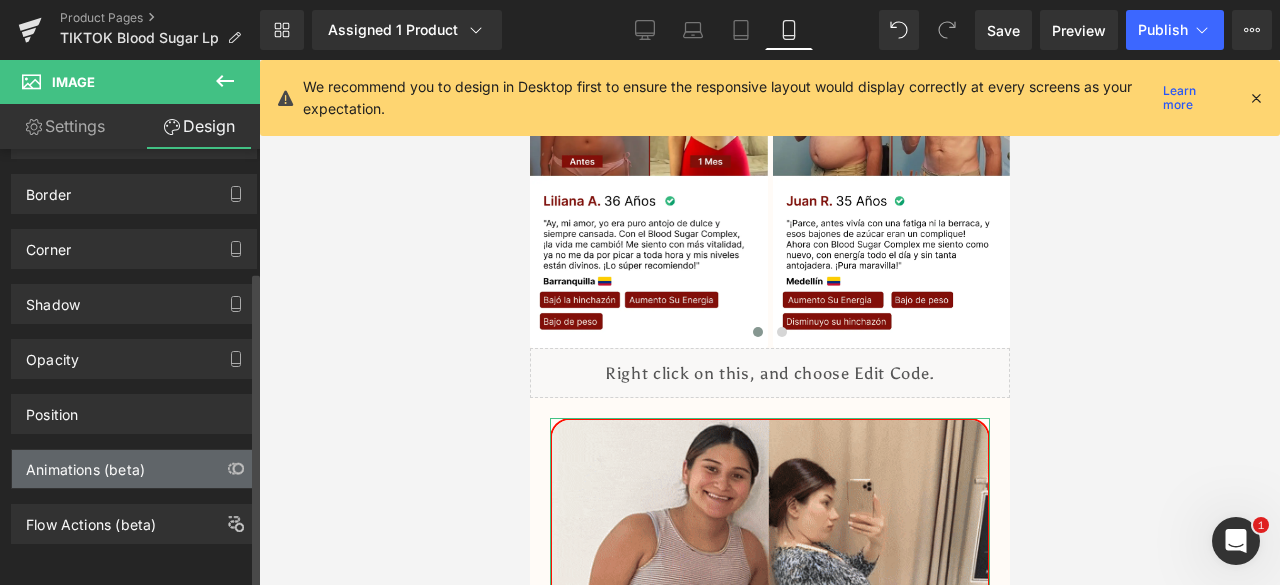 click on "Animations (beta)" at bounding box center (85, 464) 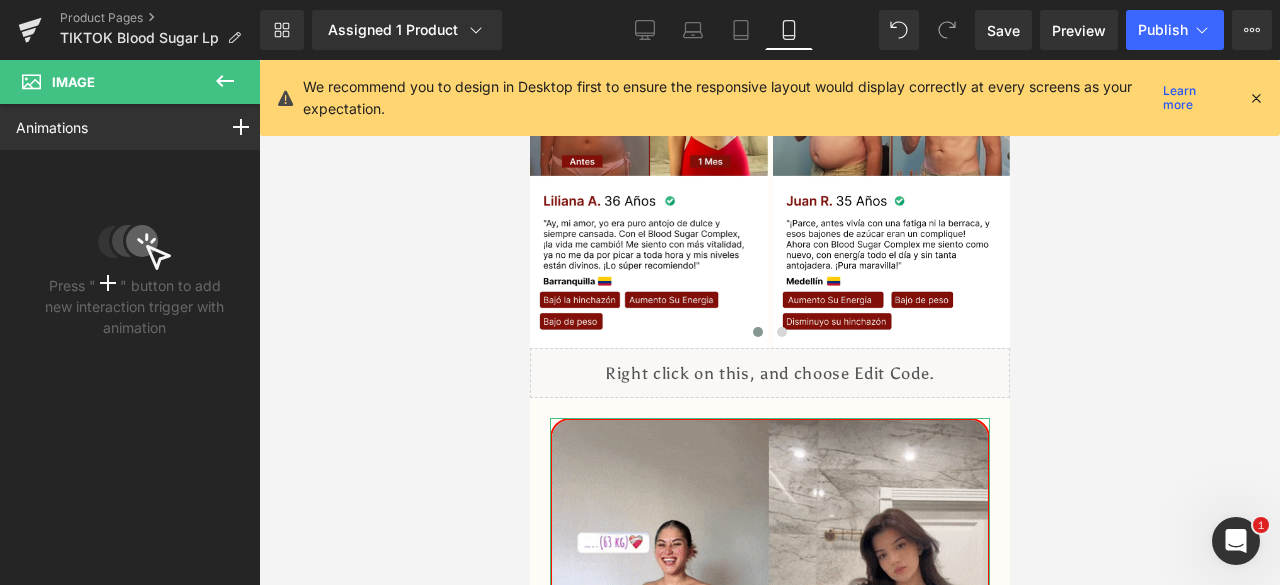 click on "Animations
Mouse Click Mouse Hover Mouse Leave Scroll Into view While scrolling in view After page finish loading
This is the place for explaining how interaction trigger animation" at bounding box center [134, 127] 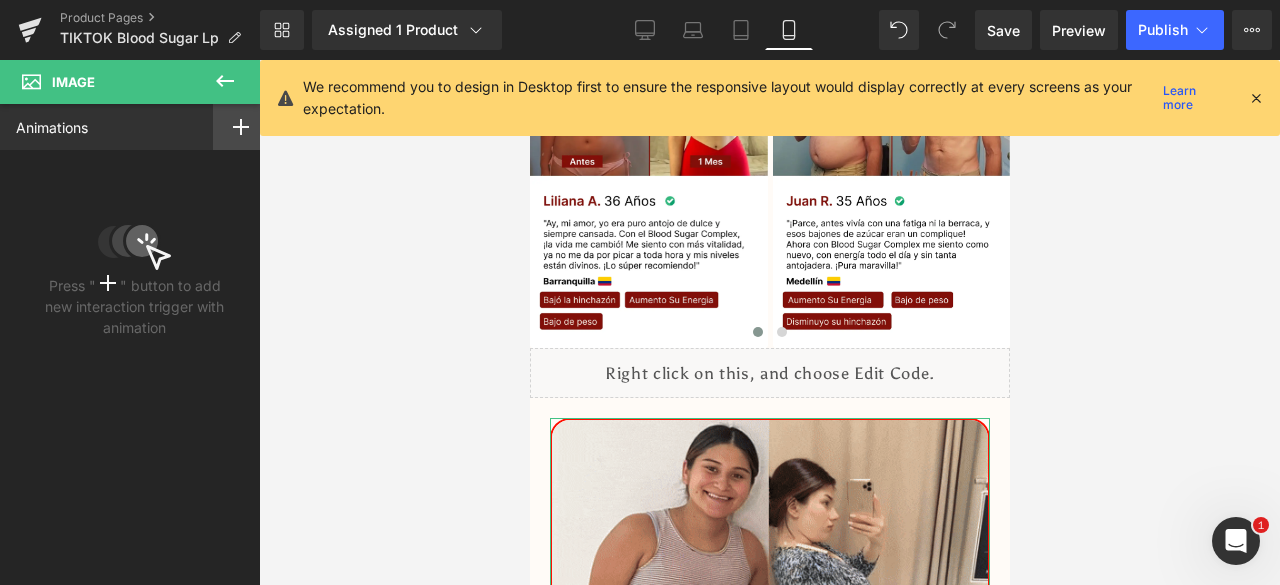 click at bounding box center (241, 127) 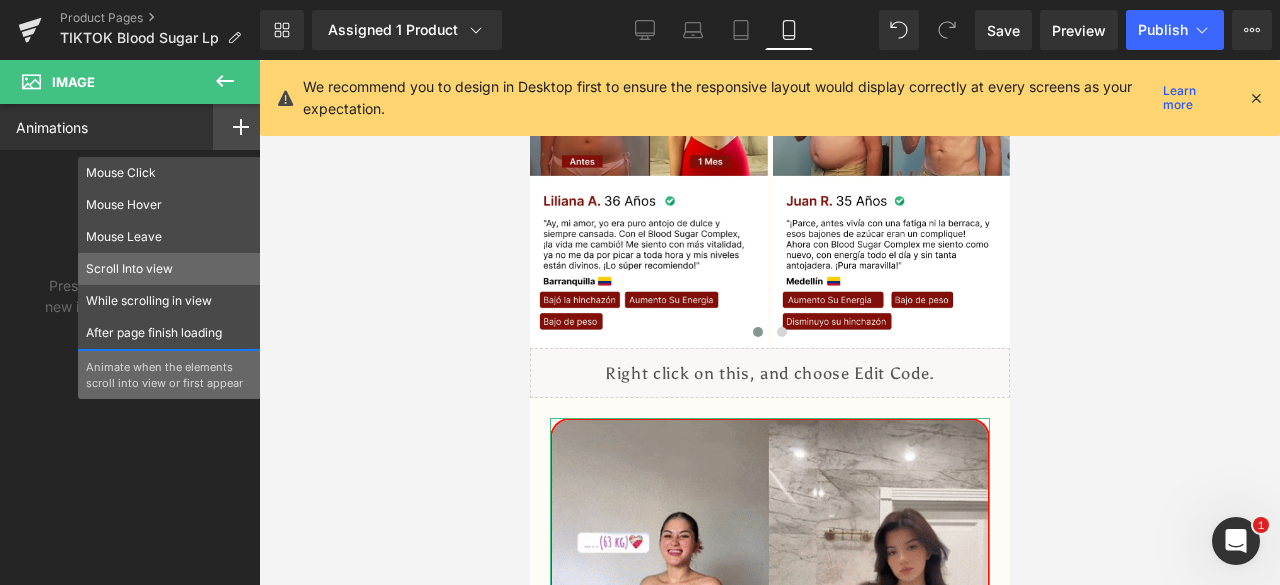 click on "Scroll Into view" at bounding box center (169, 269) 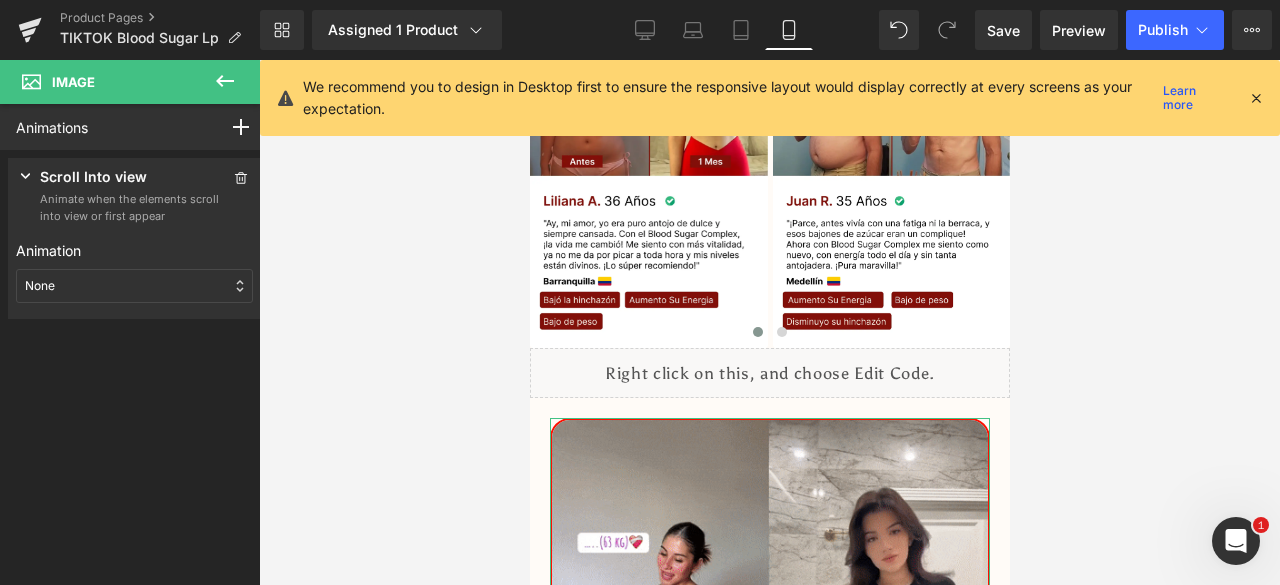 click on "None" at bounding box center [134, 286] 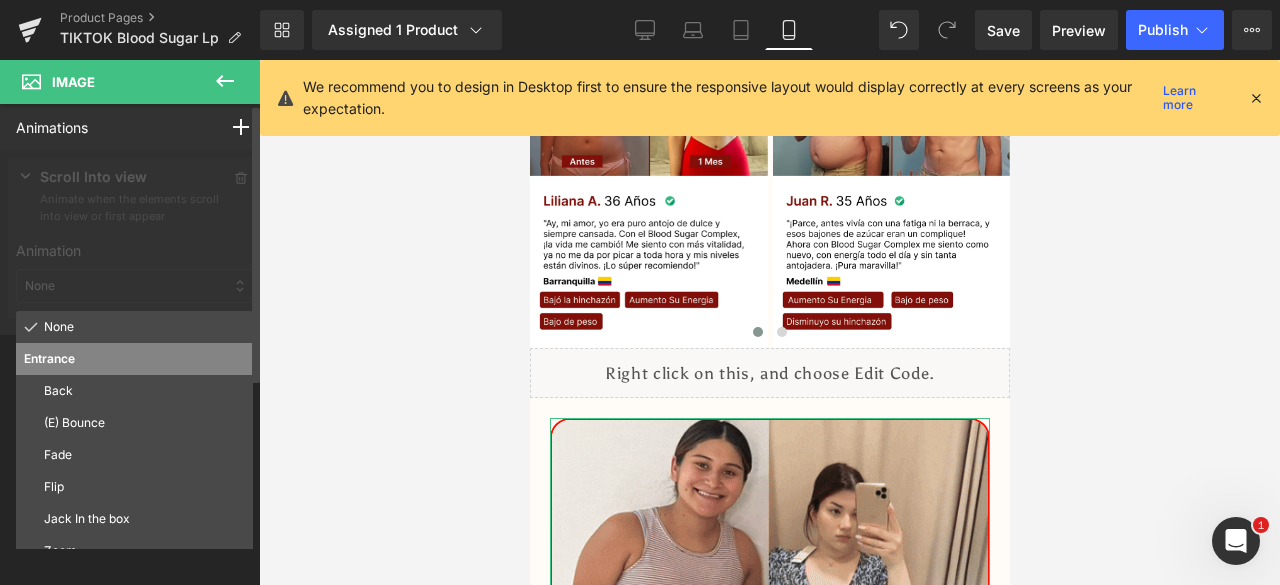 click on "Fade" at bounding box center [134, 455] 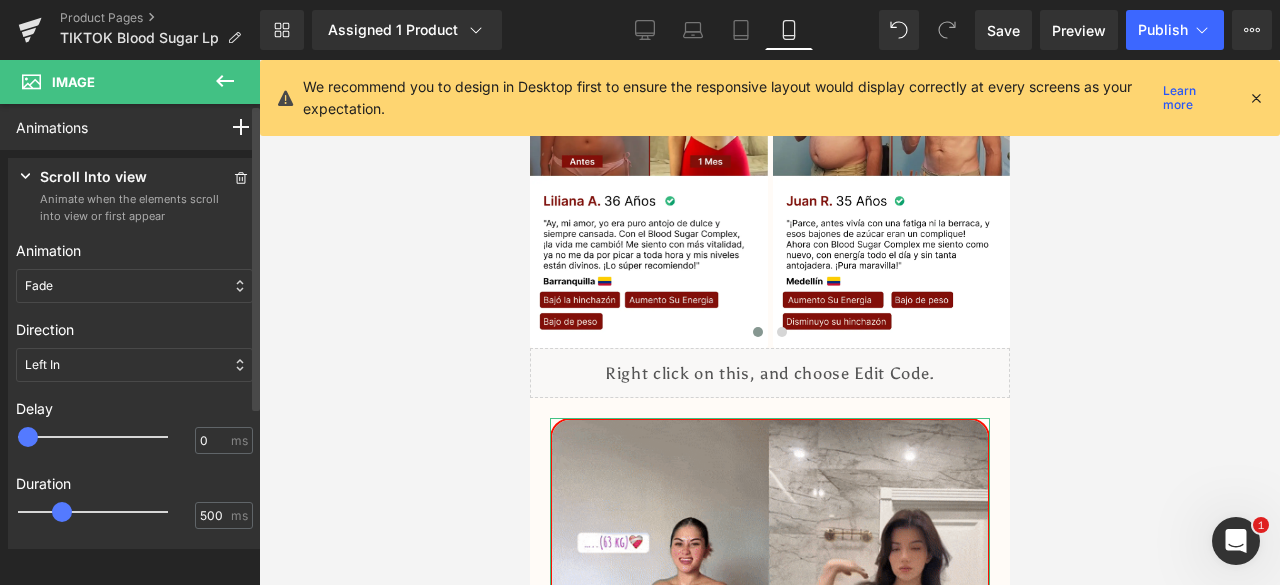type on "500" 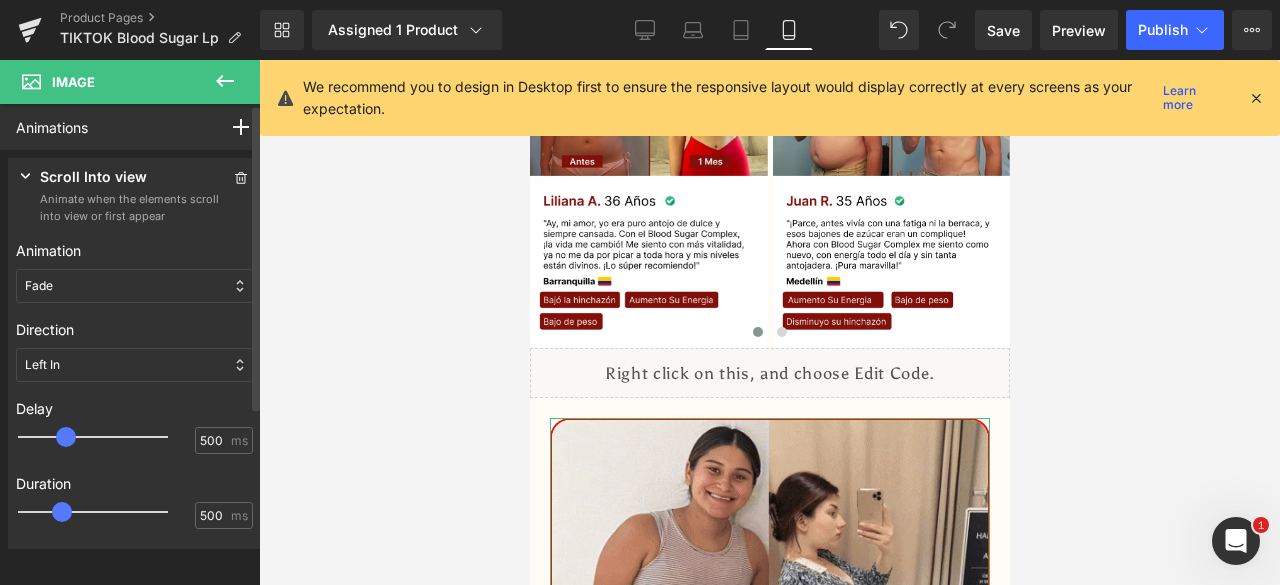 click at bounding box center [107, 437] 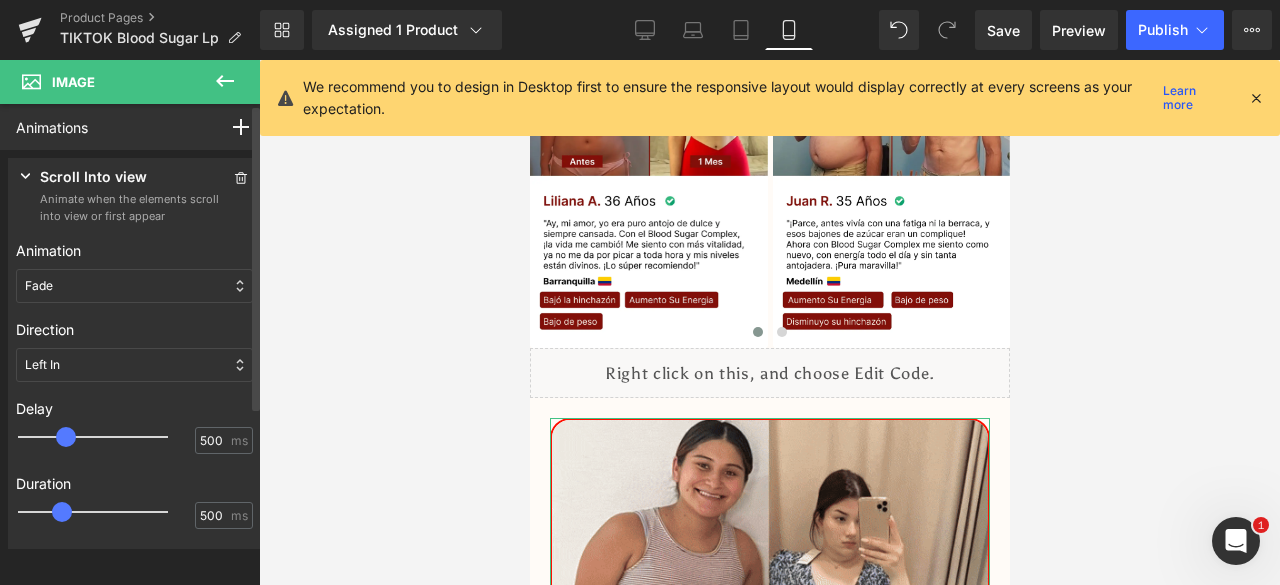 type on "700" 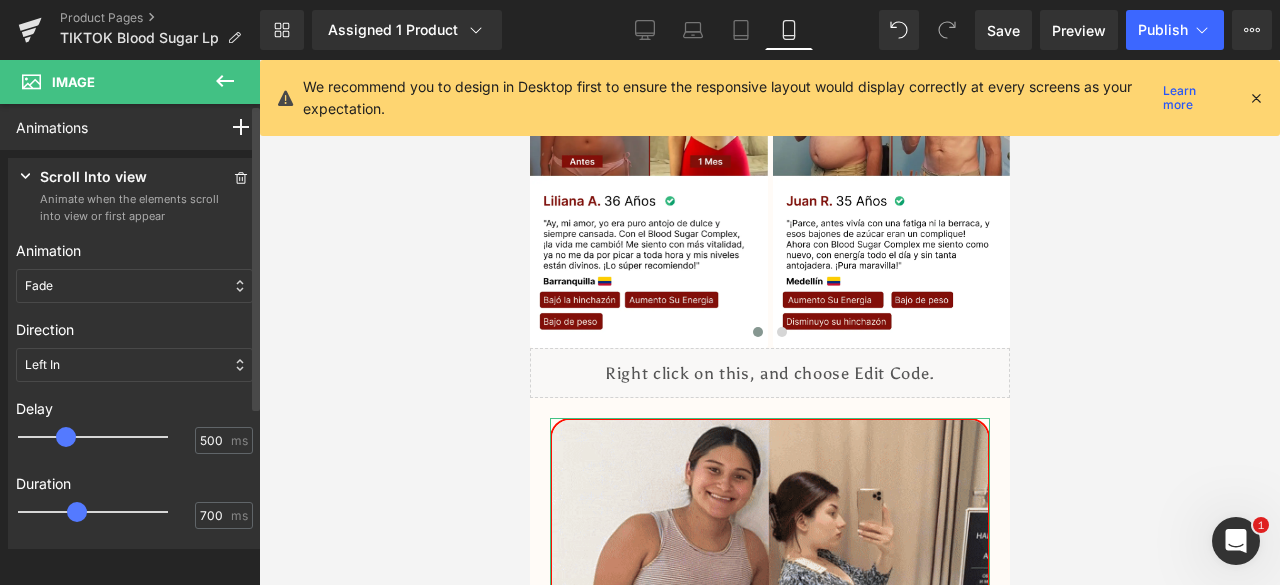 click at bounding box center (107, 512) 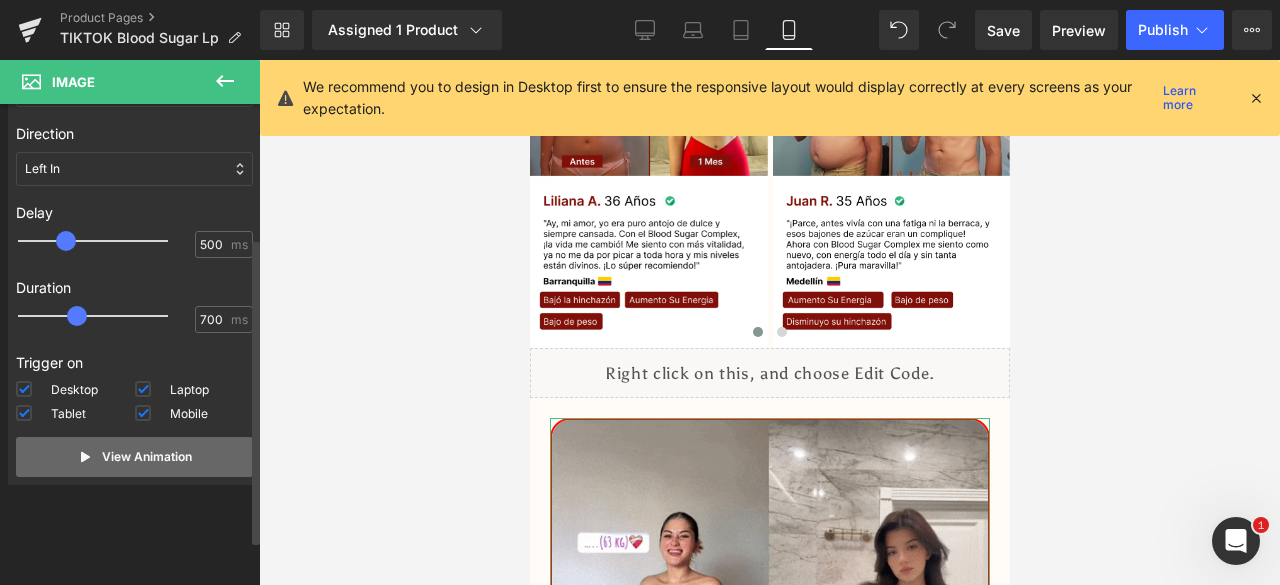 scroll, scrollTop: 197, scrollLeft: 0, axis: vertical 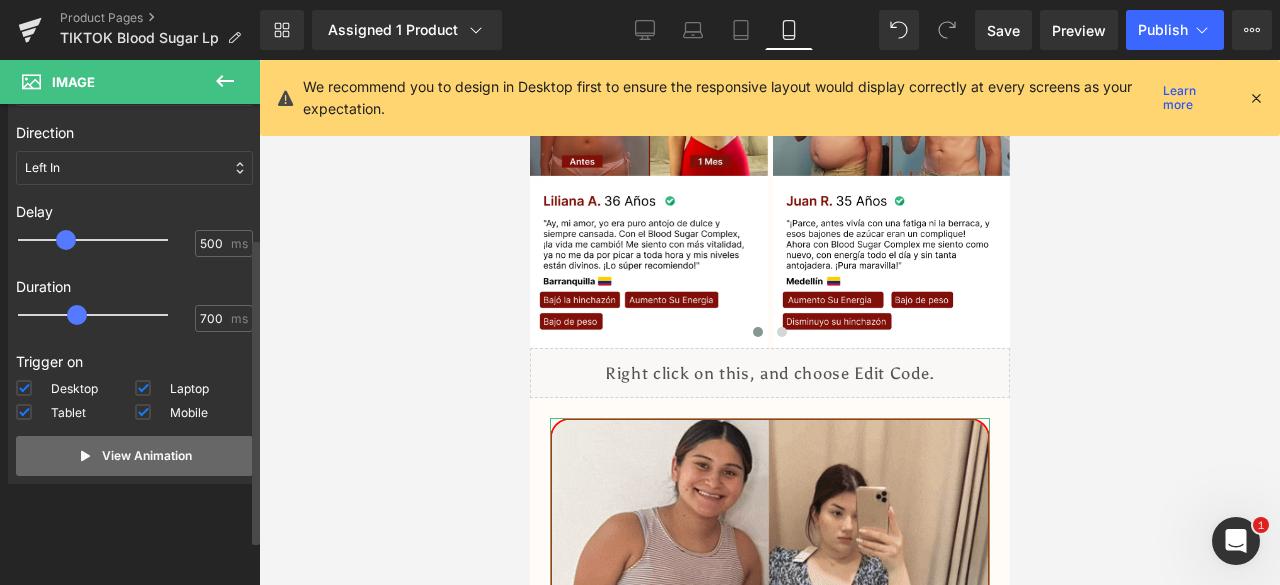 click on "View Animation" at bounding box center [147, 456] 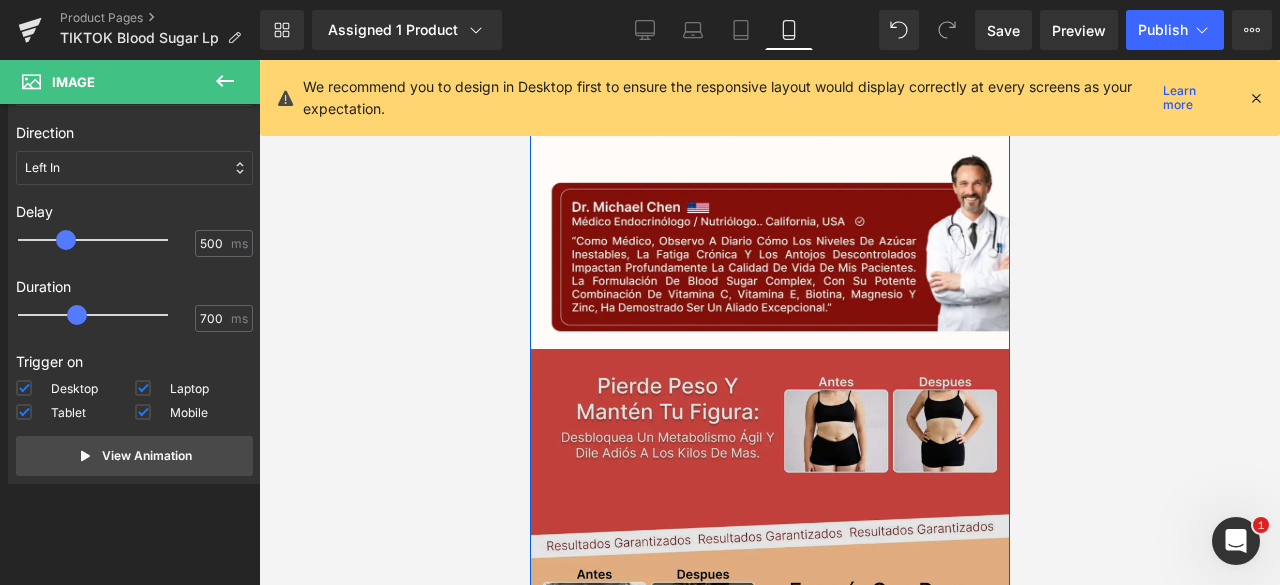 scroll, scrollTop: 3559, scrollLeft: 0, axis: vertical 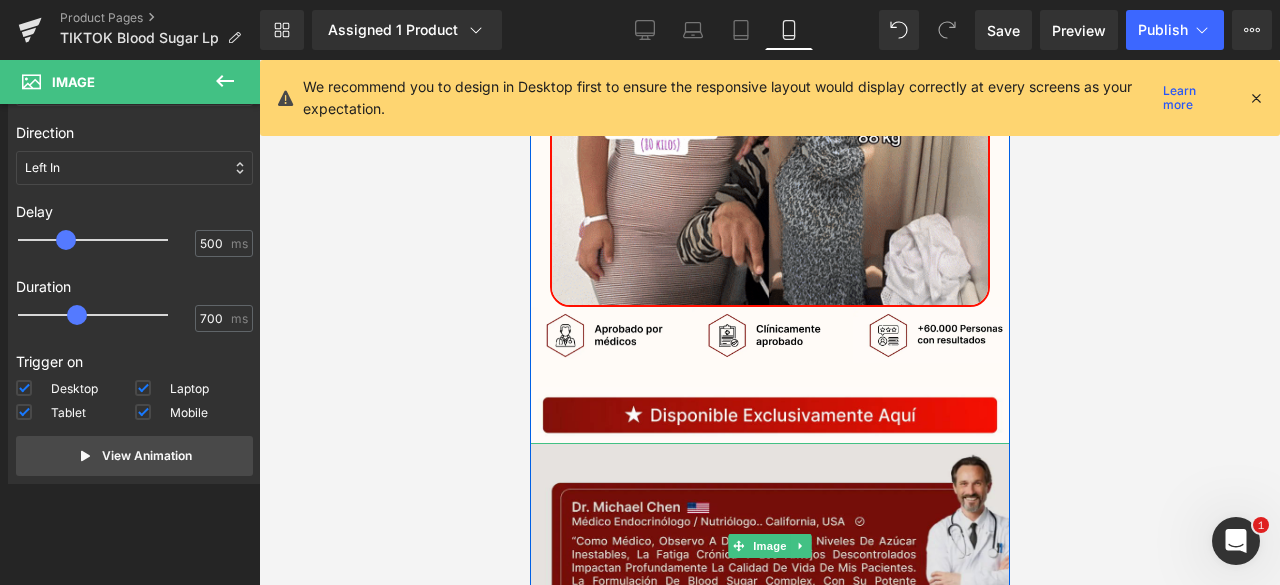 click at bounding box center [769, 546] 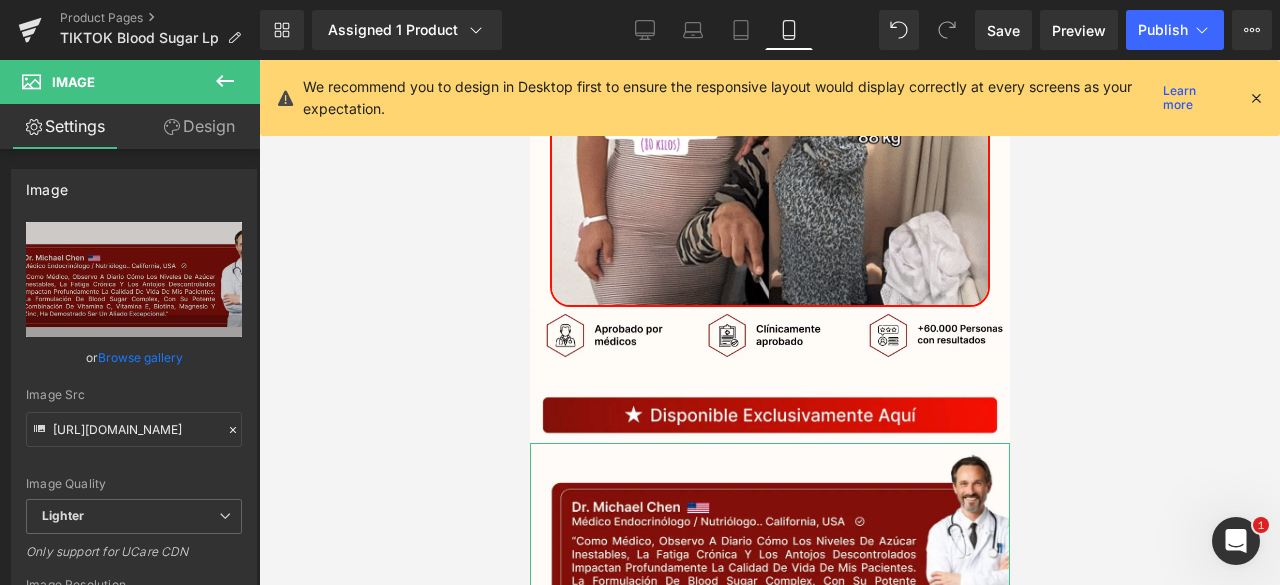 click on "Design" at bounding box center (199, 126) 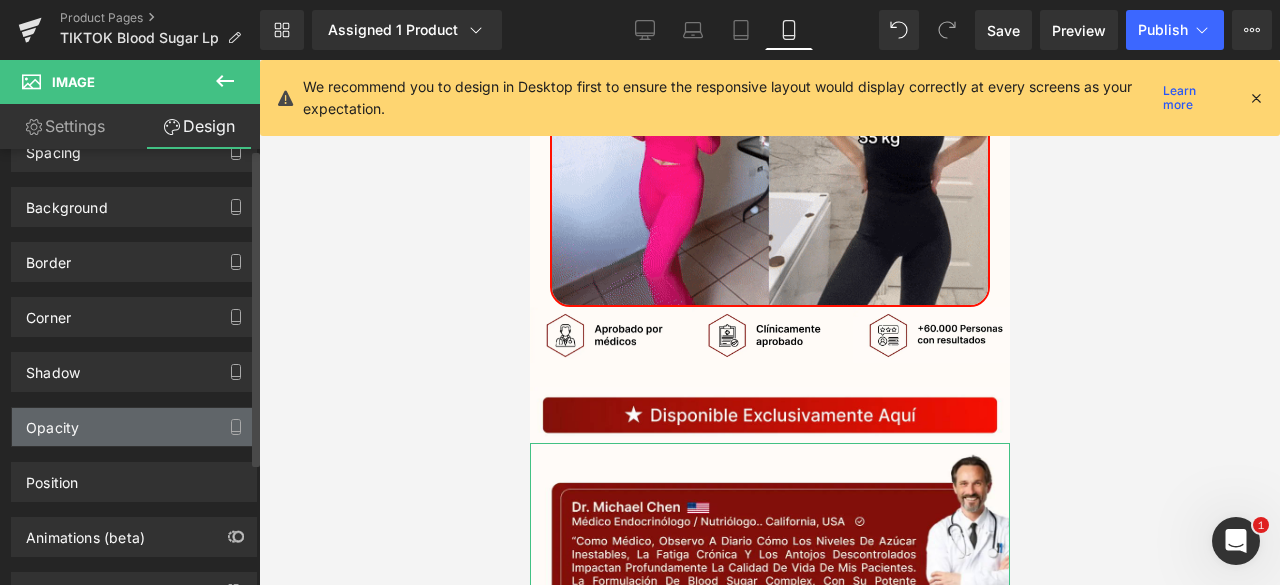 scroll, scrollTop: 168, scrollLeft: 0, axis: vertical 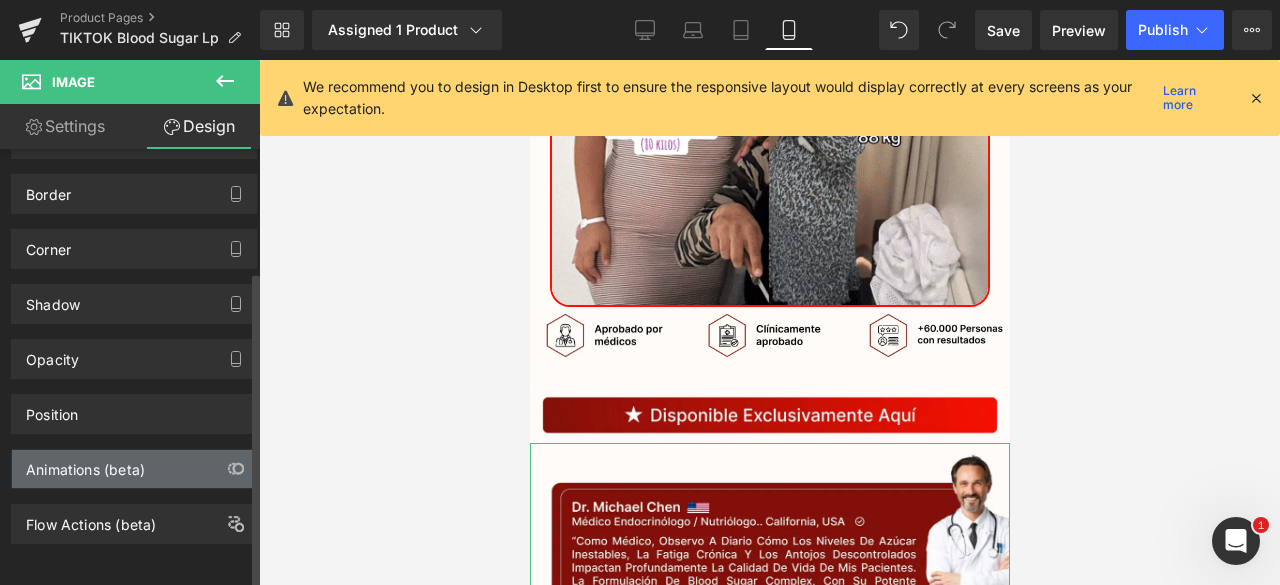 click on "Animations (beta)" at bounding box center (85, 464) 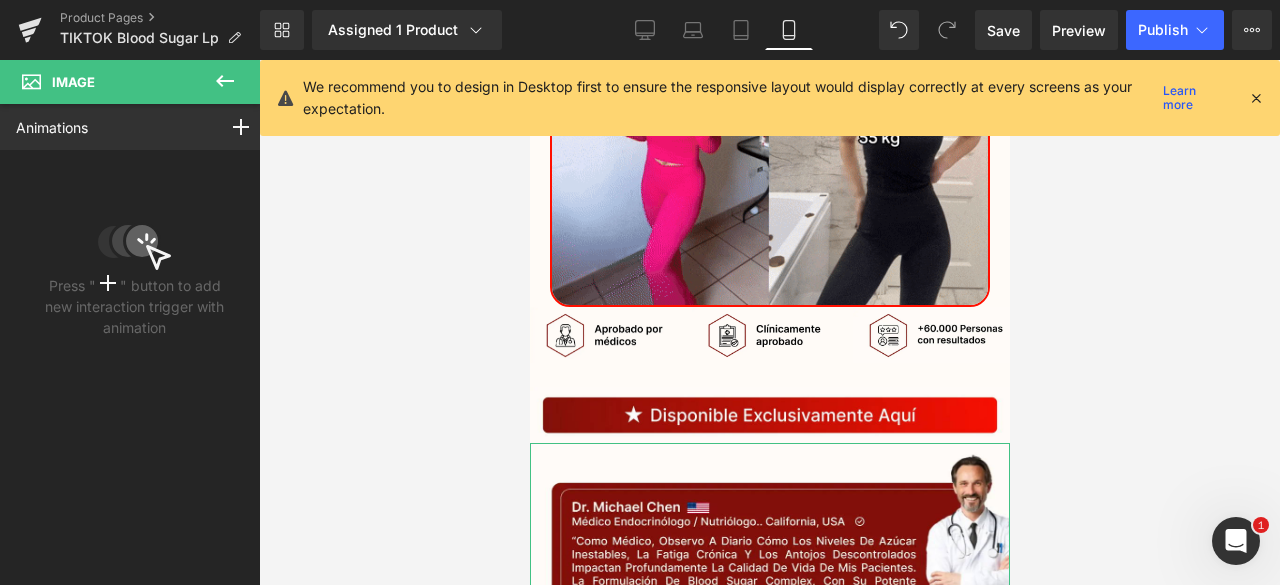 click on "Animations
Mouse Click Mouse Hover Mouse Leave Scroll Into view While scrolling in view After page finish loading
This is the place for explaining how interaction trigger animation" at bounding box center [134, 127] 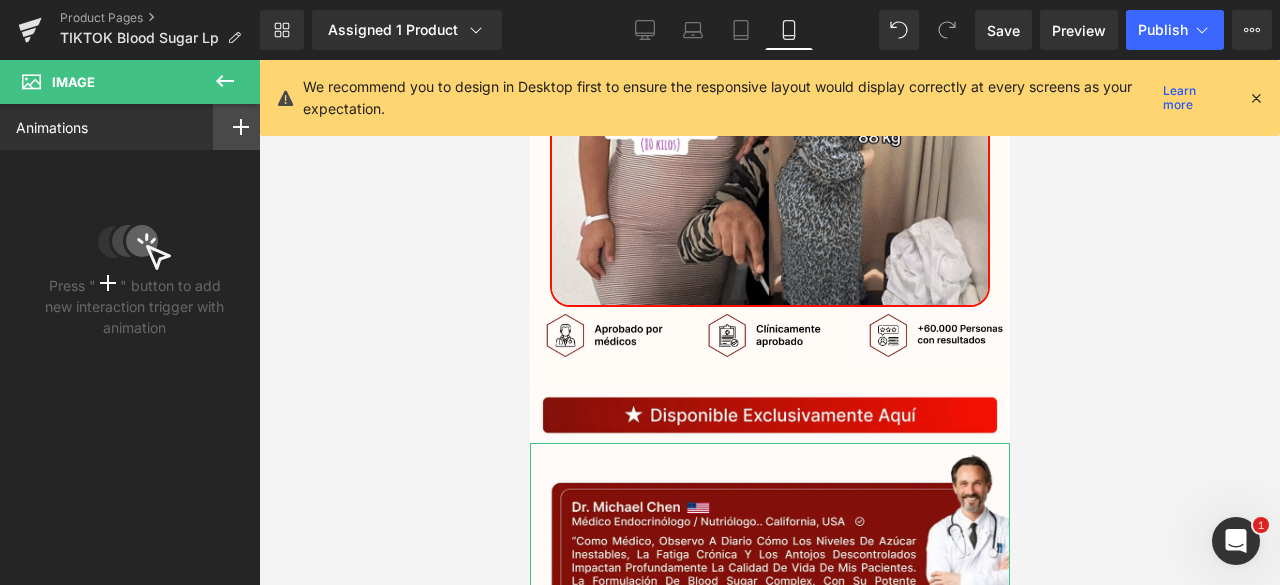 click 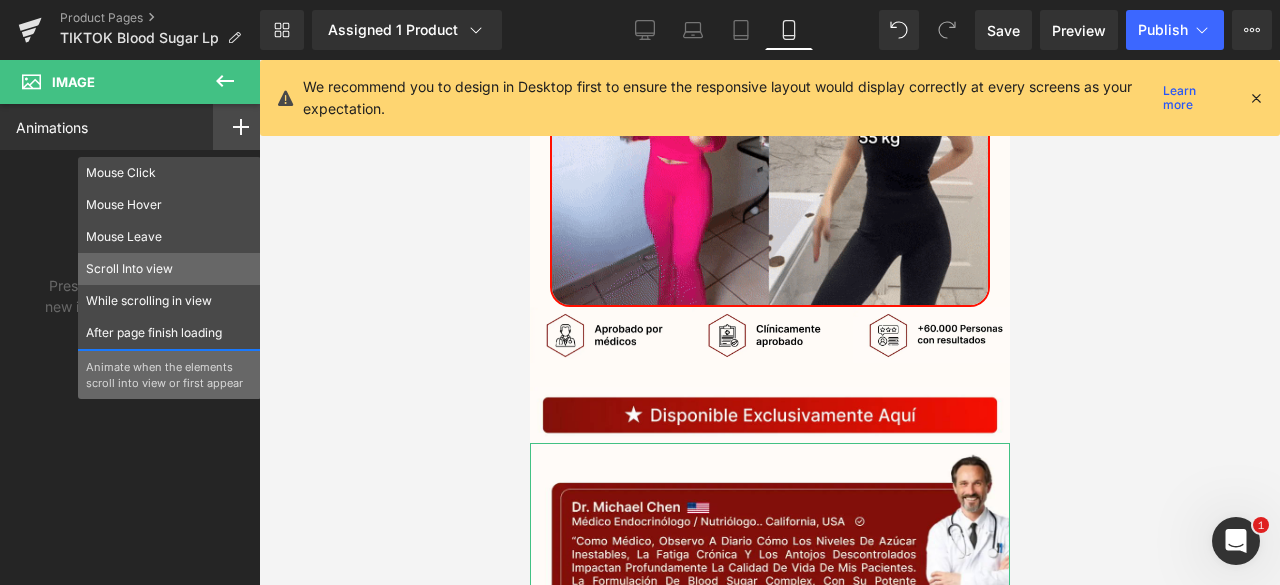 click on "Scroll Into view" at bounding box center (169, 269) 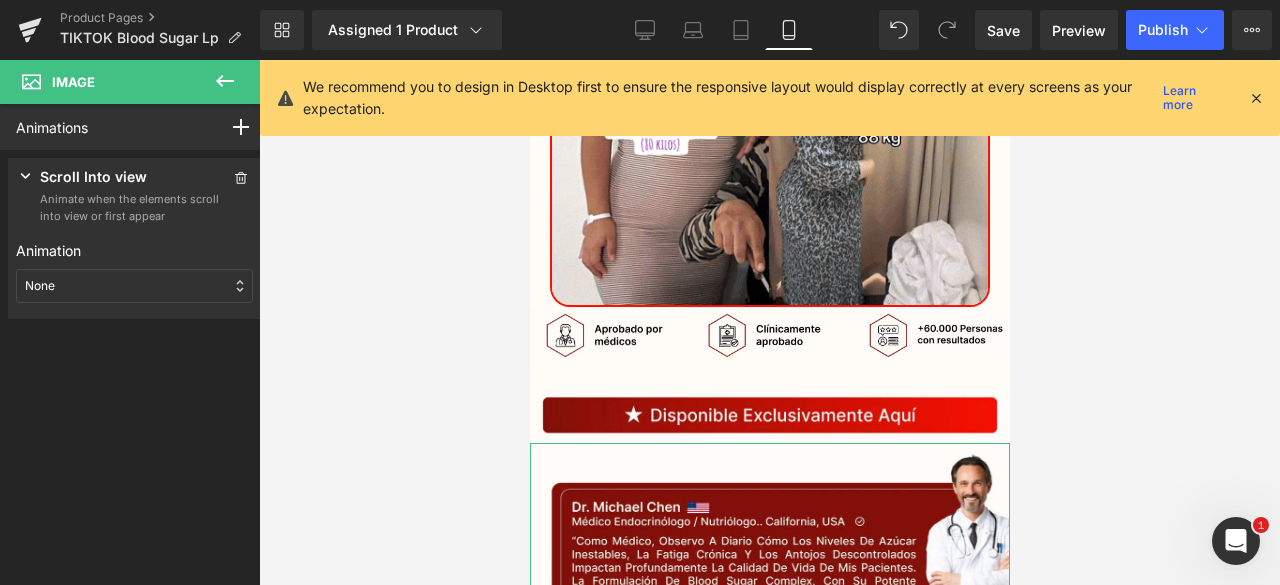 click on "None" at bounding box center (134, 286) 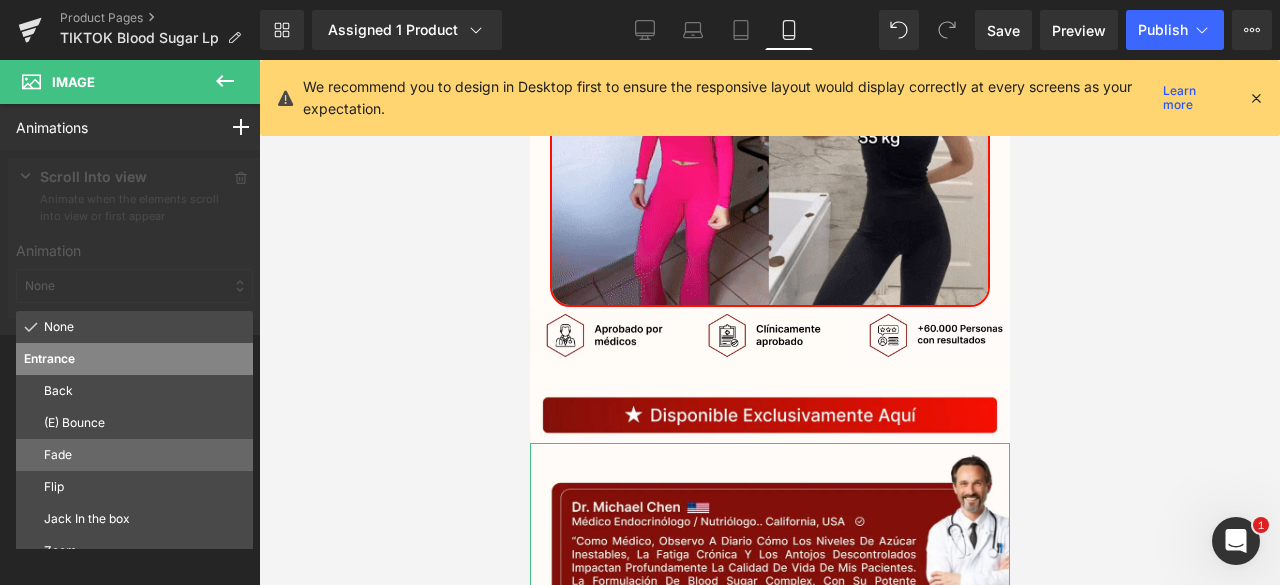 click on "Fade" at bounding box center (144, 455) 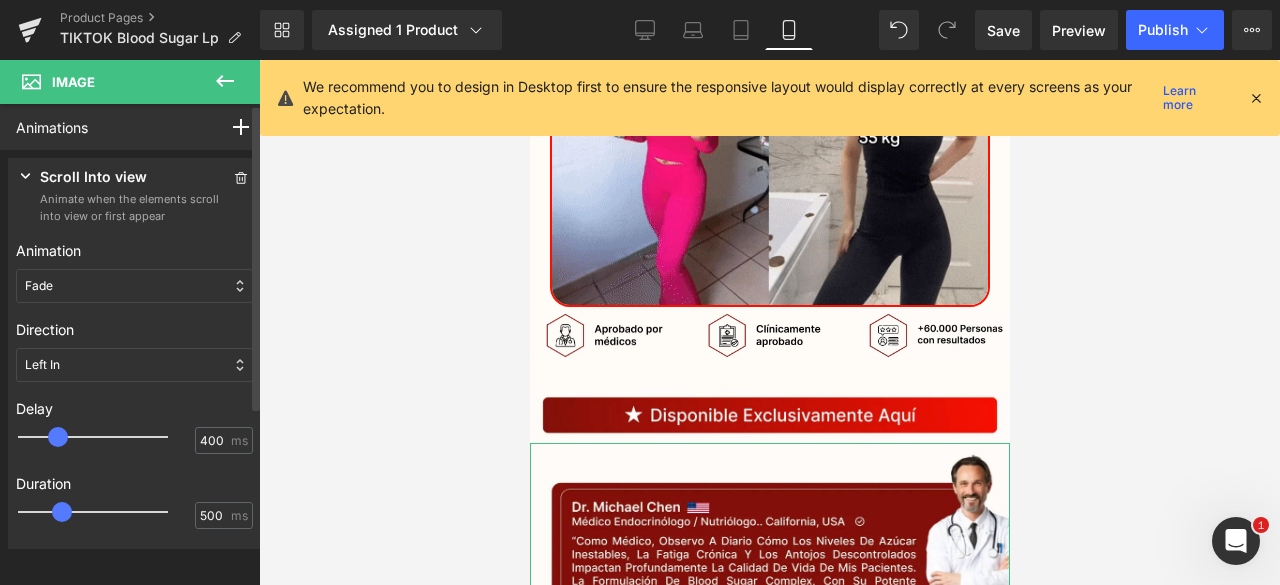 click at bounding box center [107, 437] 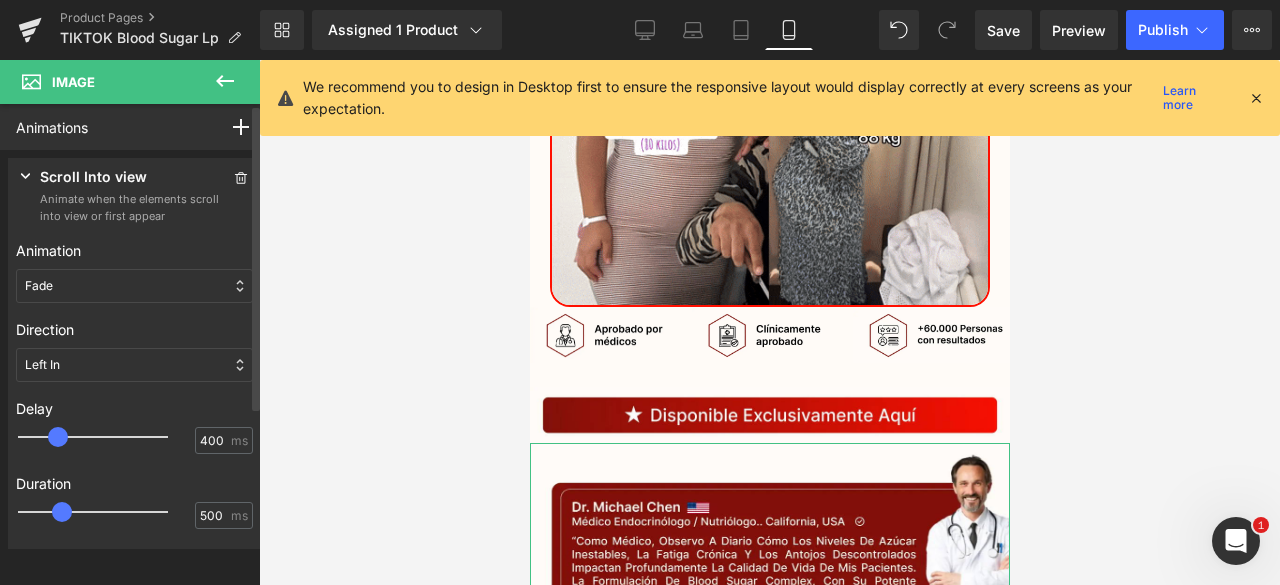 type on "500" 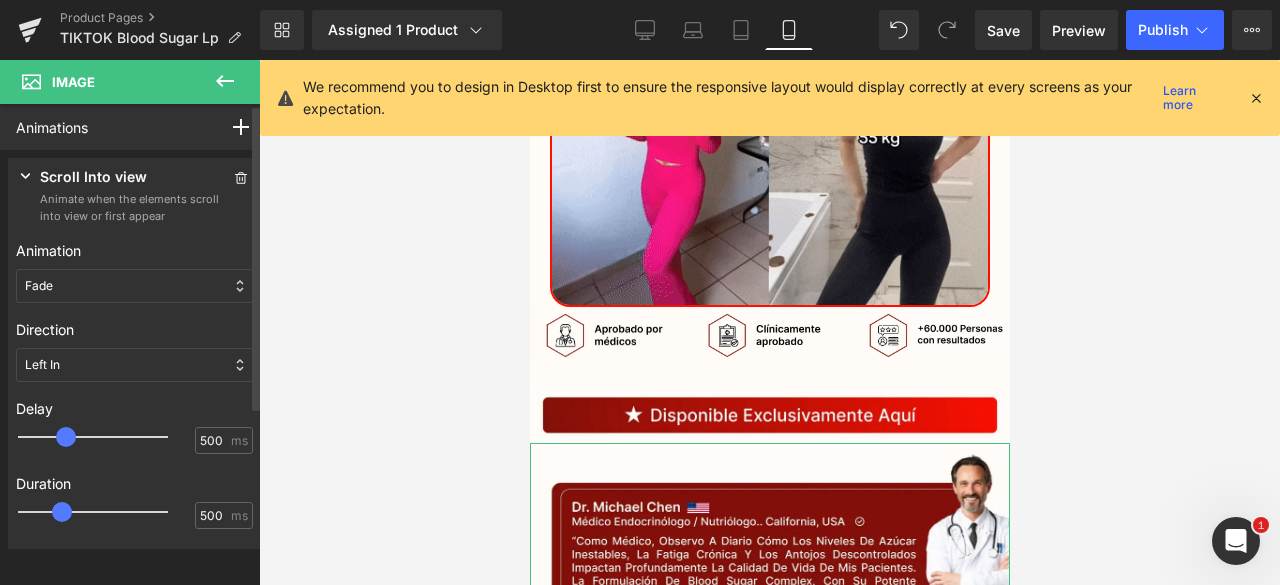 click at bounding box center [66, 437] 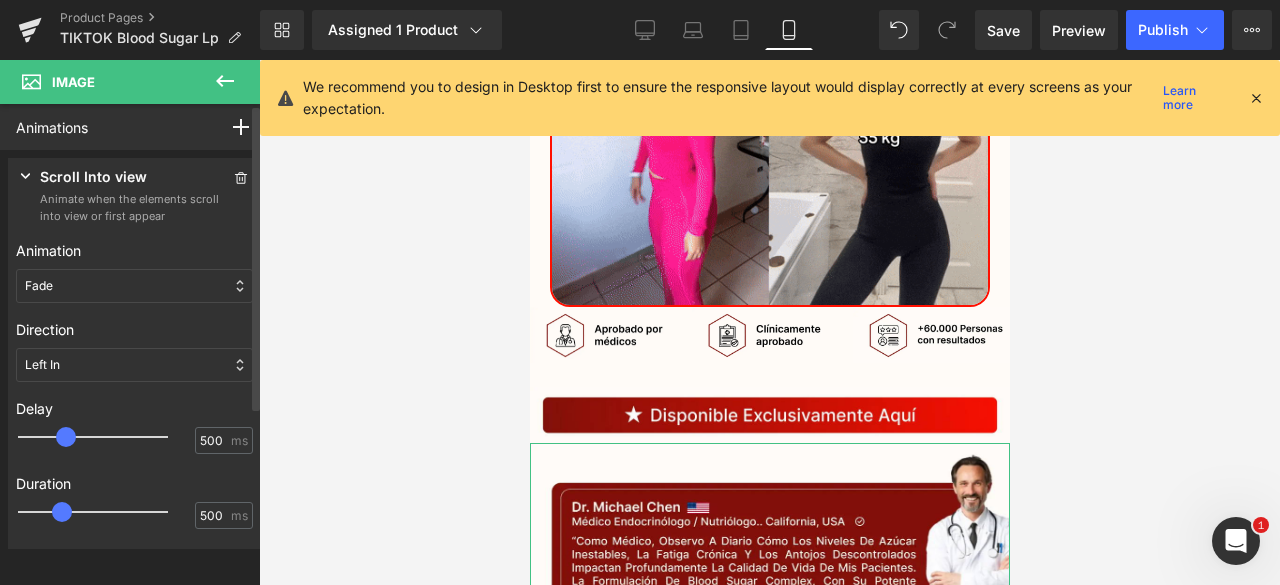 type on "650" 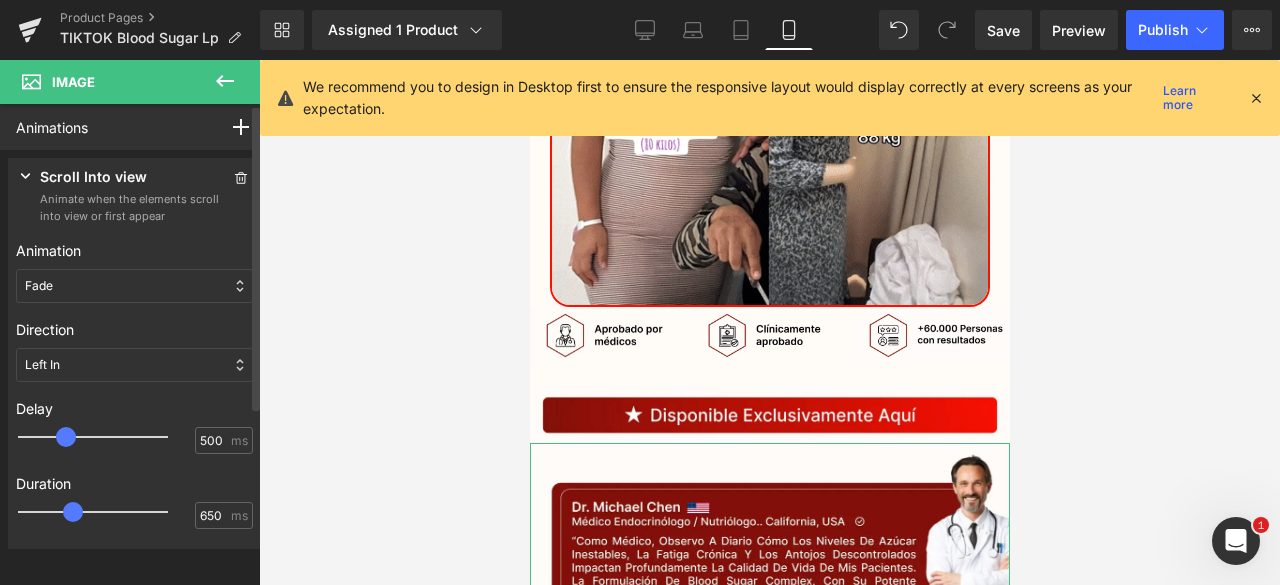 click at bounding box center [107, 512] 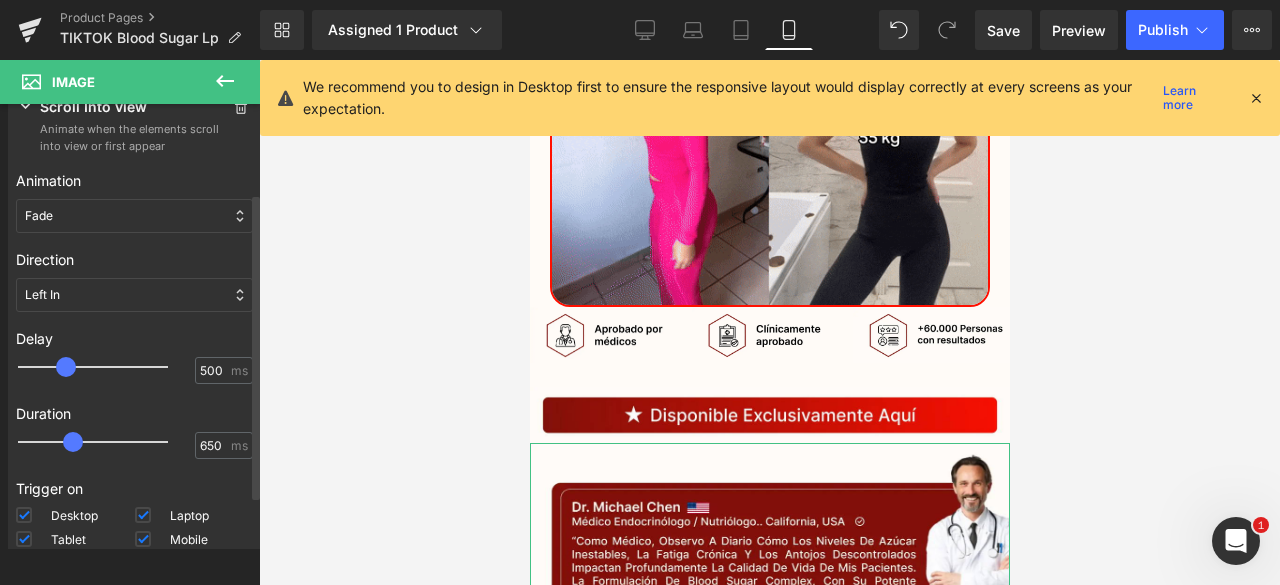 scroll, scrollTop: 197, scrollLeft: 0, axis: vertical 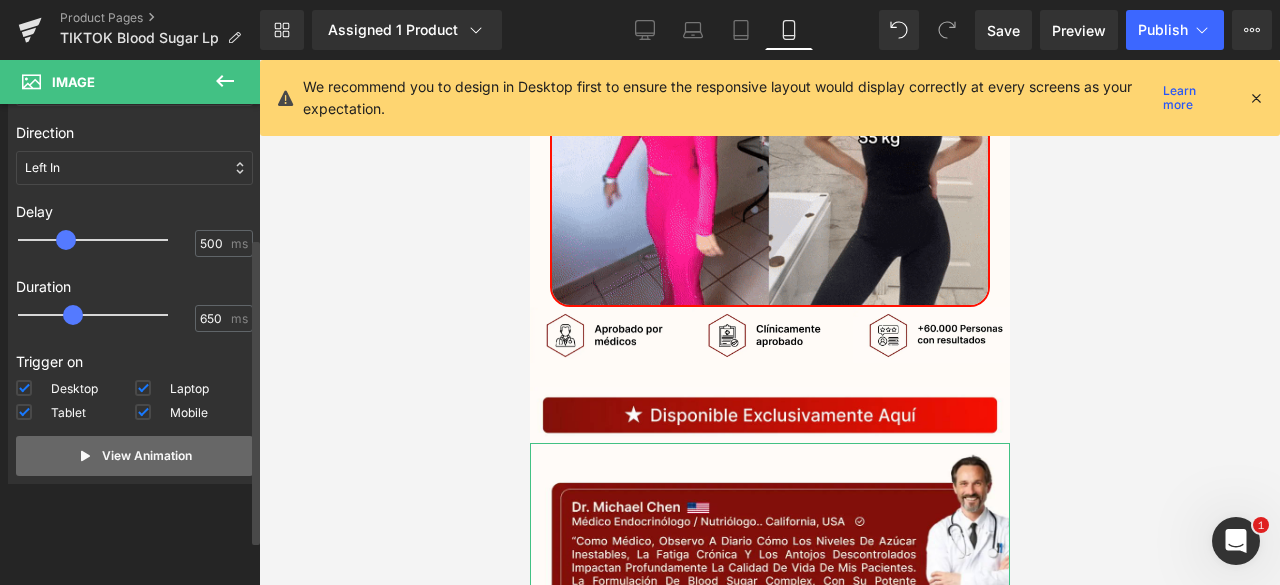 click on "View Animation" at bounding box center (134, 456) 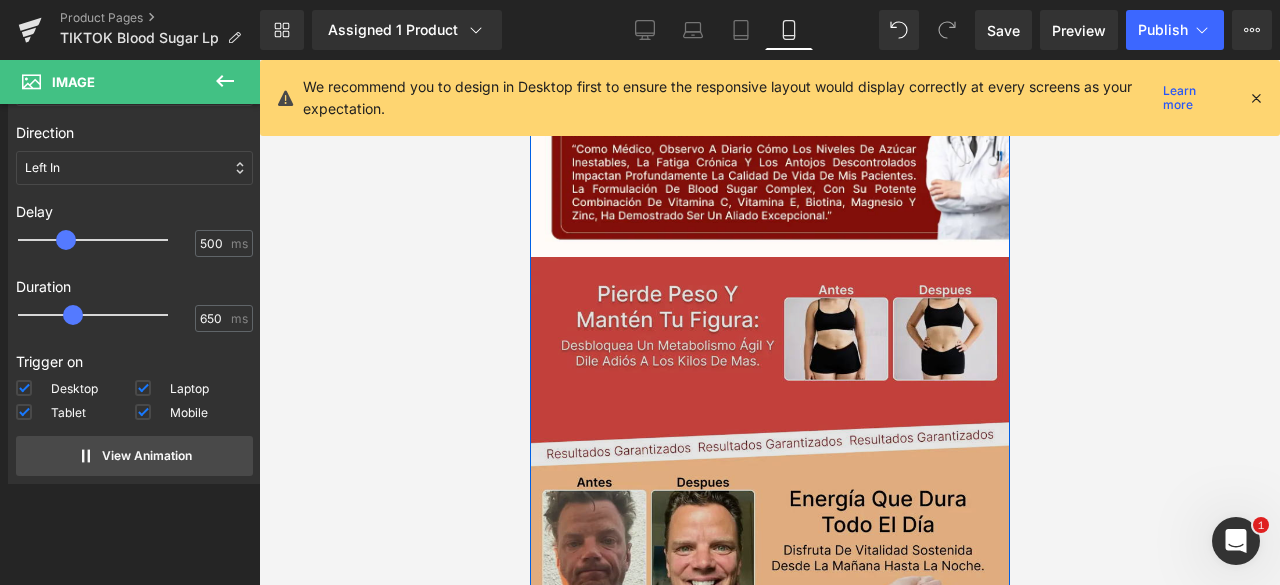 scroll, scrollTop: 3959, scrollLeft: 0, axis: vertical 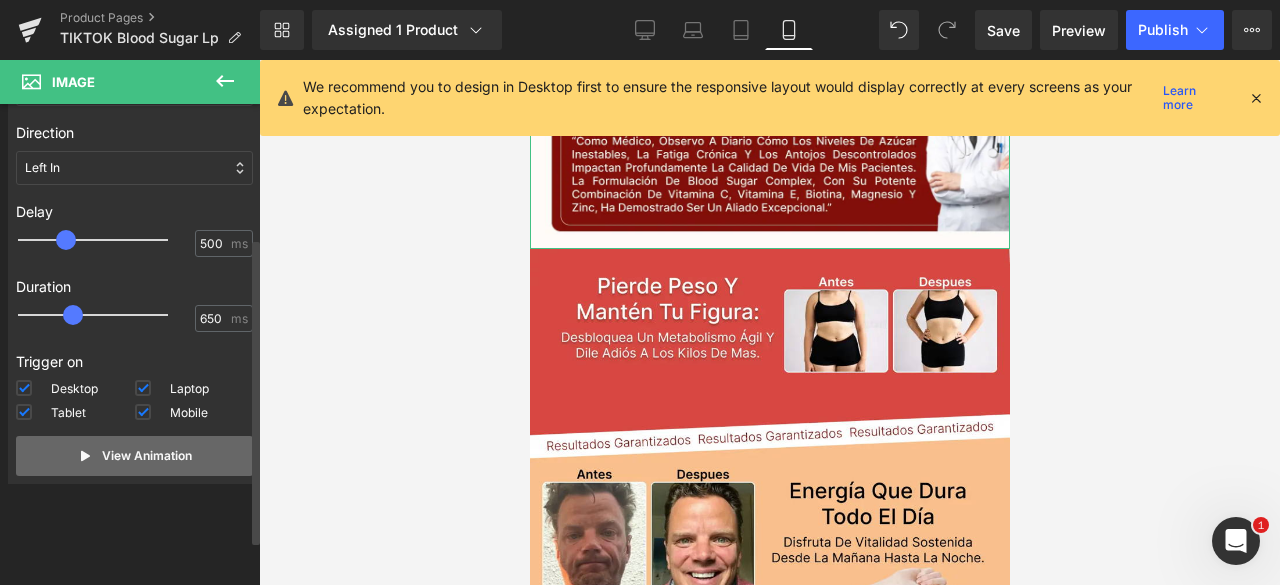 click on "View Animation" at bounding box center (134, 456) 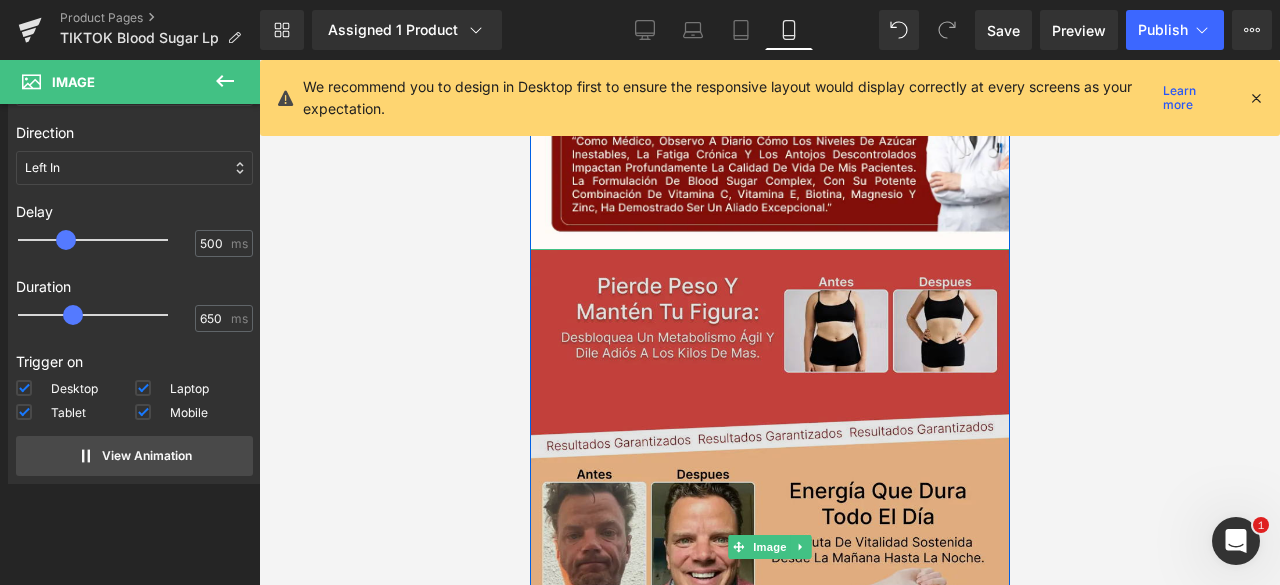 click at bounding box center (769, 546) 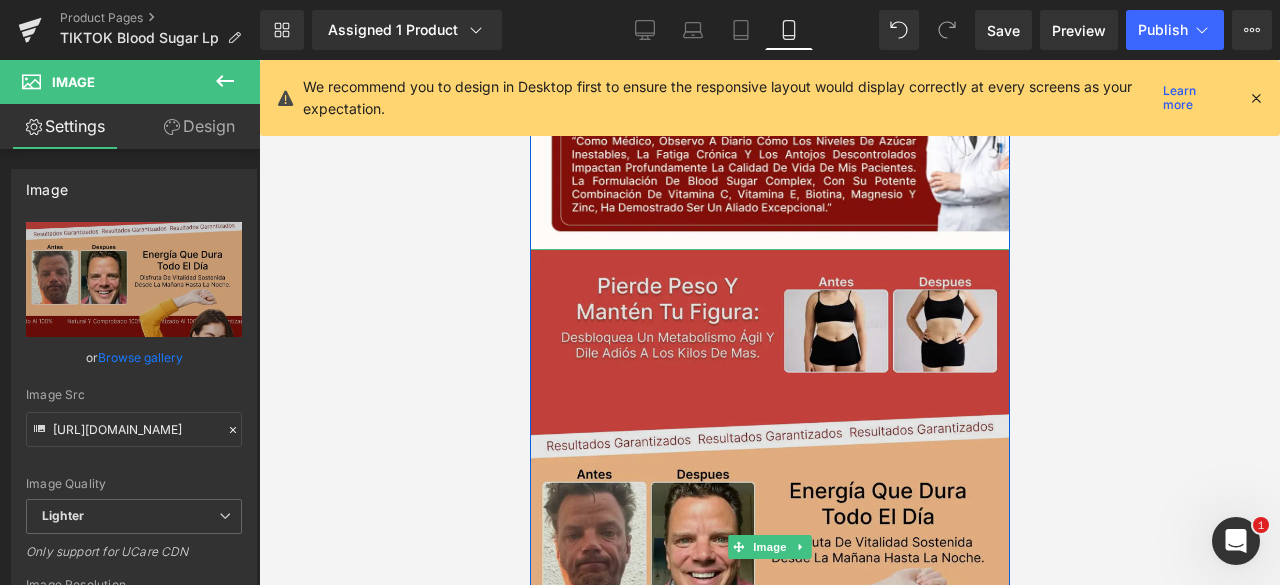 click at bounding box center (769, 546) 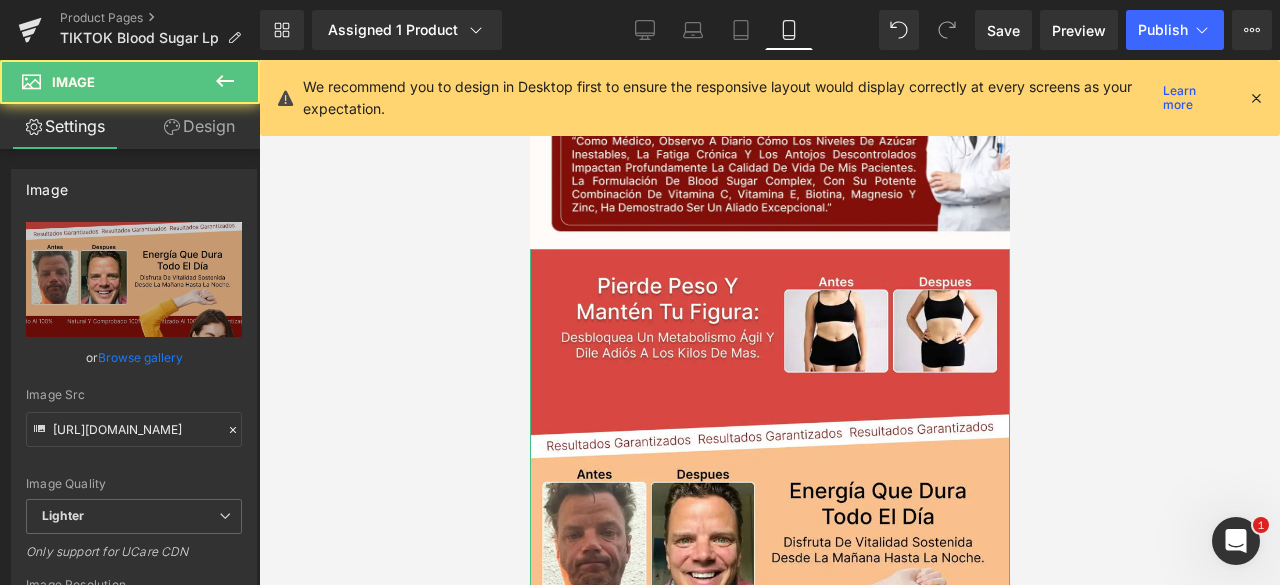 click on "Design" at bounding box center [199, 126] 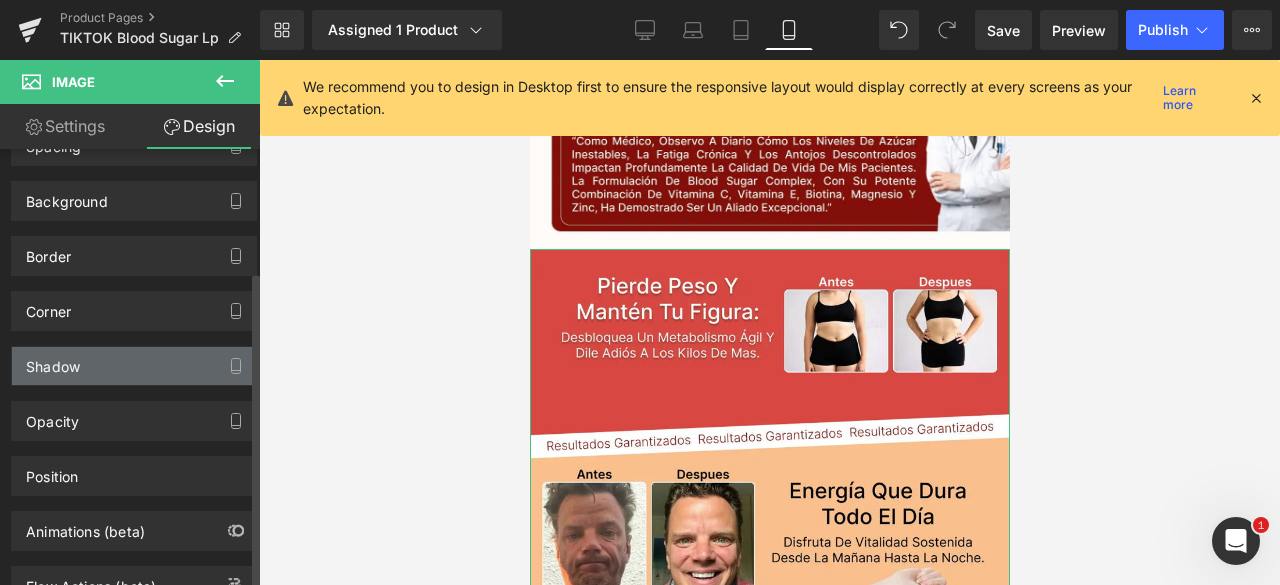 scroll, scrollTop: 168, scrollLeft: 0, axis: vertical 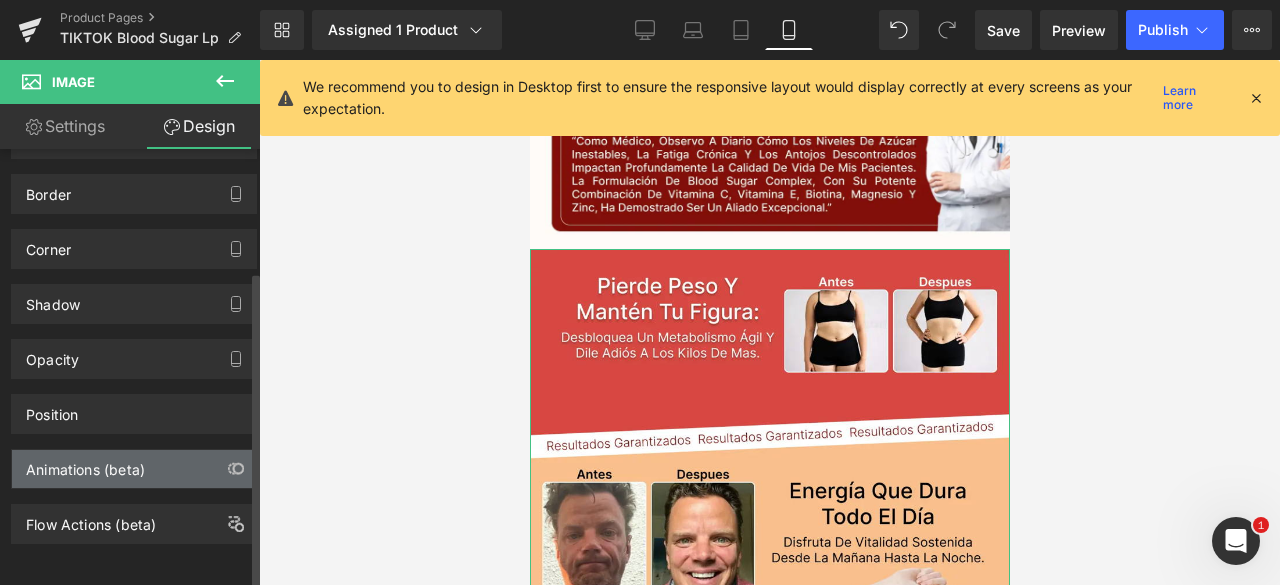 click on "Animations (beta)" at bounding box center (85, 464) 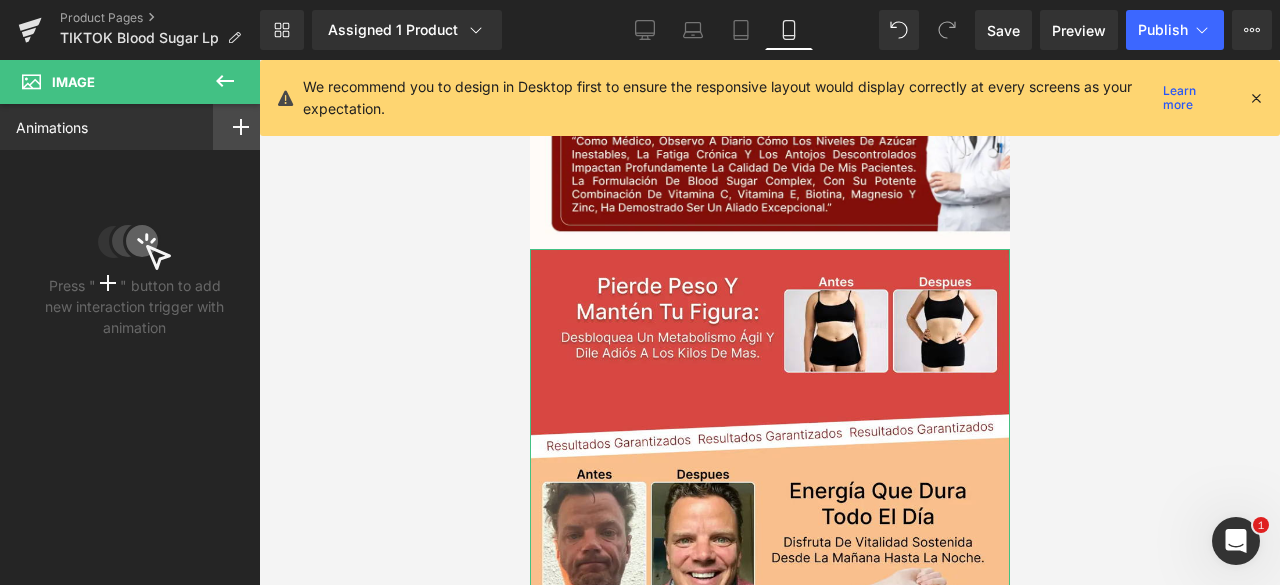 click 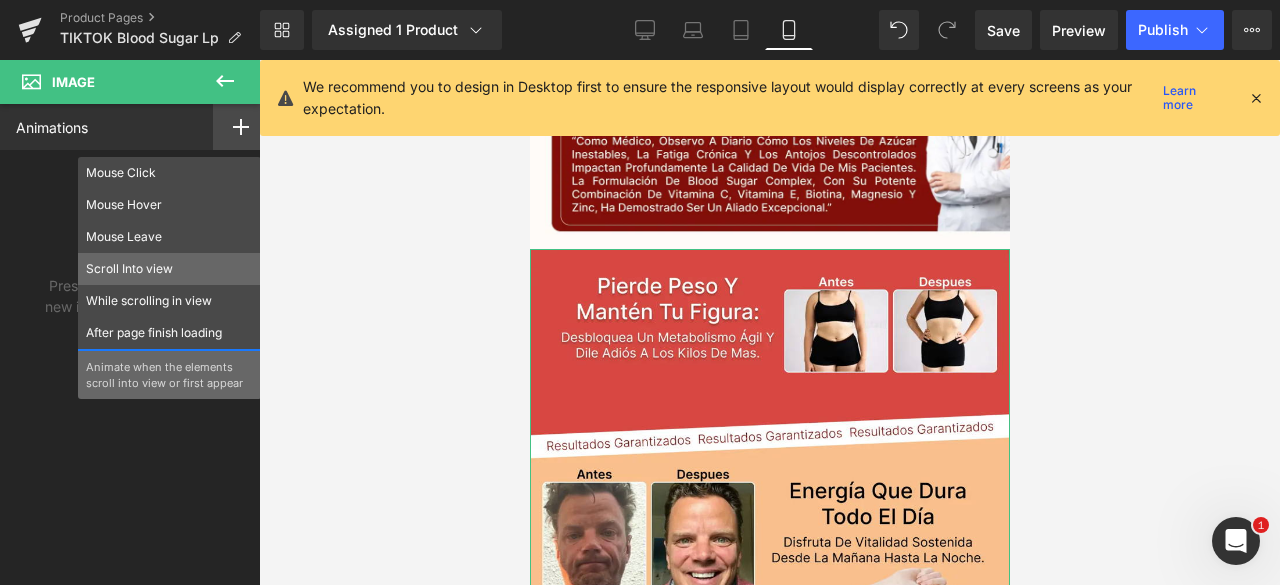 click on "Scroll Into view" at bounding box center (169, 269) 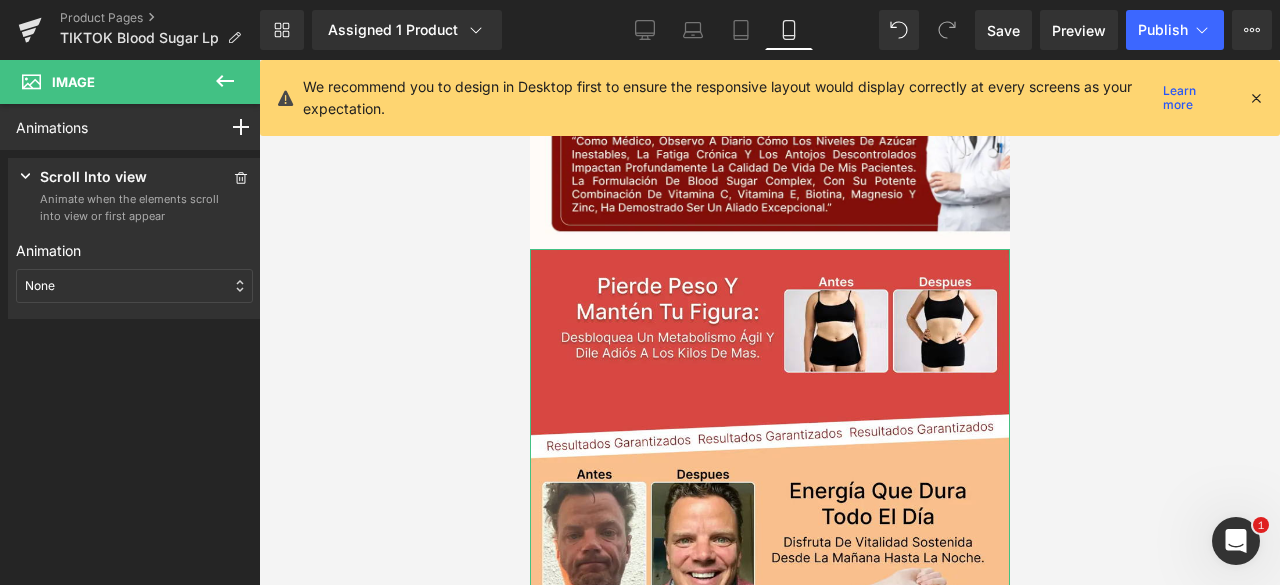 click on "None" at bounding box center (134, 286) 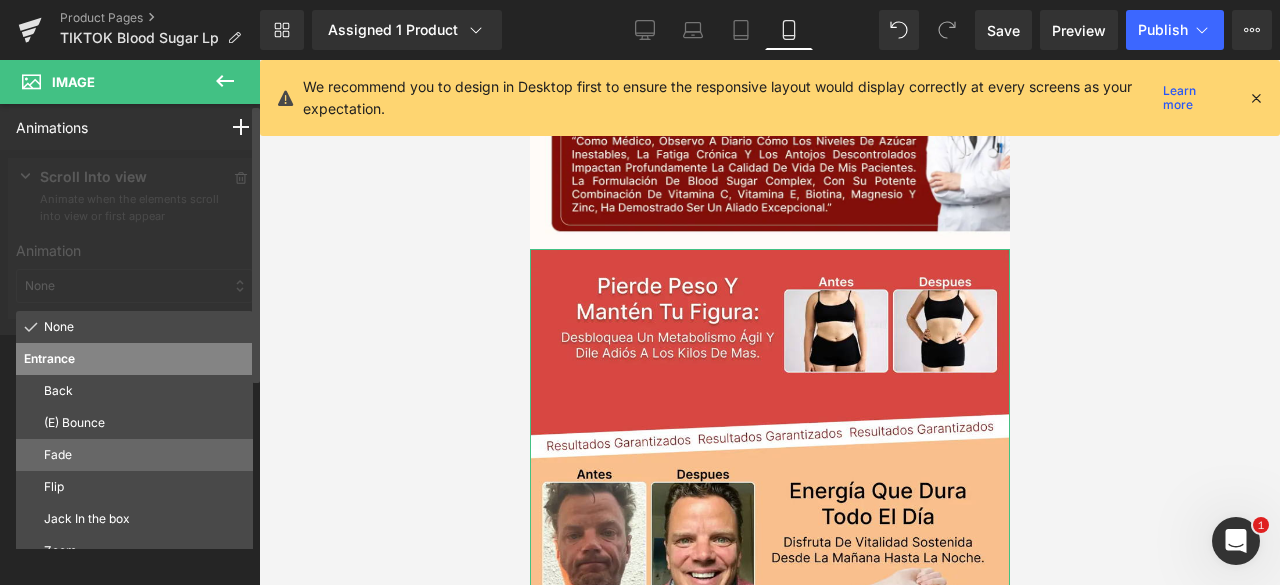 click on "Fade" at bounding box center (144, 455) 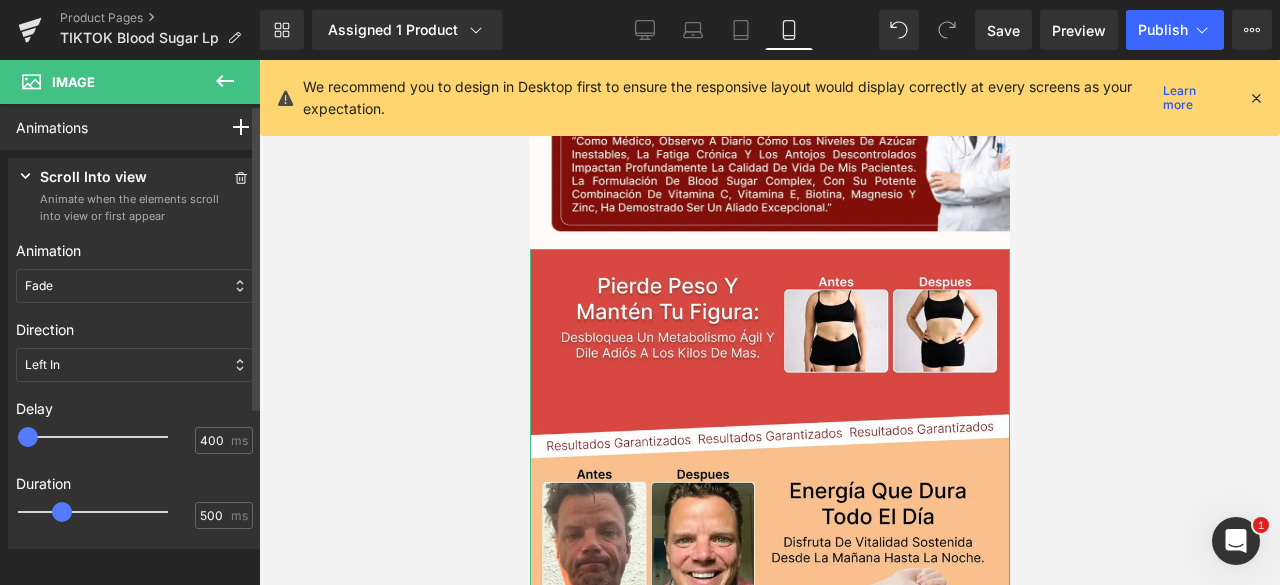 click at bounding box center (107, 437) 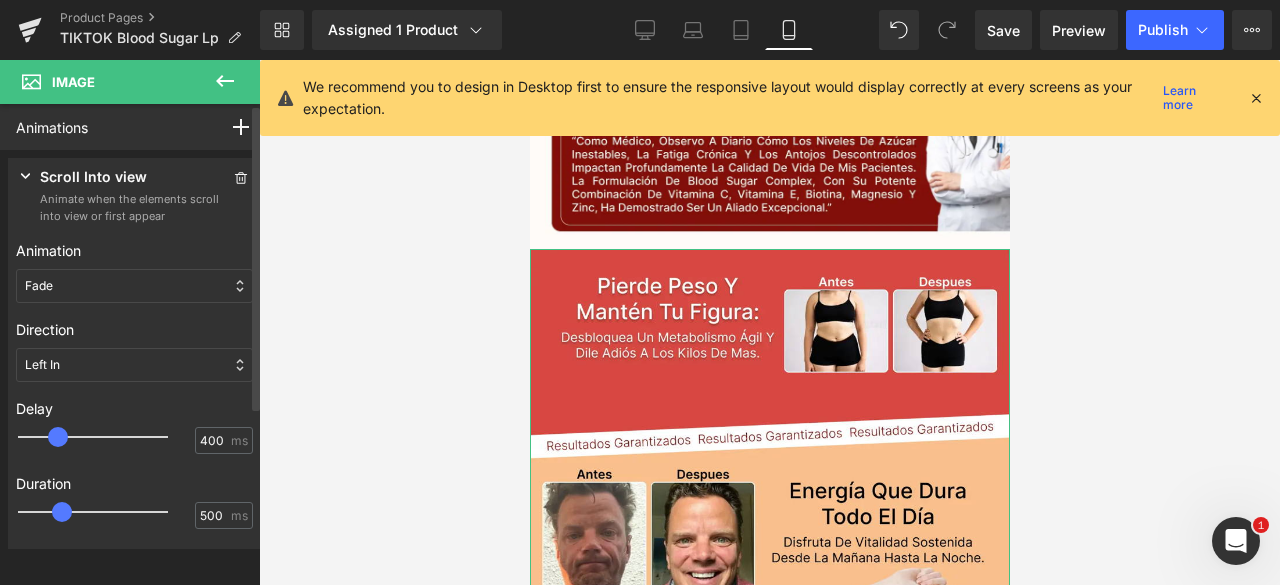 type on "500" 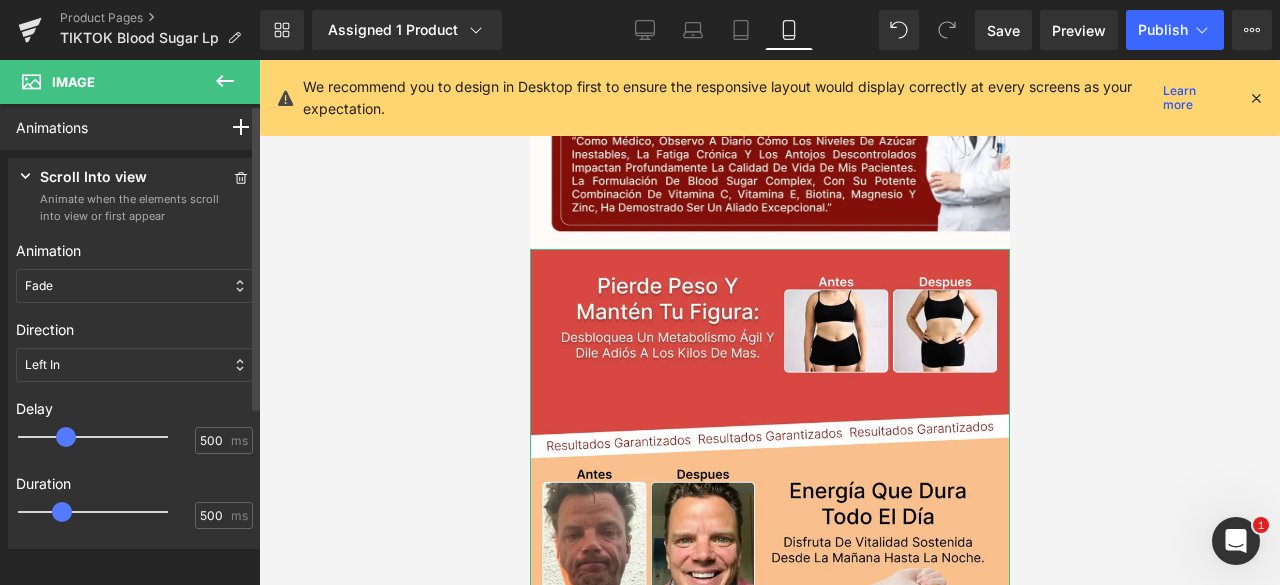 drag, startPoint x: 62, startPoint y: 441, endPoint x: 74, endPoint y: 441, distance: 12 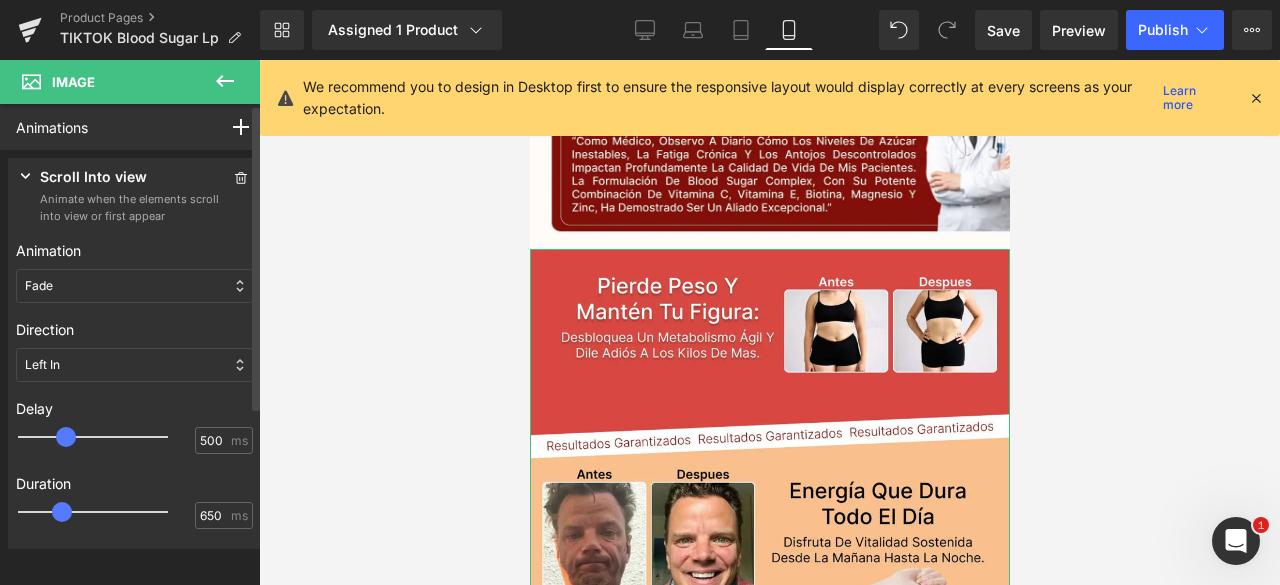 click at bounding box center (107, 512) 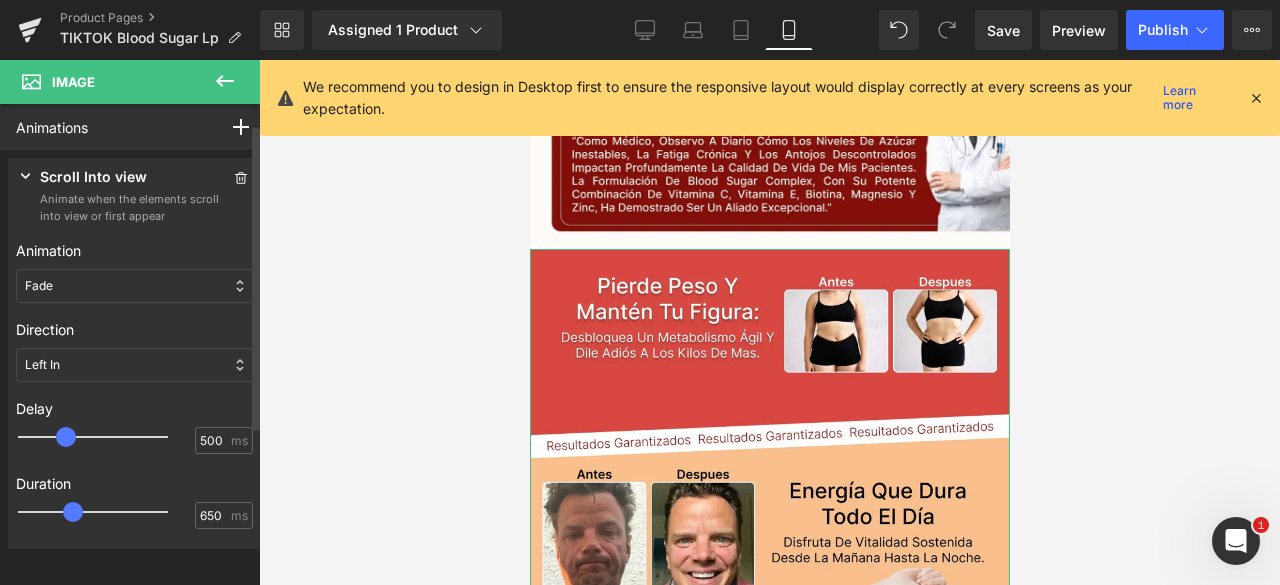 scroll, scrollTop: 197, scrollLeft: 0, axis: vertical 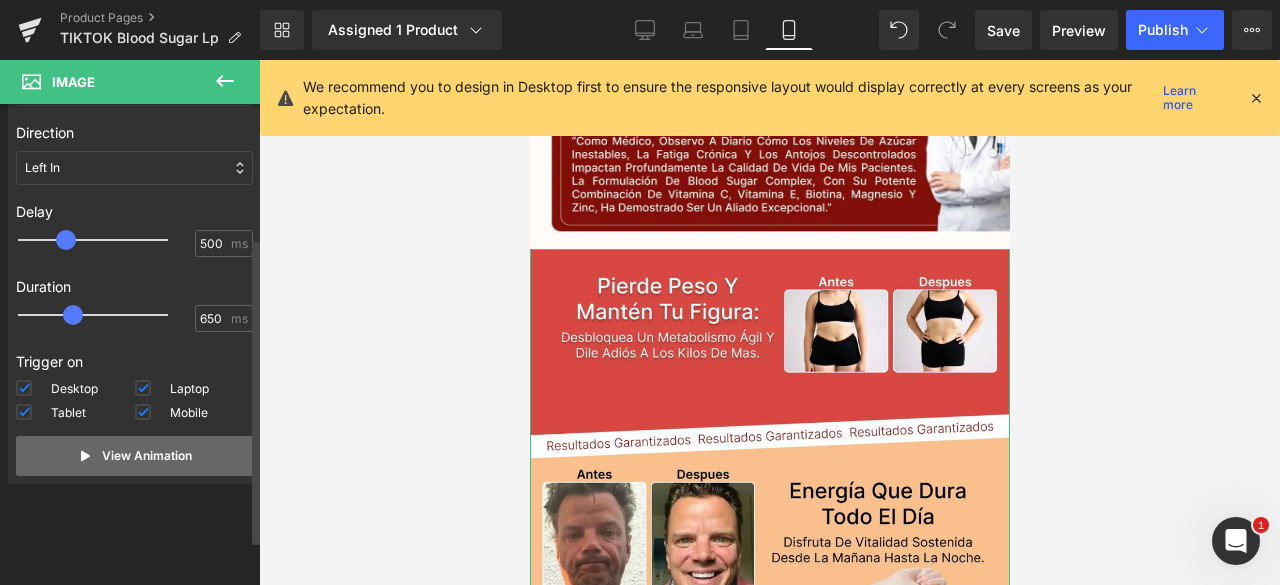 click on "View Animation" at bounding box center [134, 456] 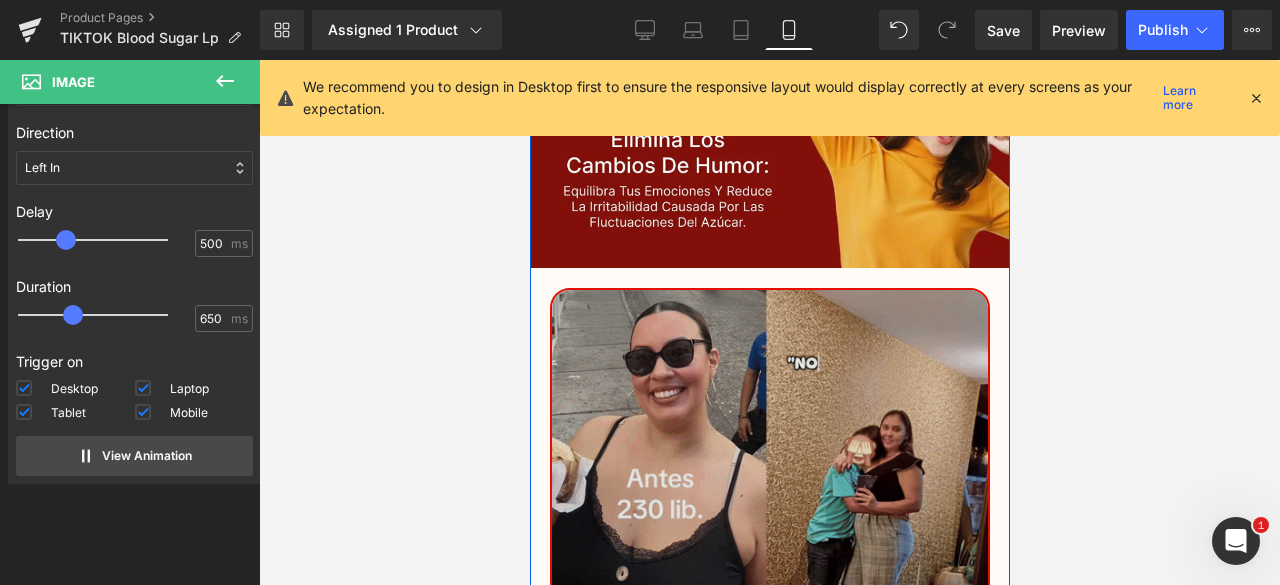 scroll, scrollTop: 4659, scrollLeft: 0, axis: vertical 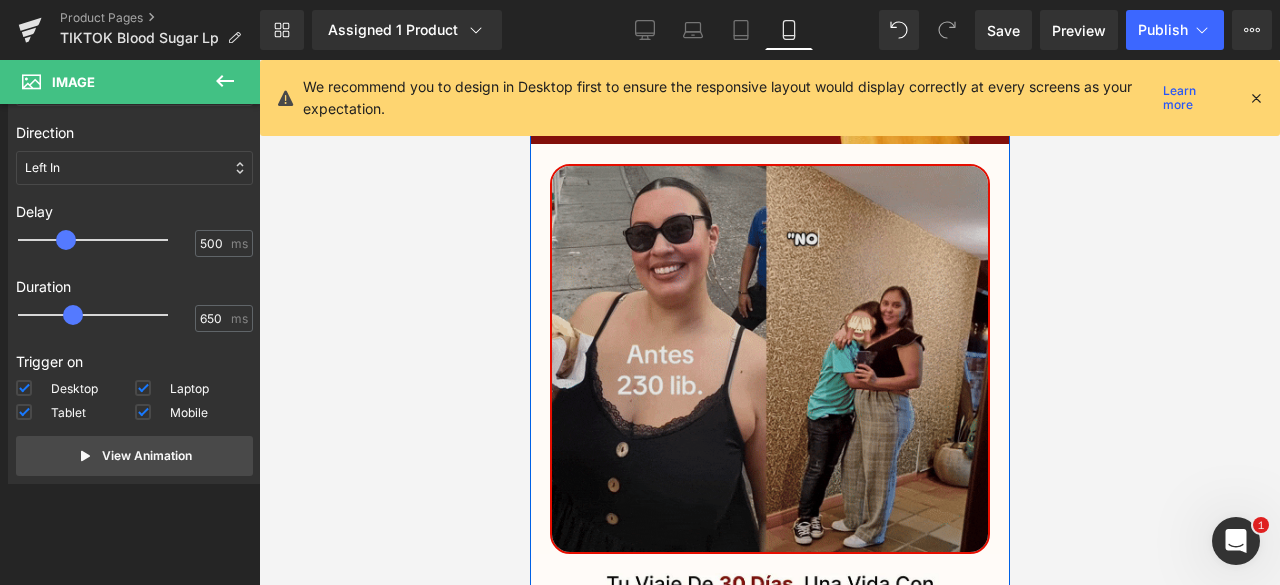 click at bounding box center (769, 358) 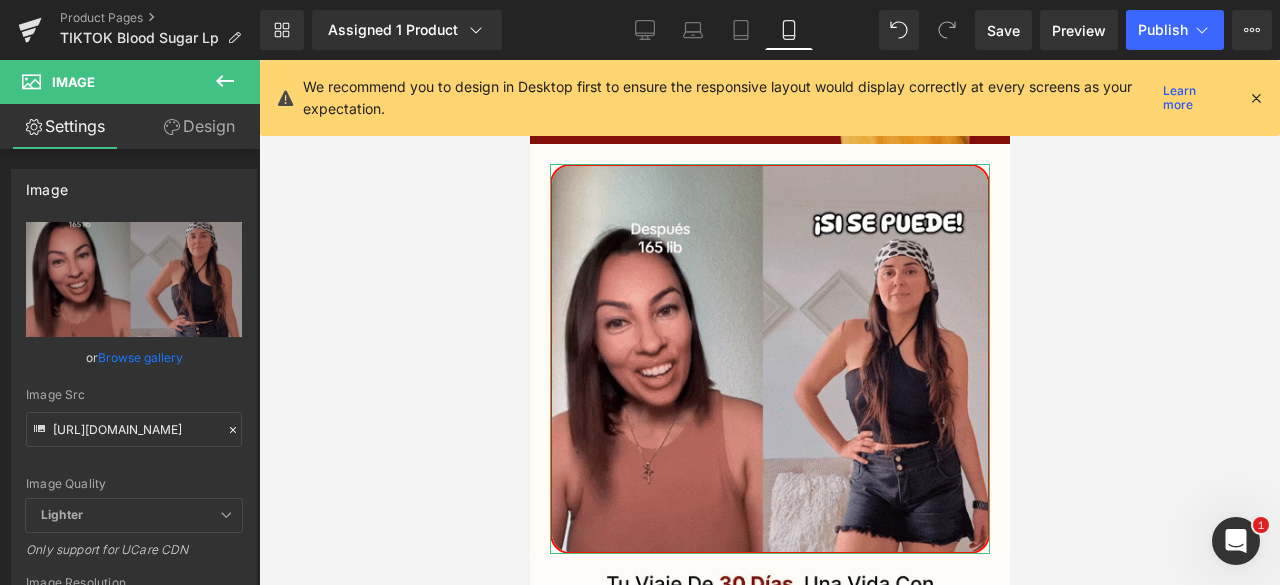click on "Design" at bounding box center [199, 126] 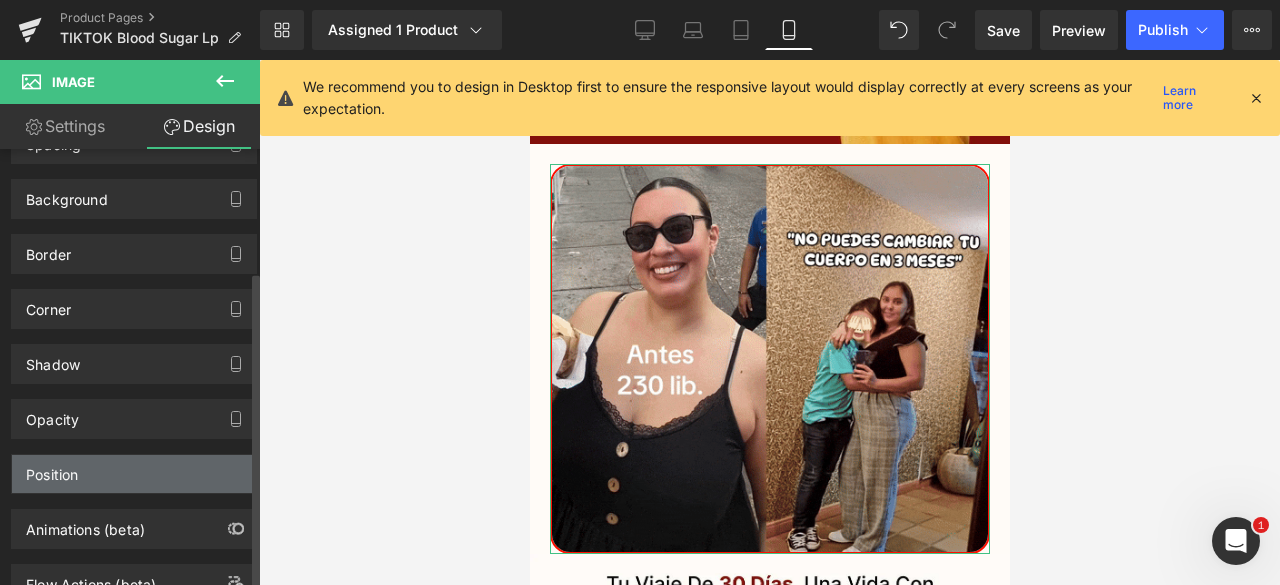 scroll, scrollTop: 168, scrollLeft: 0, axis: vertical 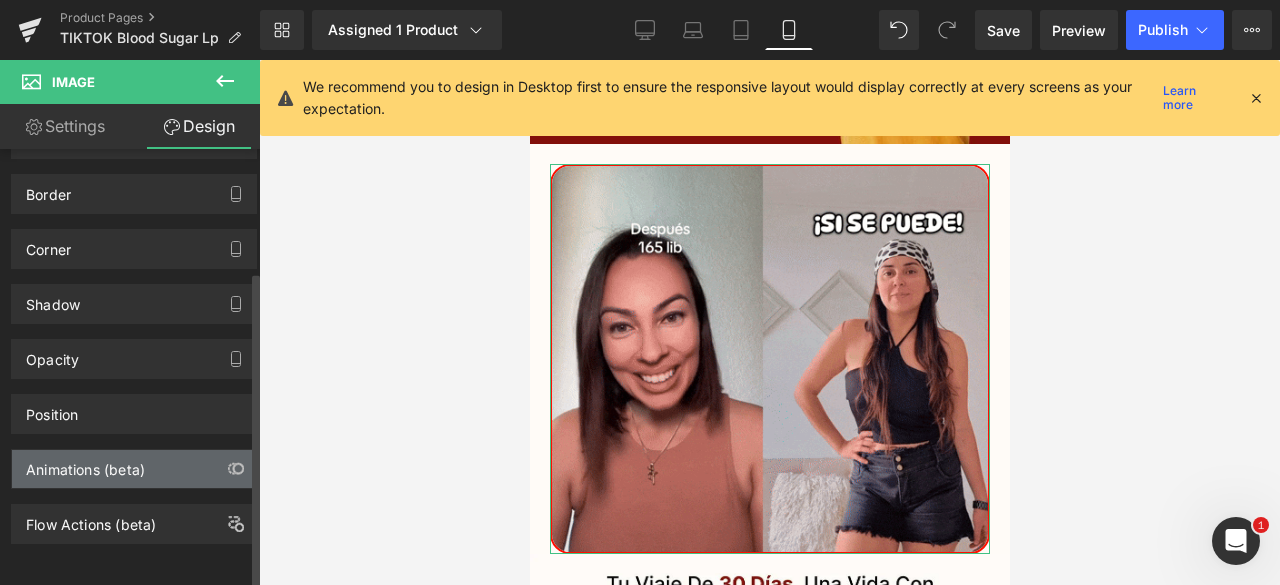 click on "Animations (beta)" at bounding box center [85, 464] 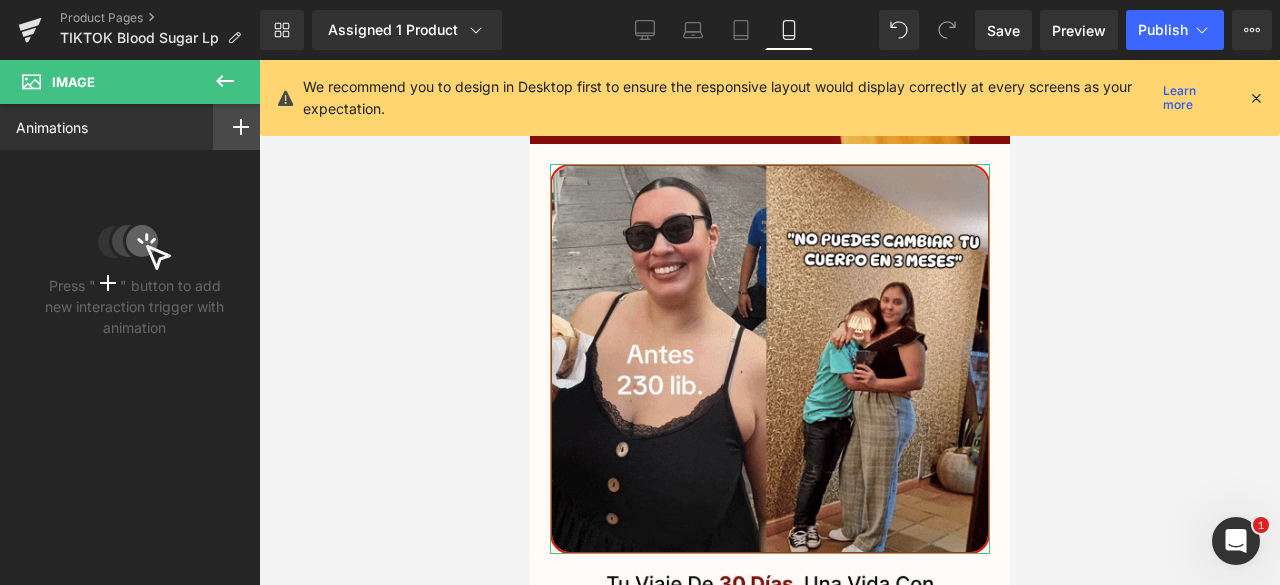 click 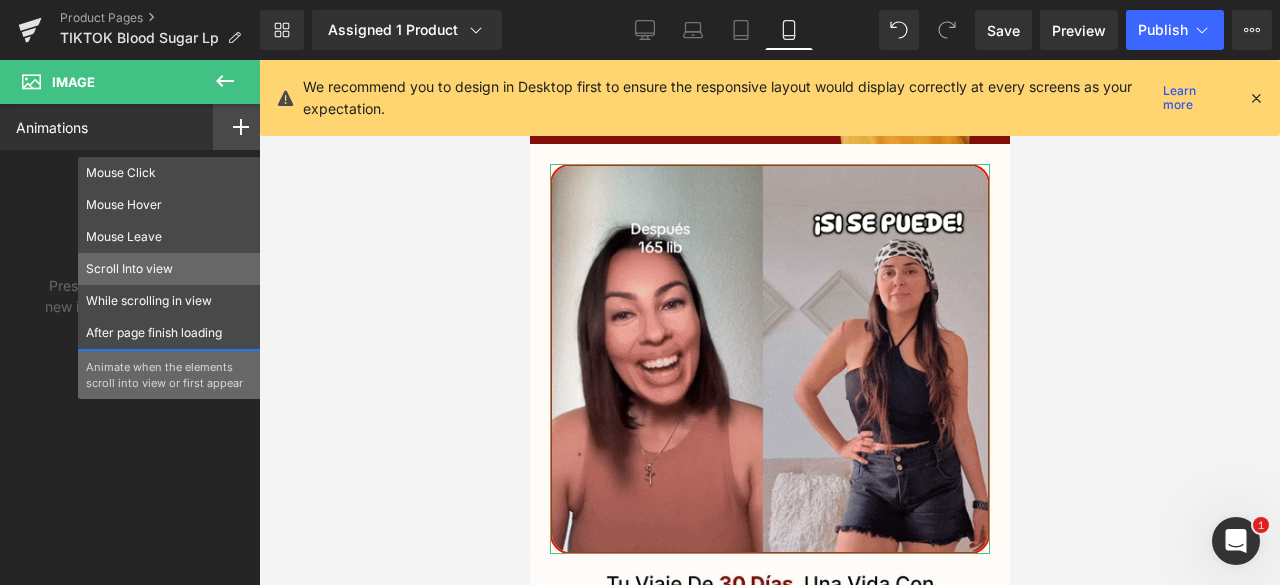 click on "Scroll Into view" at bounding box center [169, 269] 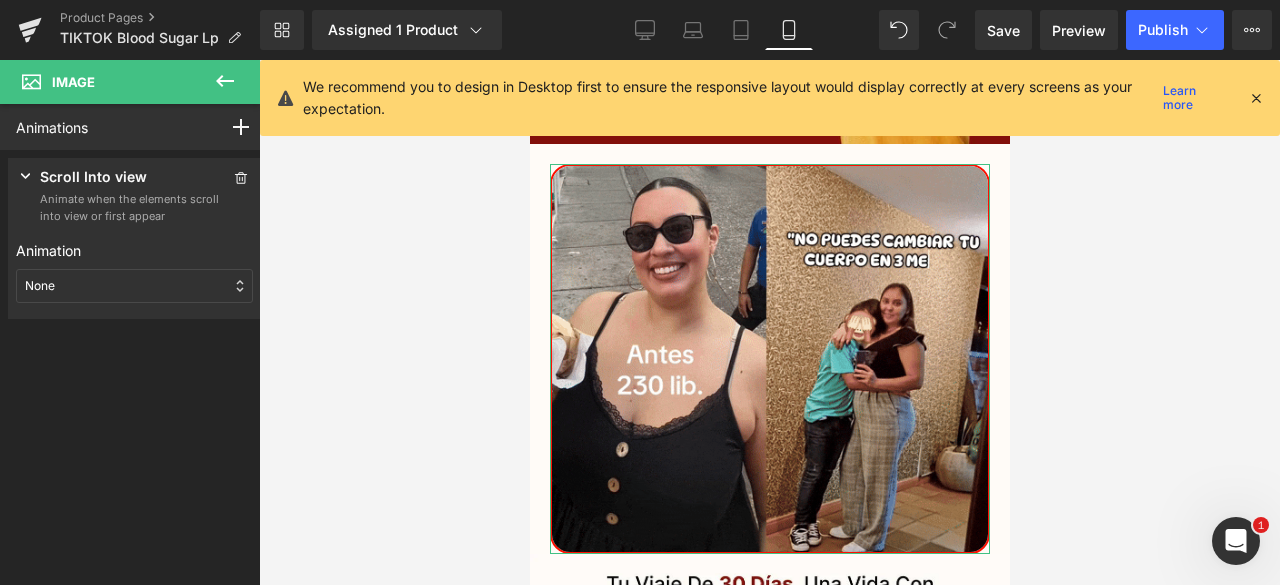 click on "None" at bounding box center (134, 286) 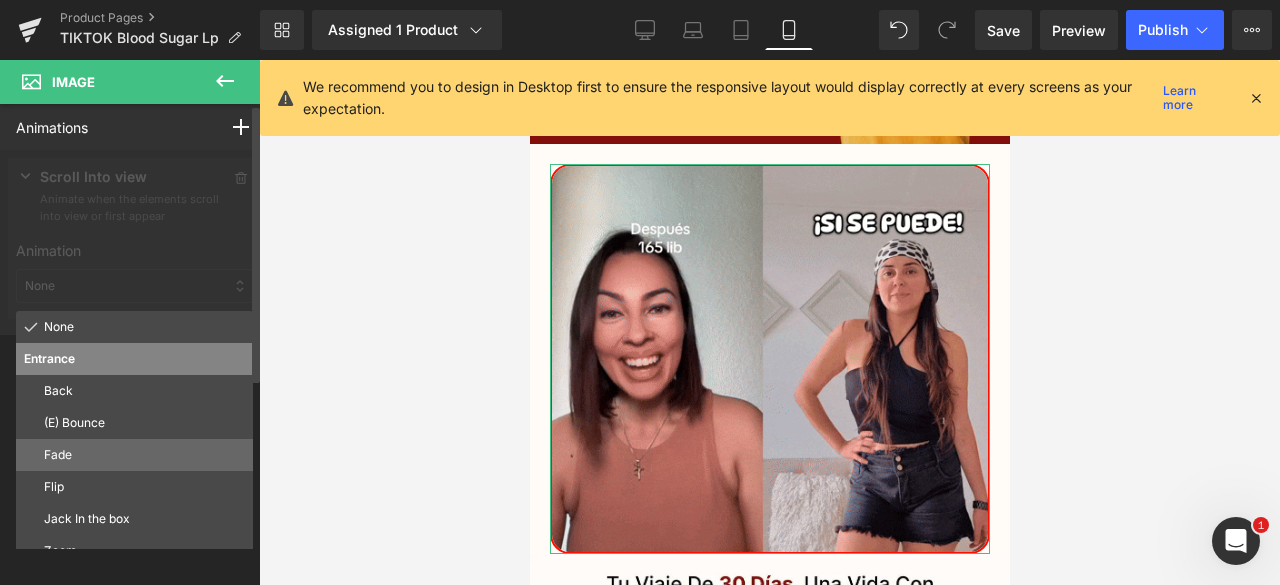 click on "Fade" at bounding box center (144, 455) 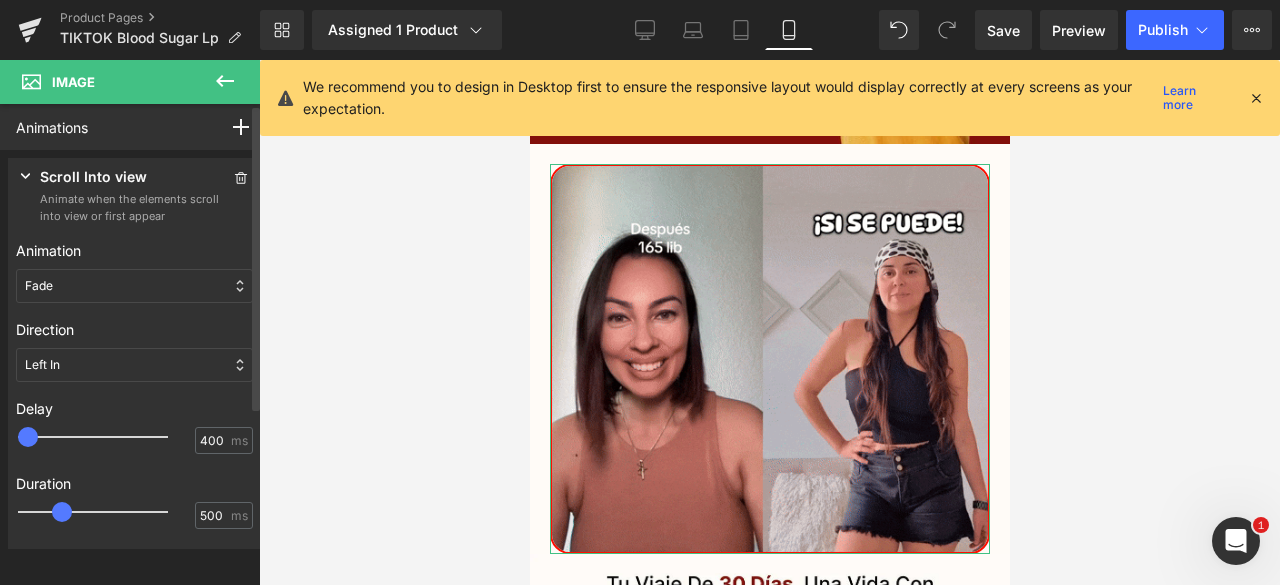 click at bounding box center [107, 437] 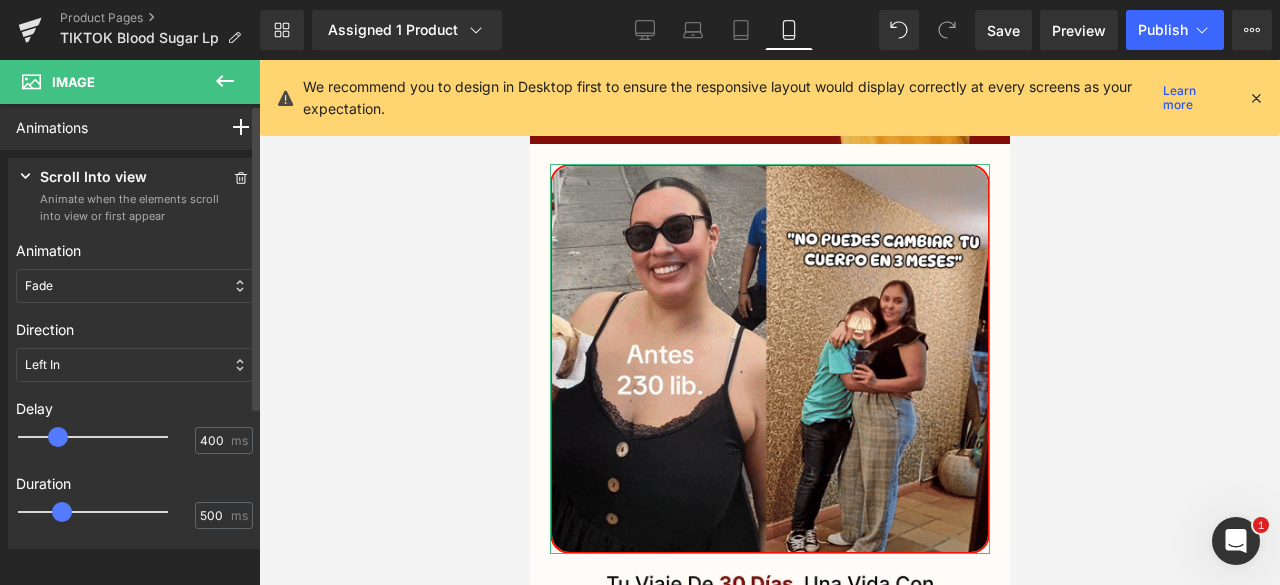 click at bounding box center [62, 512] 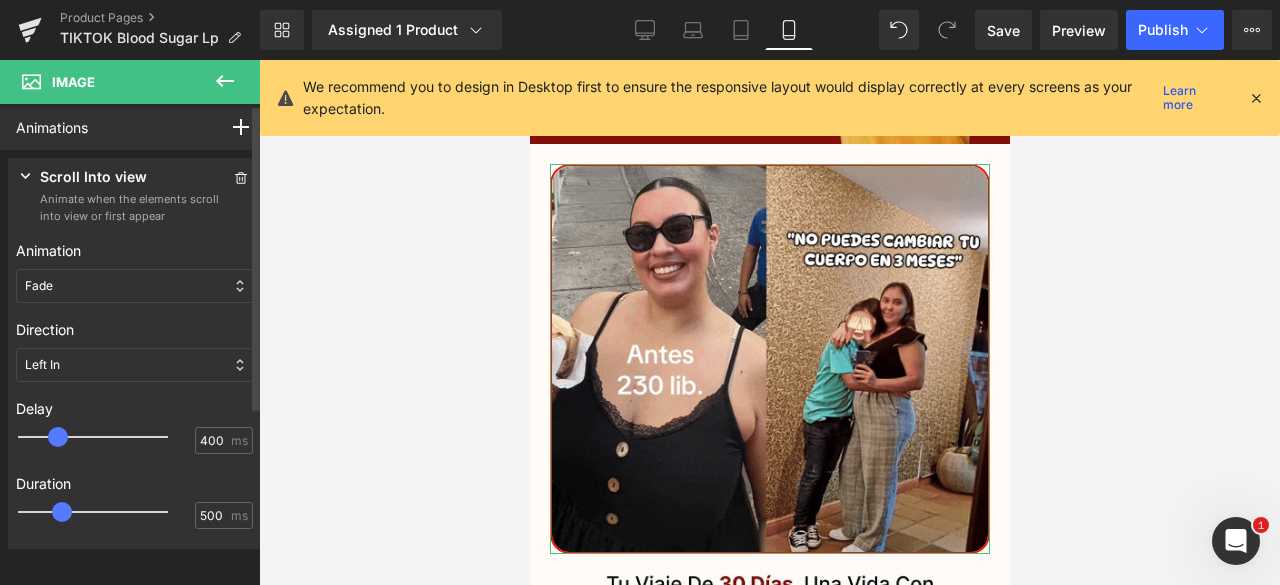 type on "500" 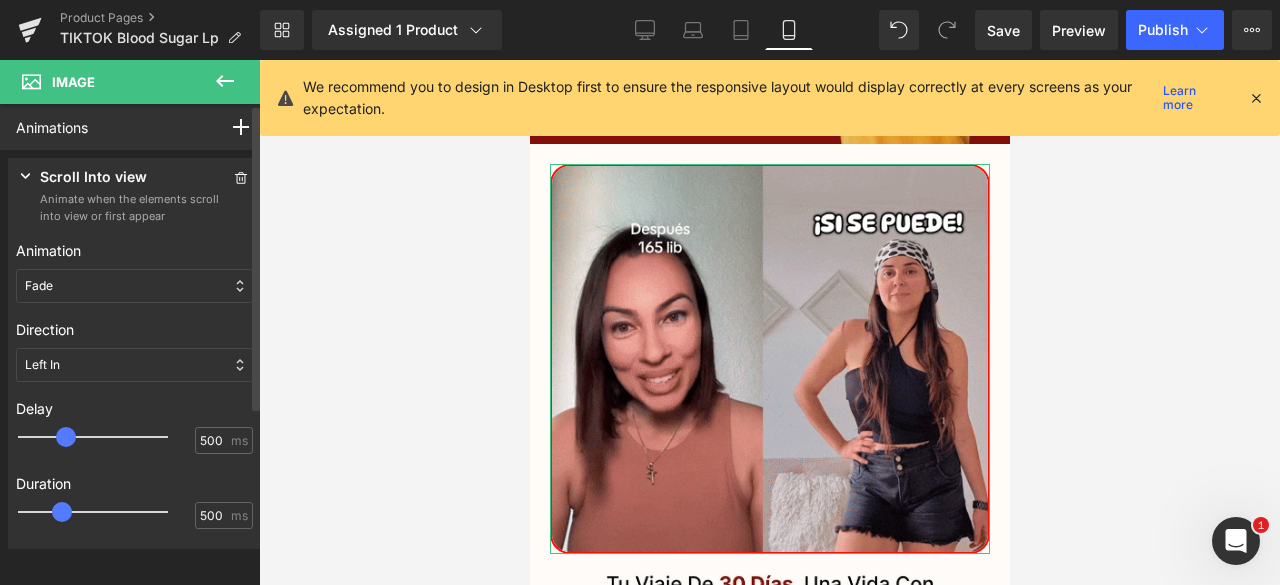 drag, startPoint x: 62, startPoint y: 436, endPoint x: 76, endPoint y: 449, distance: 19.104973 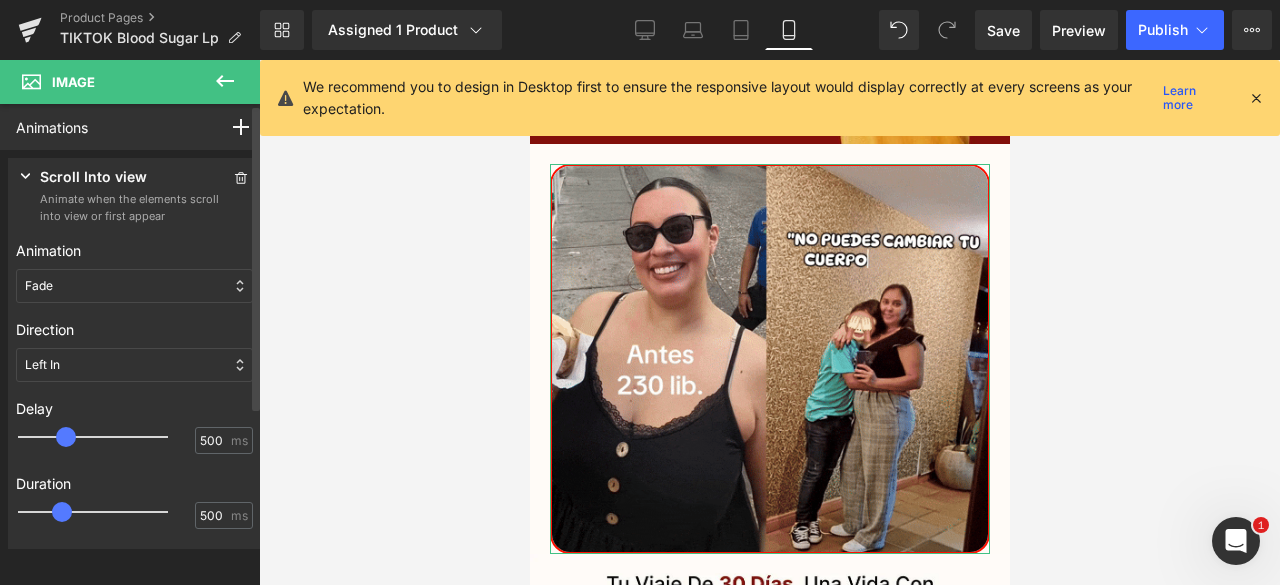 click at bounding box center (66, 437) 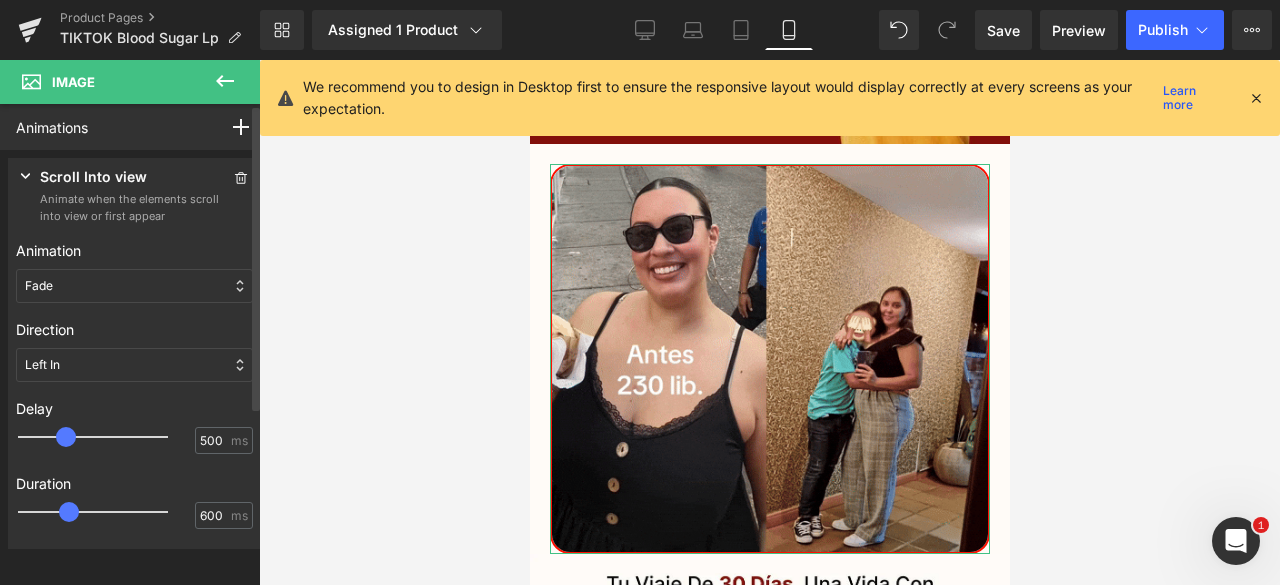 type on "650" 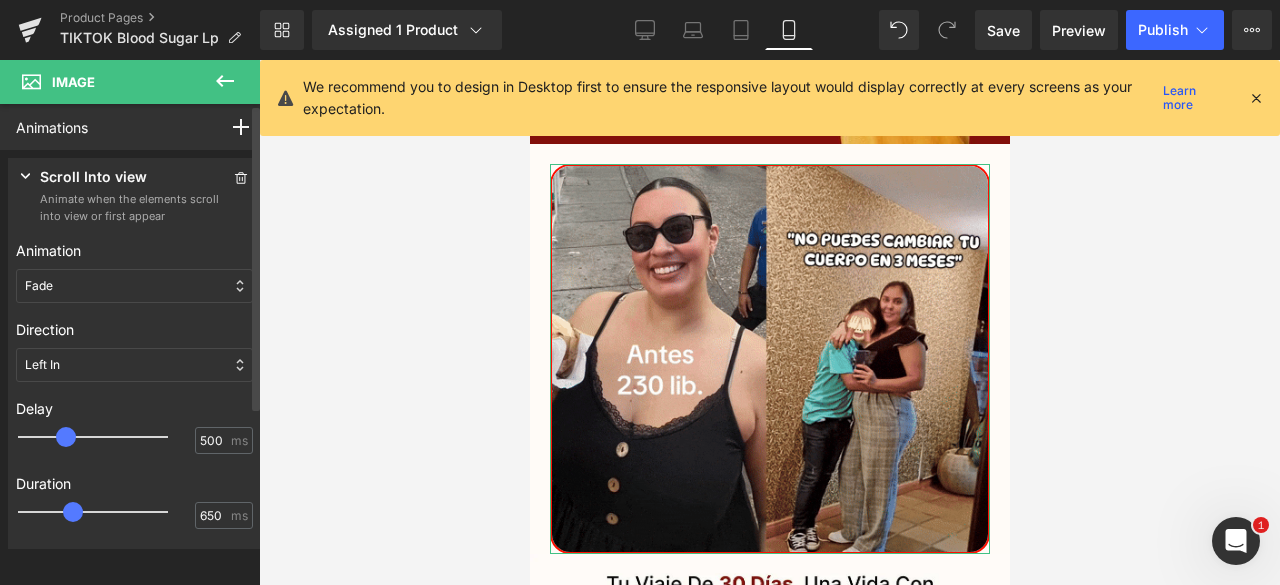 drag, startPoint x: 68, startPoint y: 512, endPoint x: 85, endPoint y: 515, distance: 17.262676 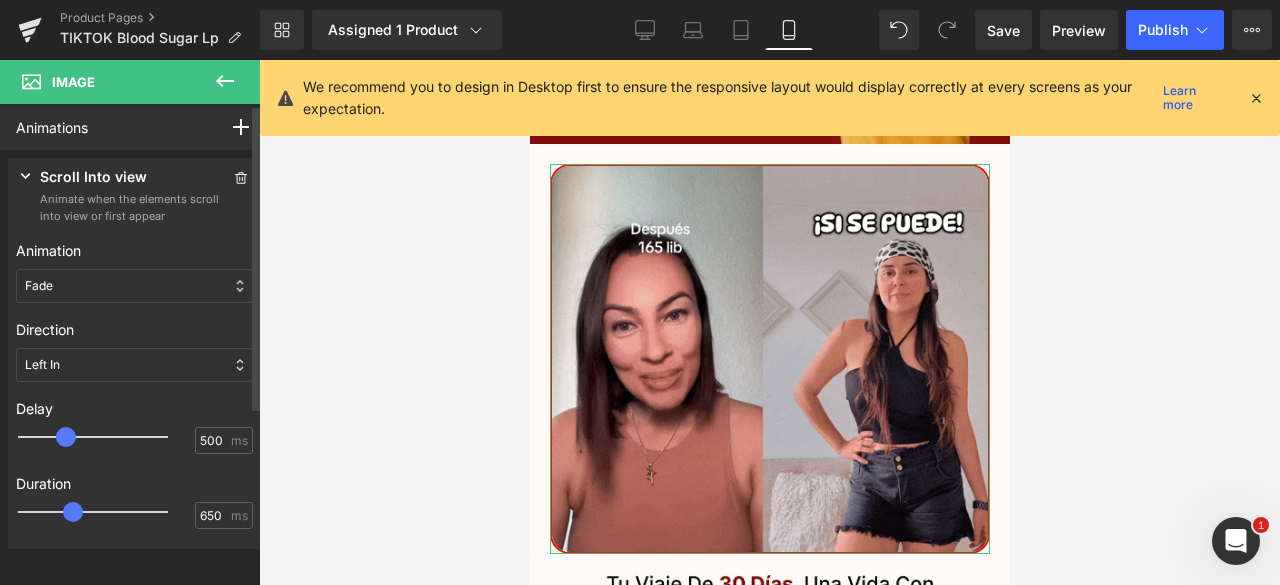 click at bounding box center (107, 512) 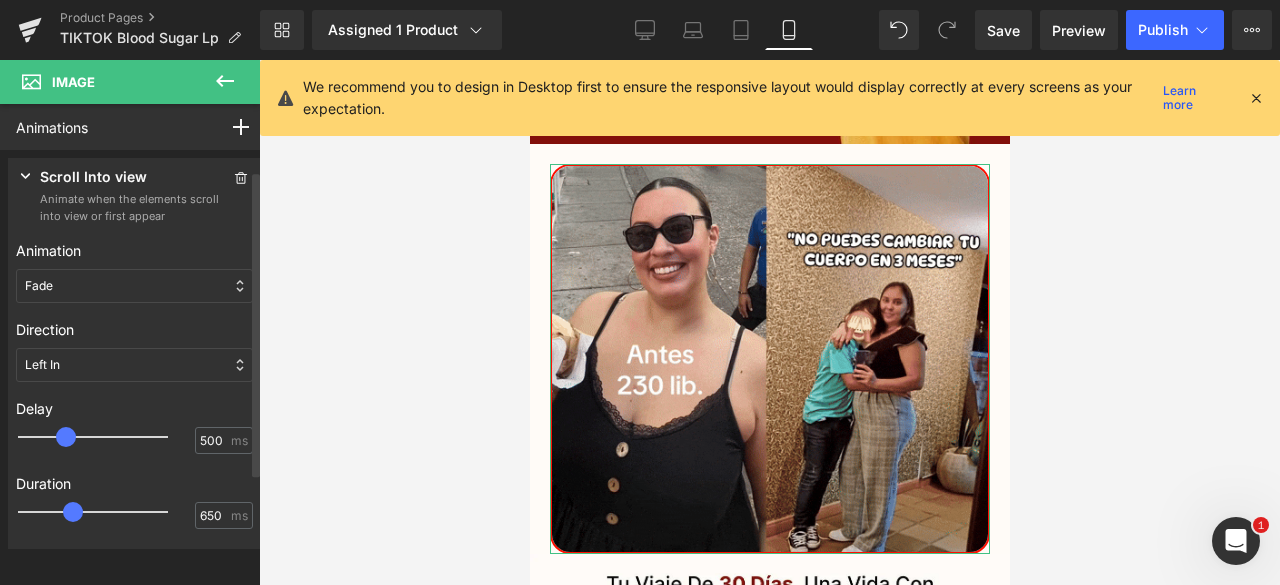 scroll, scrollTop: 197, scrollLeft: 0, axis: vertical 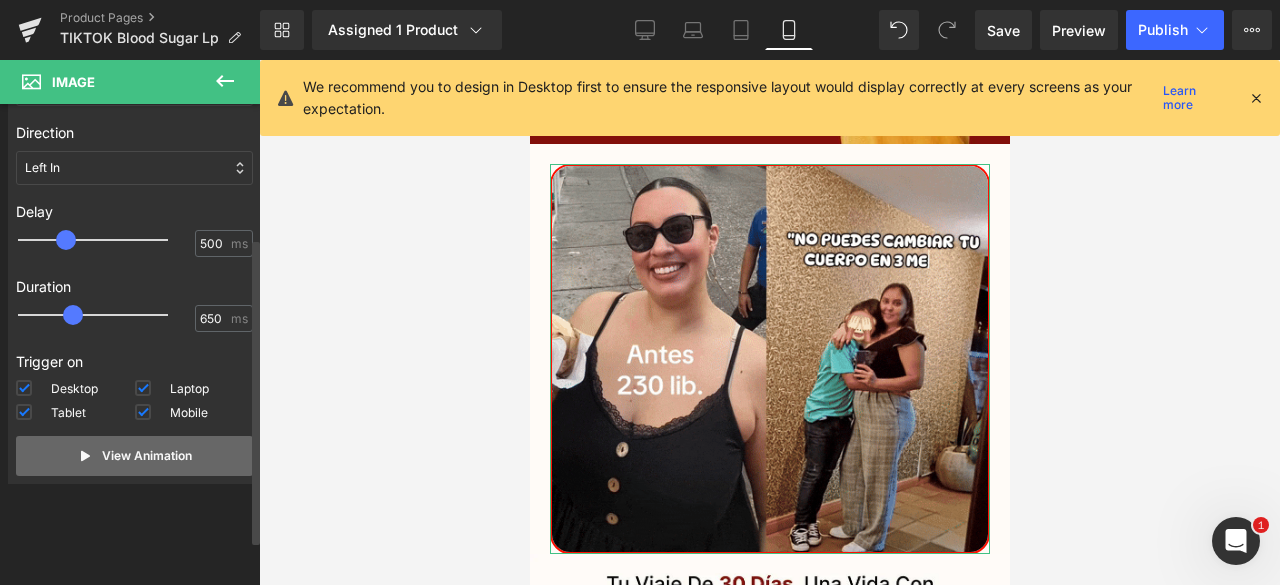 click on "View Animation" at bounding box center [134, 456] 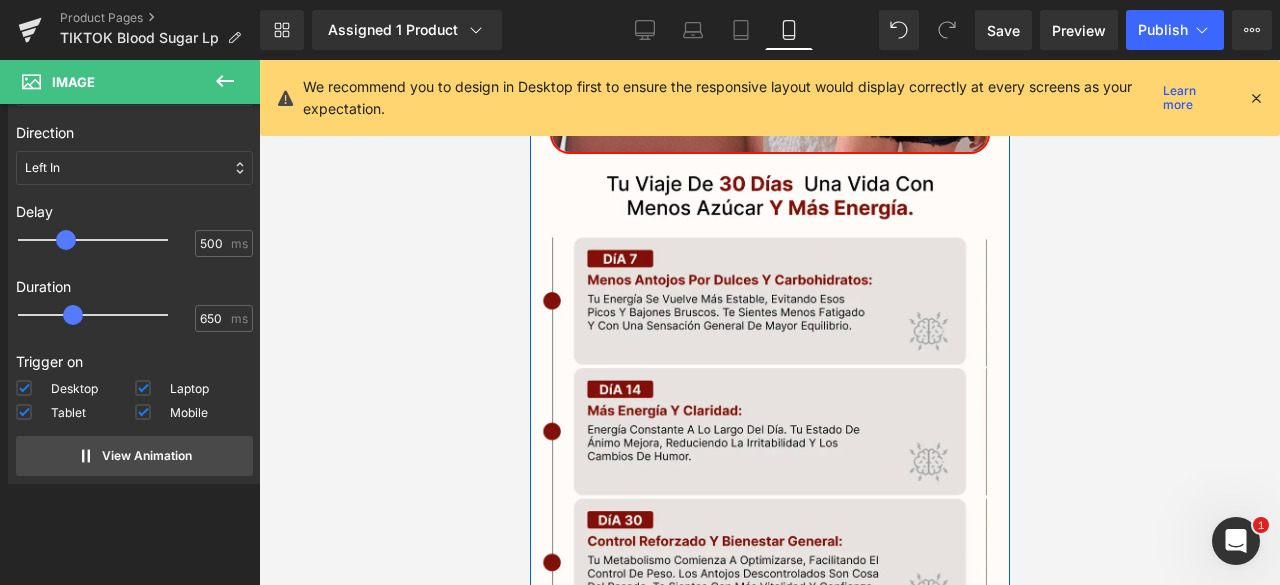 scroll, scrollTop: 4859, scrollLeft: 0, axis: vertical 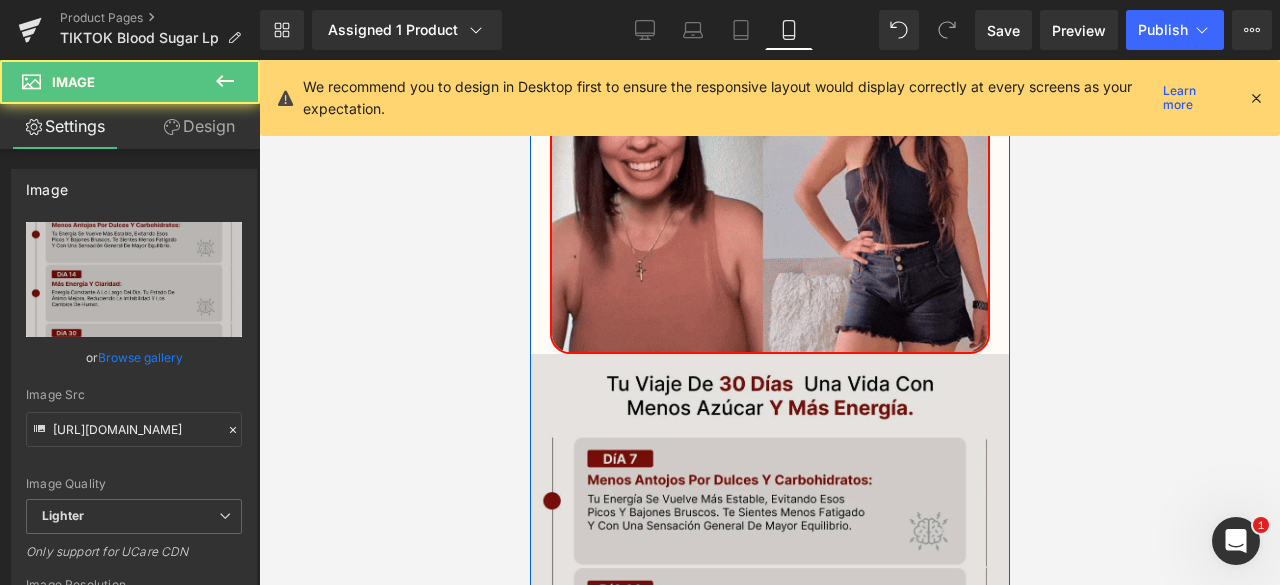 click at bounding box center (769, 601) 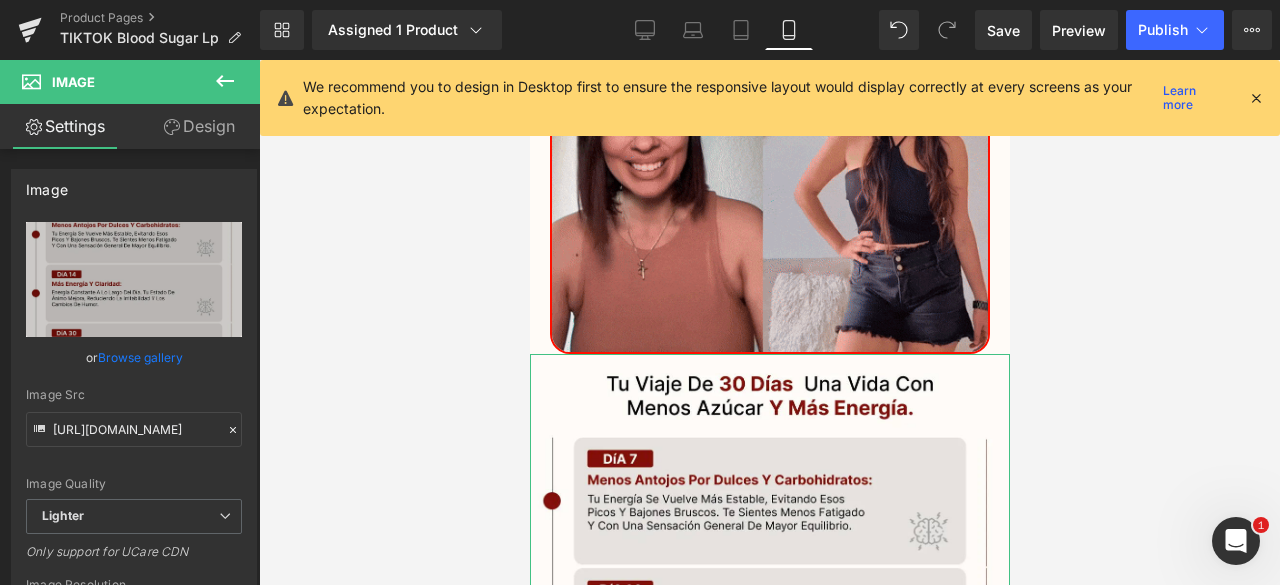 click on "Design" at bounding box center (199, 126) 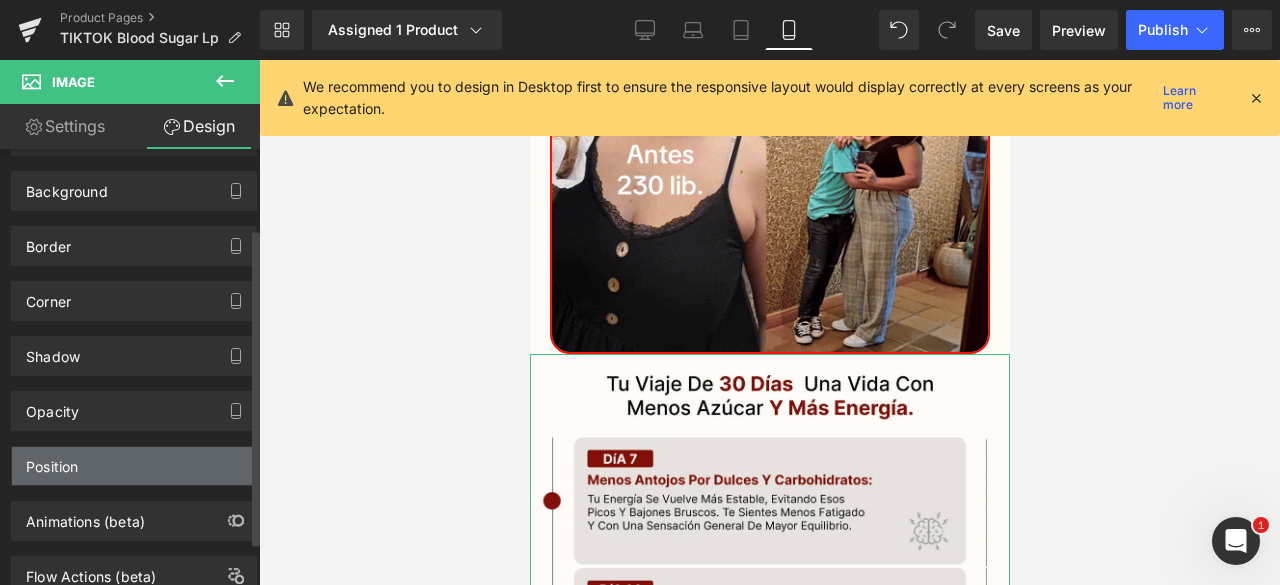 scroll, scrollTop: 168, scrollLeft: 0, axis: vertical 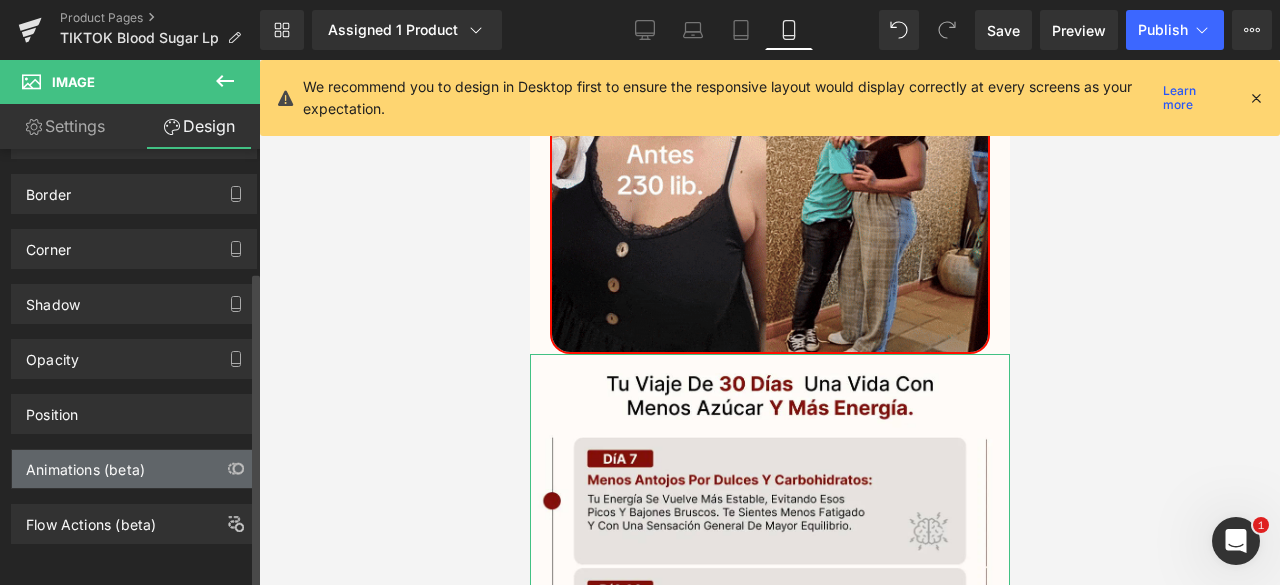 click on "Animations (beta)" at bounding box center (134, 469) 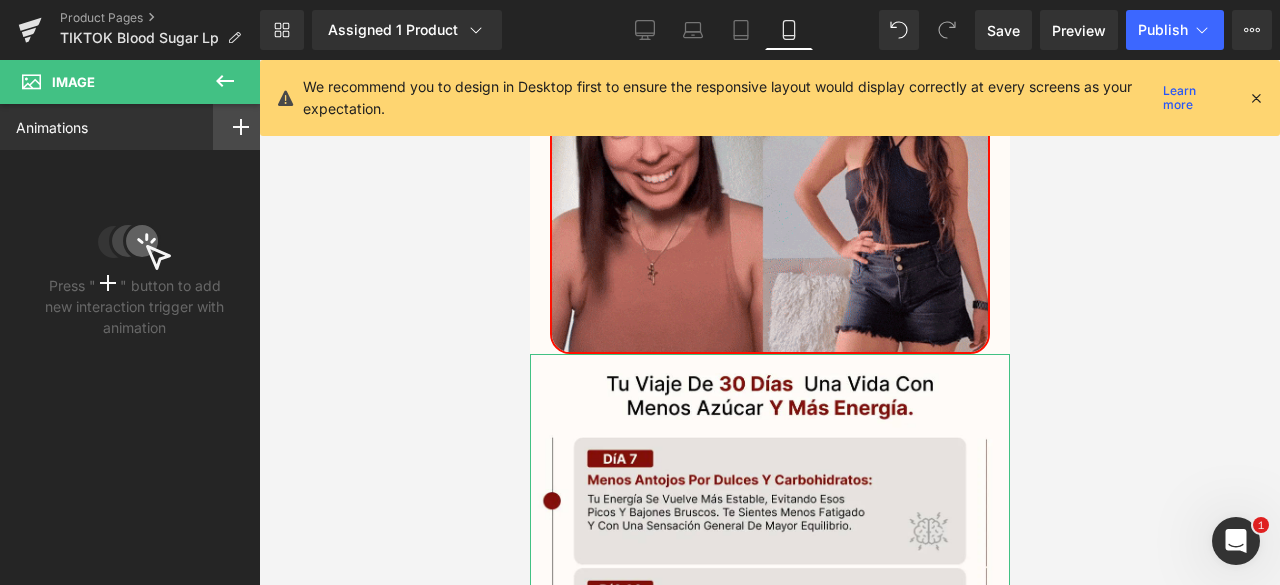 click at bounding box center (241, 127) 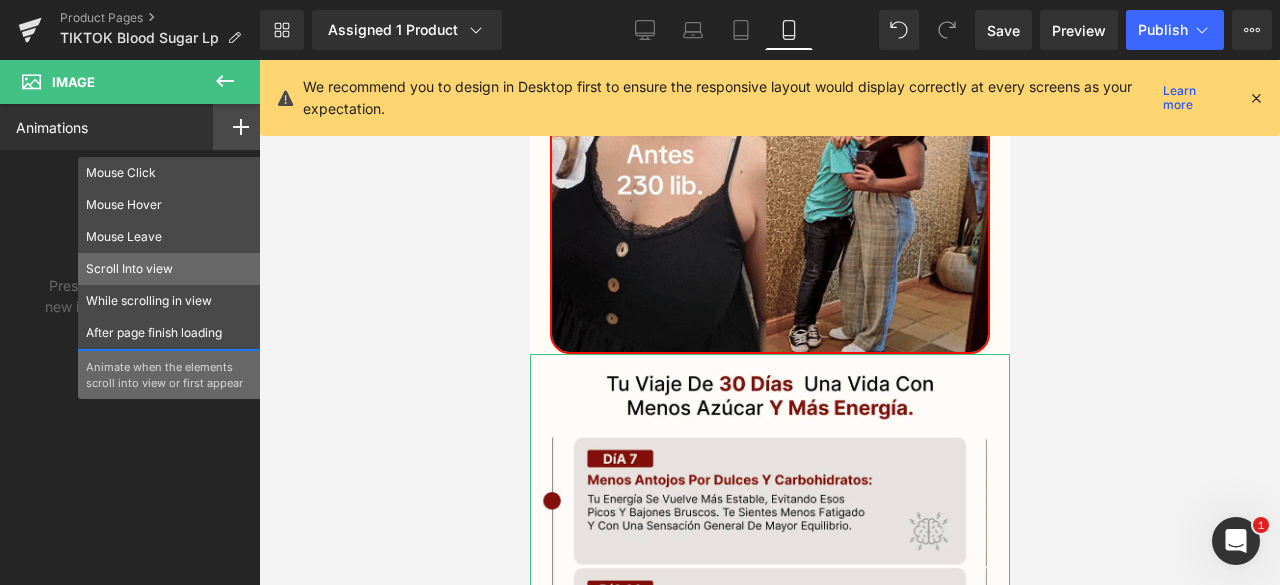 click on "Scroll Into view" at bounding box center [169, 269] 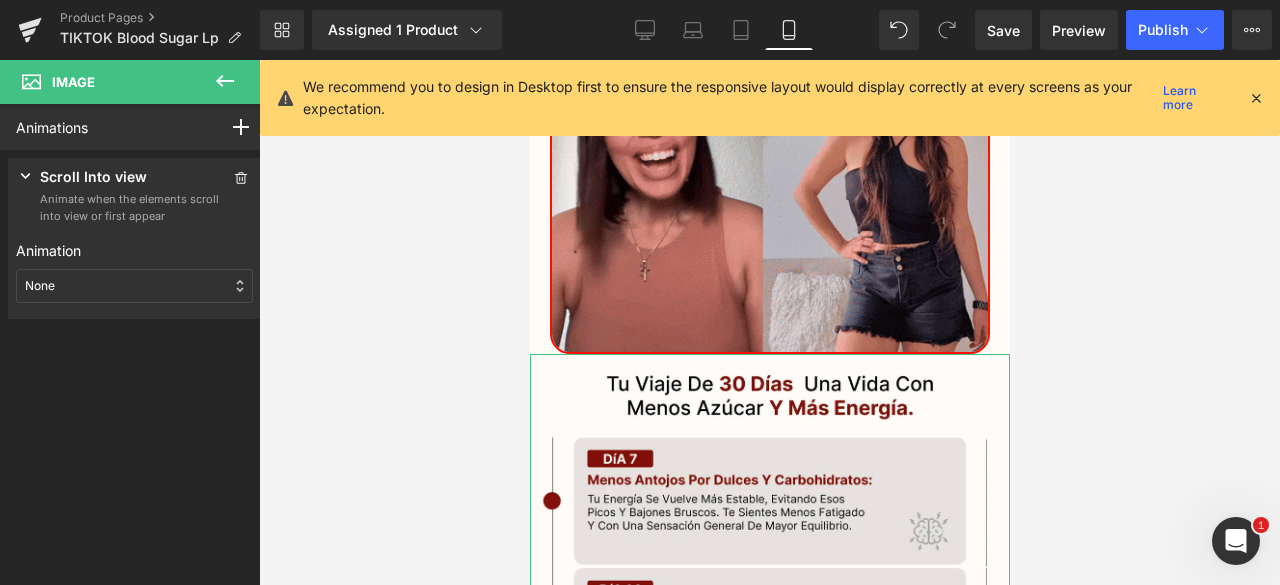 click on "None" at bounding box center [134, 286] 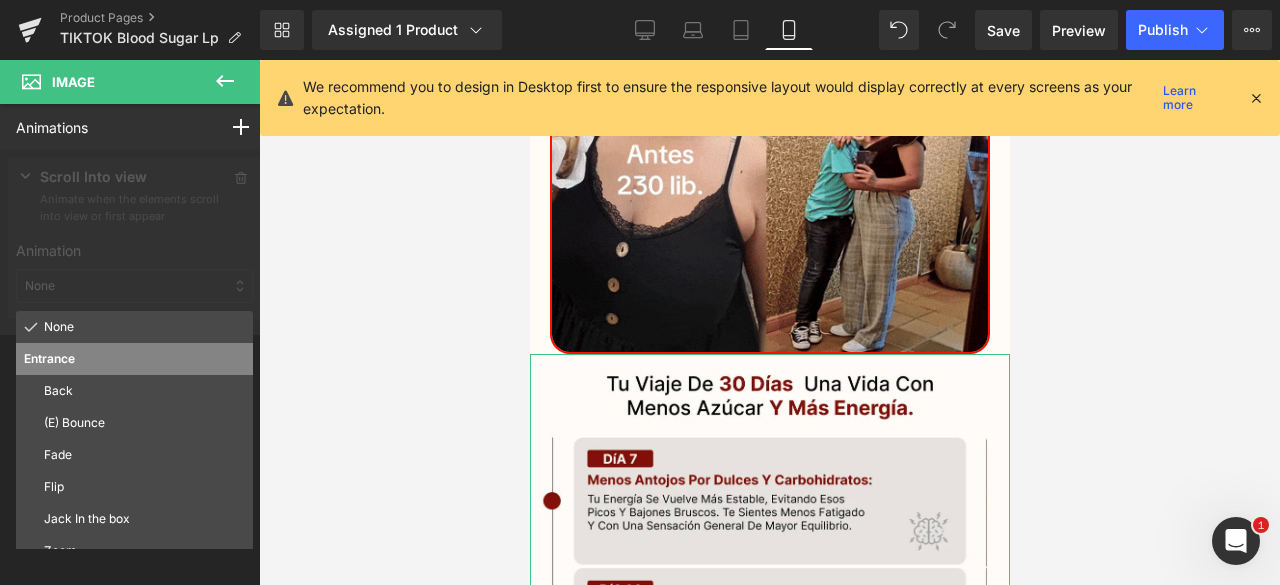 click on "Fade" at bounding box center [144, 455] 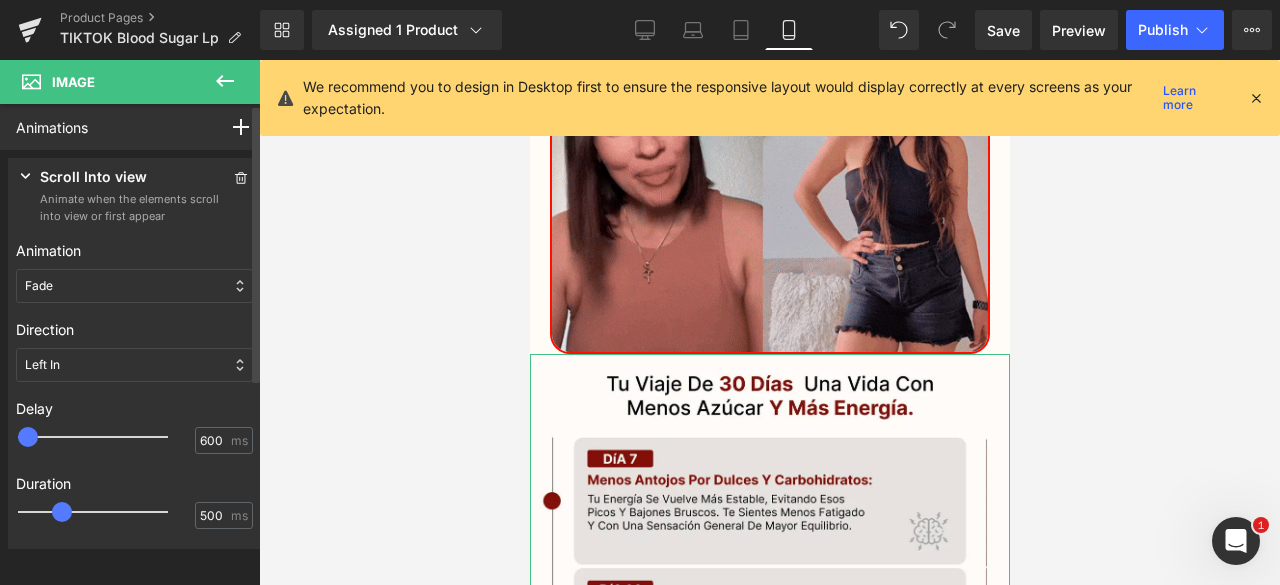 click at bounding box center (107, 437) 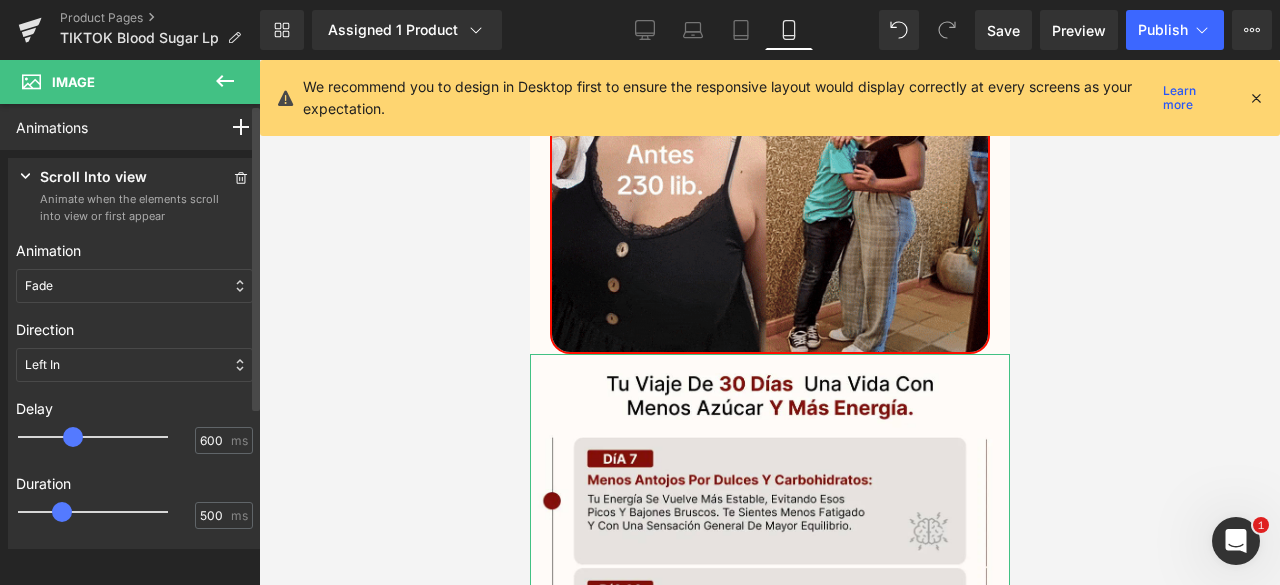 type on "400" 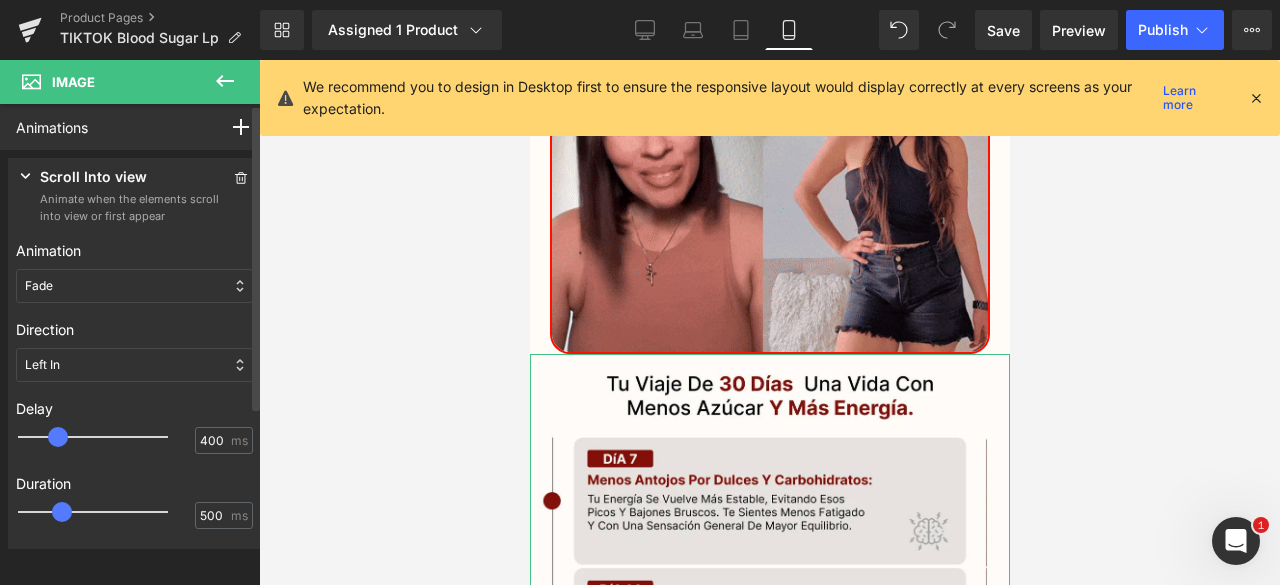 click at bounding box center (107, 437) 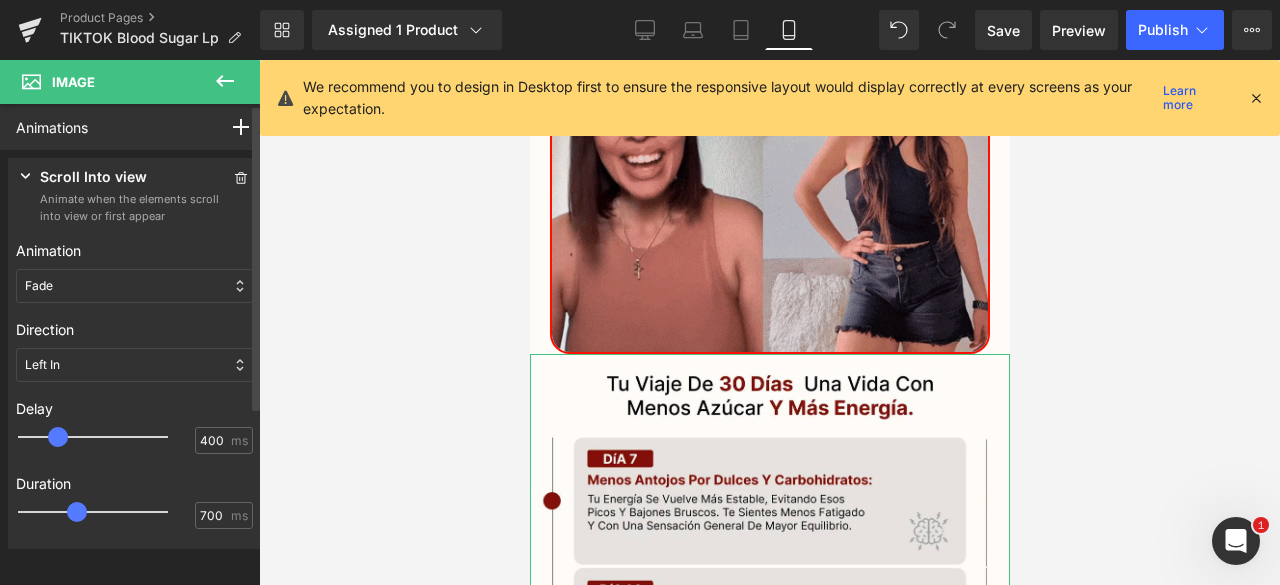 type on "750" 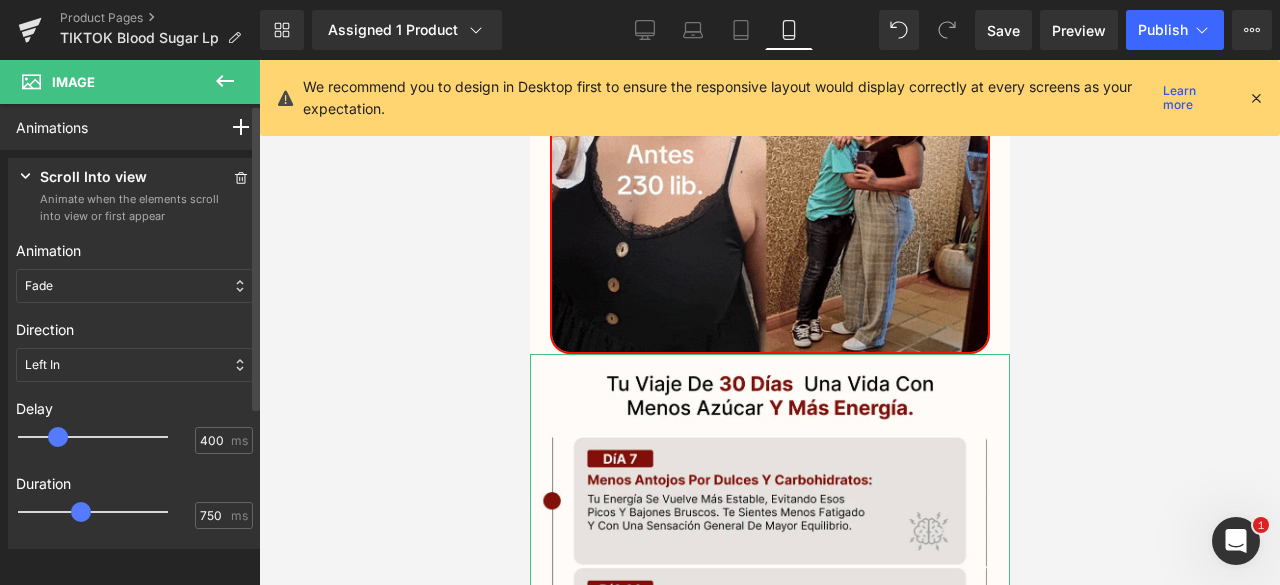 click at bounding box center (107, 512) 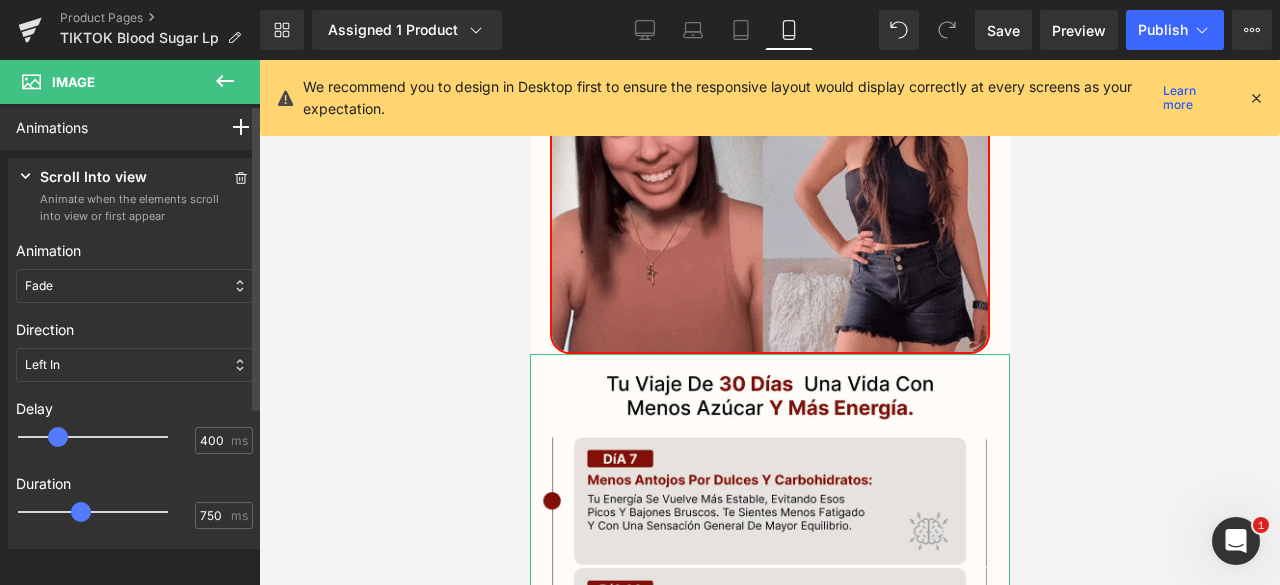 type on "500" 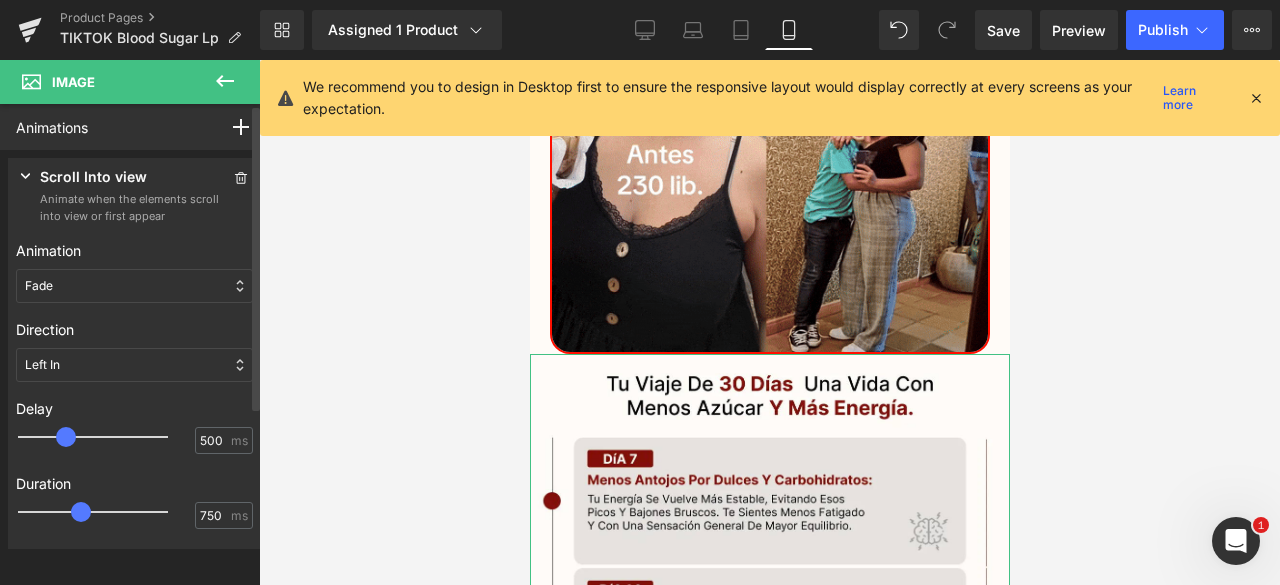 drag, startPoint x: 56, startPoint y: 441, endPoint x: 70, endPoint y: 445, distance: 14.56022 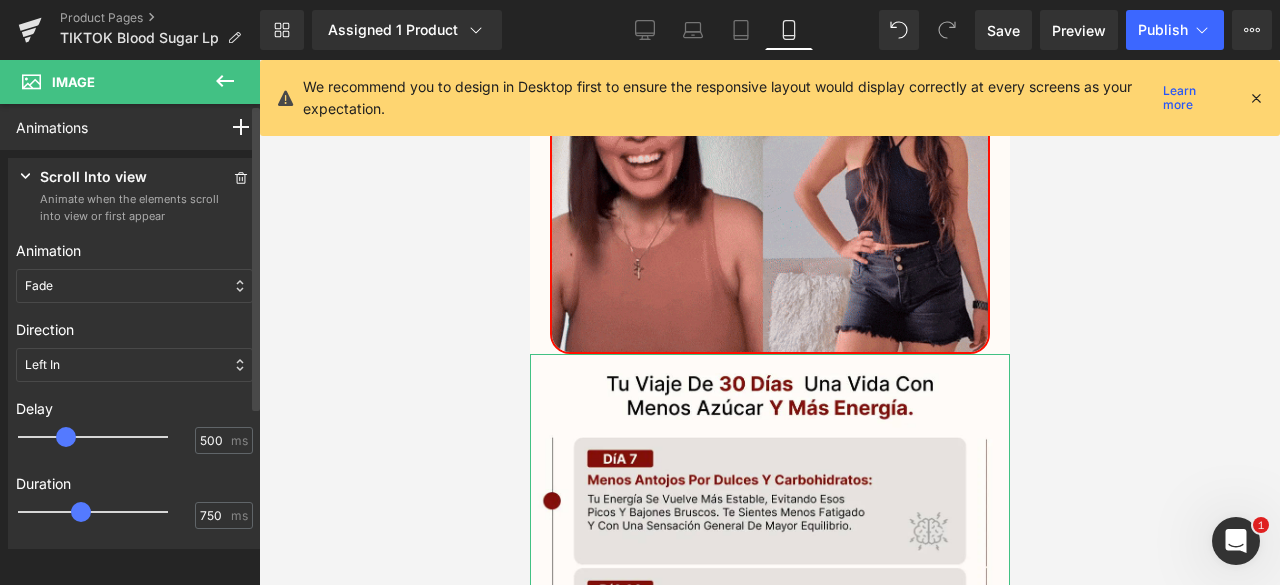 click at bounding box center (107, 437) 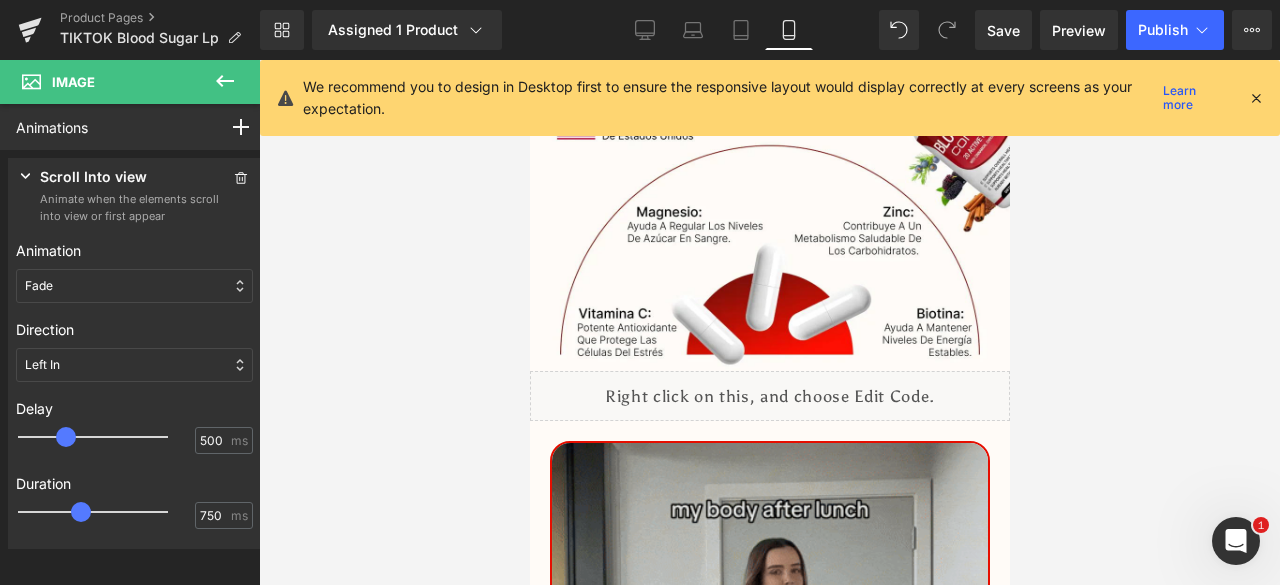 scroll, scrollTop: 5359, scrollLeft: 0, axis: vertical 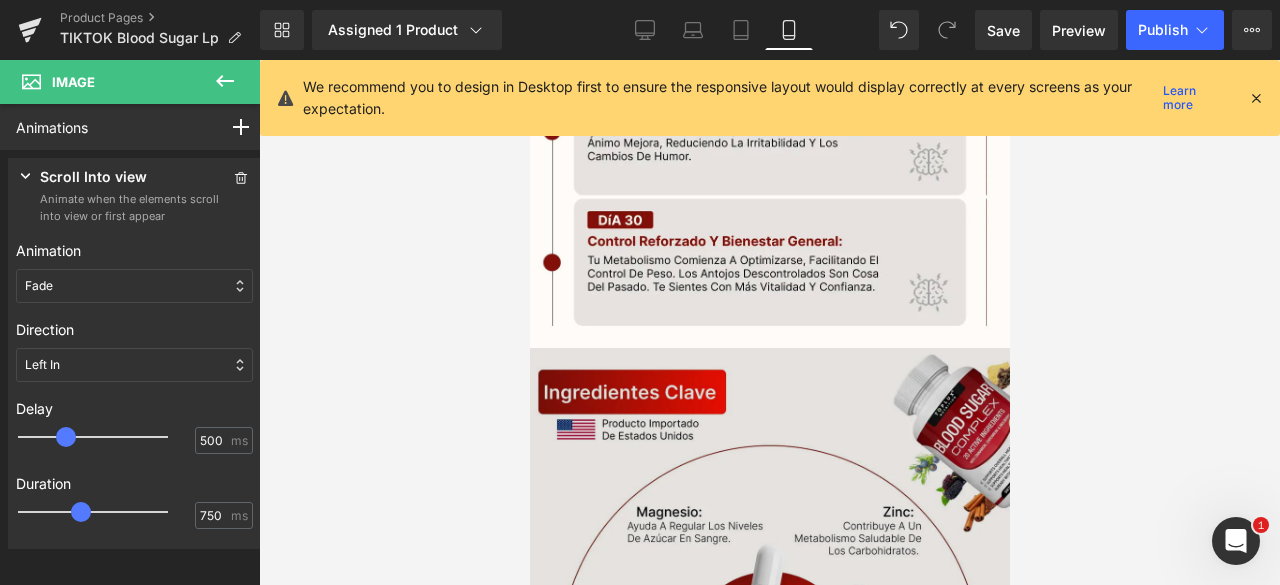 click at bounding box center [769, 509] 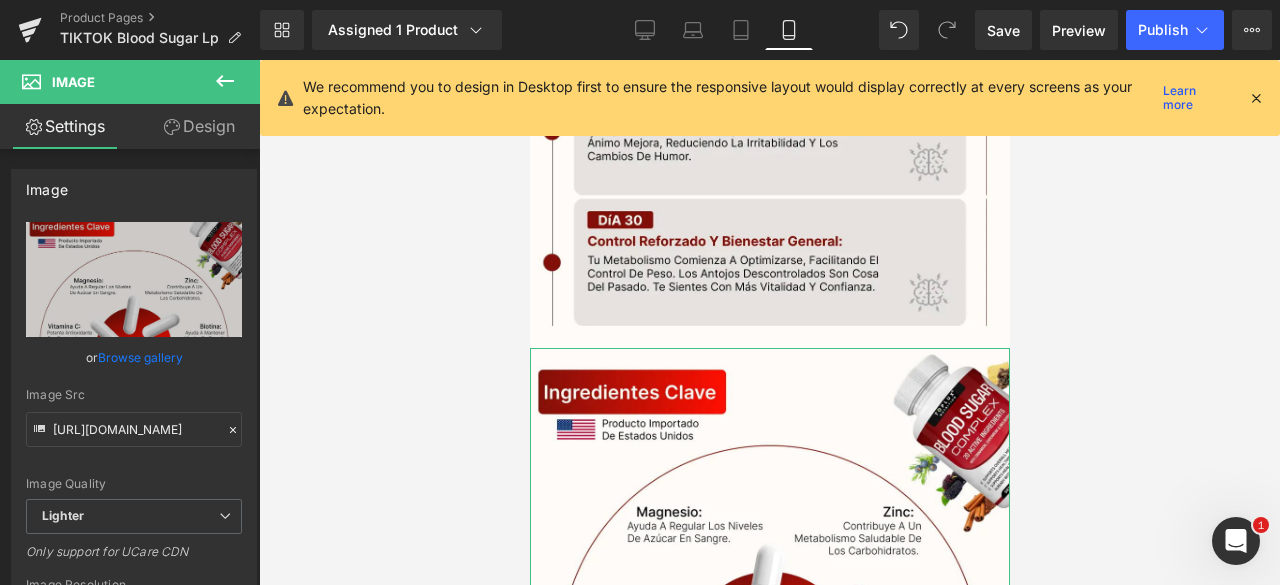 click on "Design" at bounding box center [199, 126] 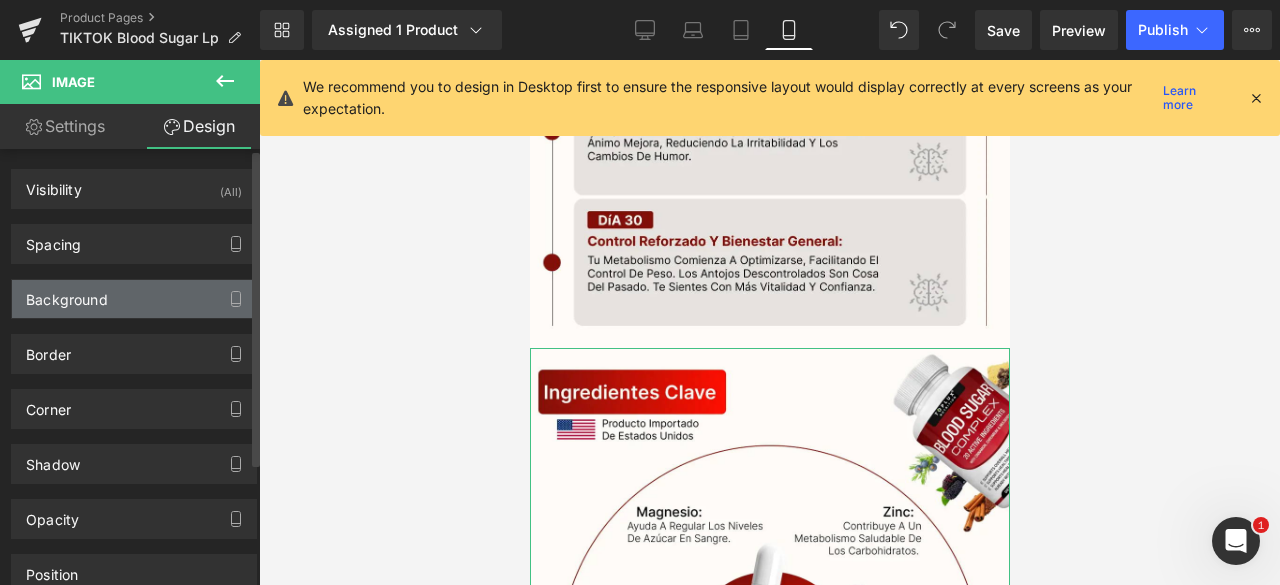 scroll, scrollTop: 168, scrollLeft: 0, axis: vertical 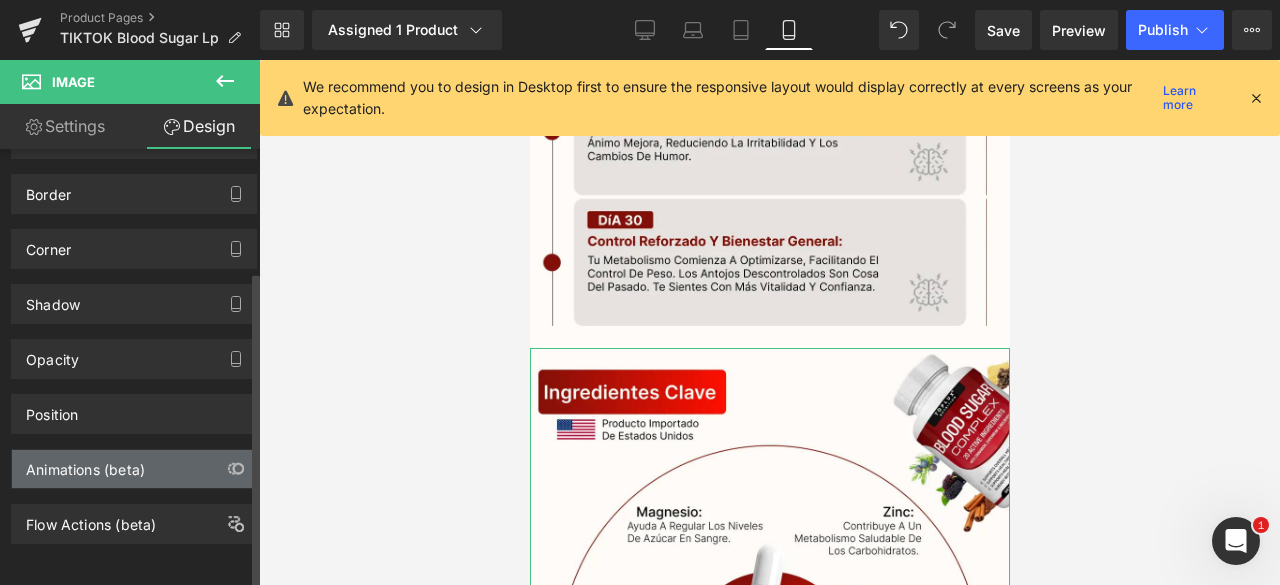 click on "Animations (beta)" at bounding box center (85, 464) 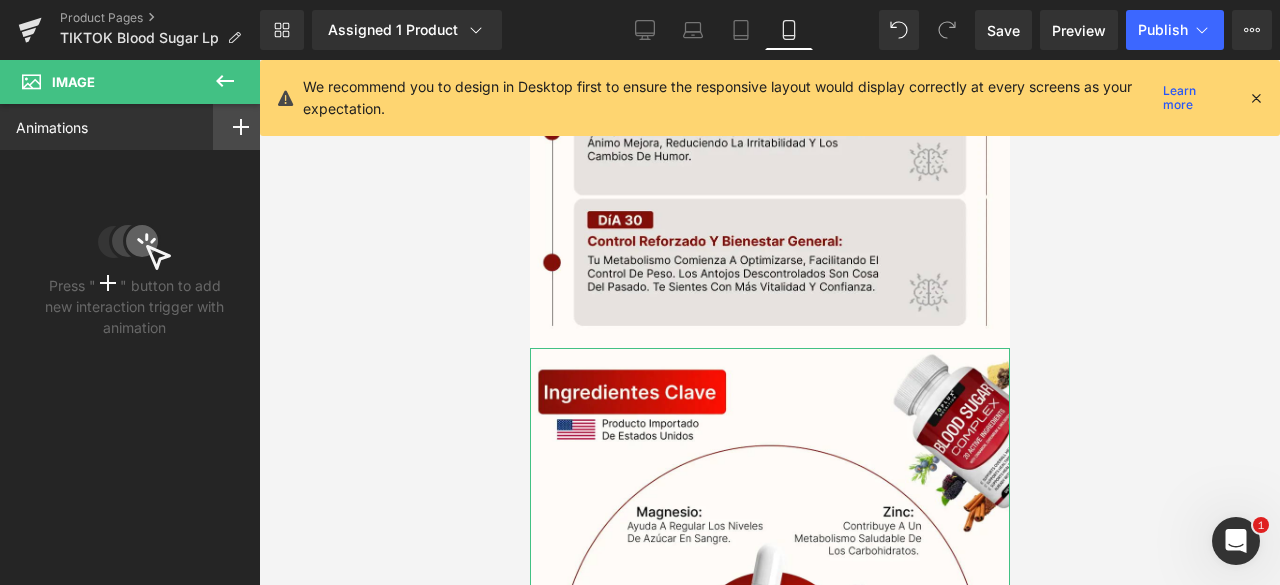 click 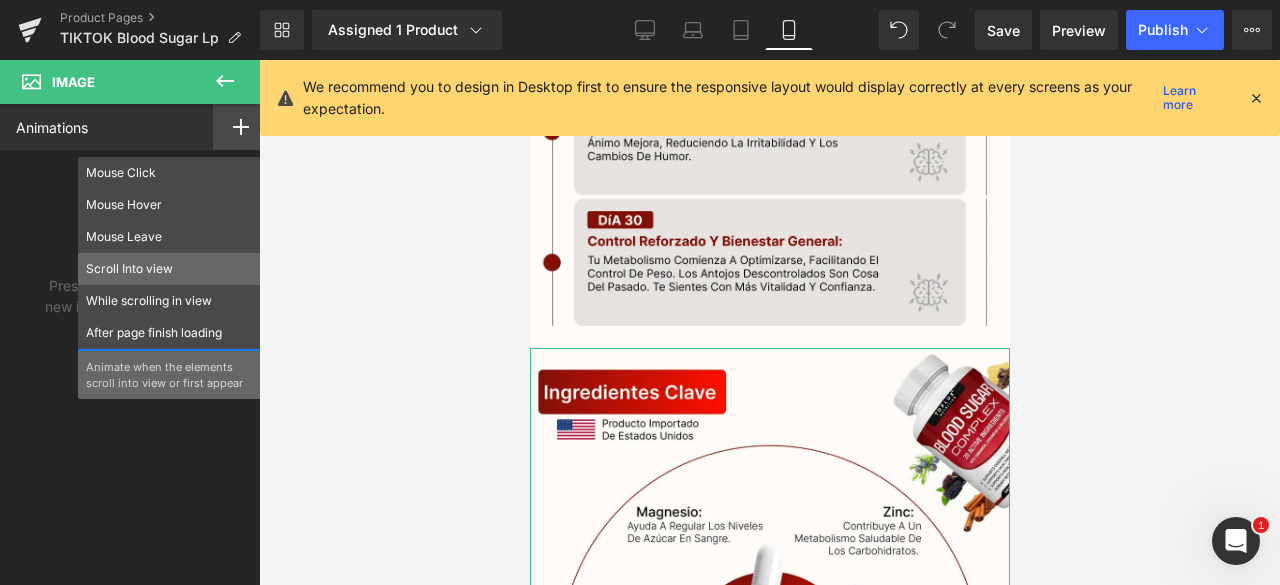 click on "Scroll Into view" at bounding box center (169, 269) 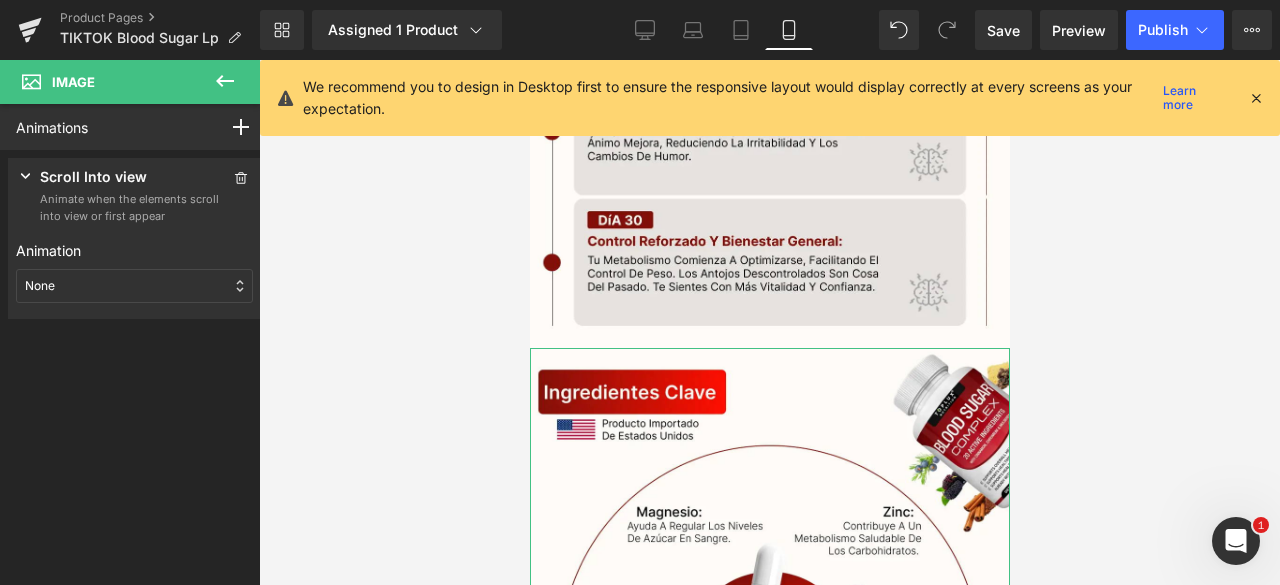 click on "None" at bounding box center [134, 286] 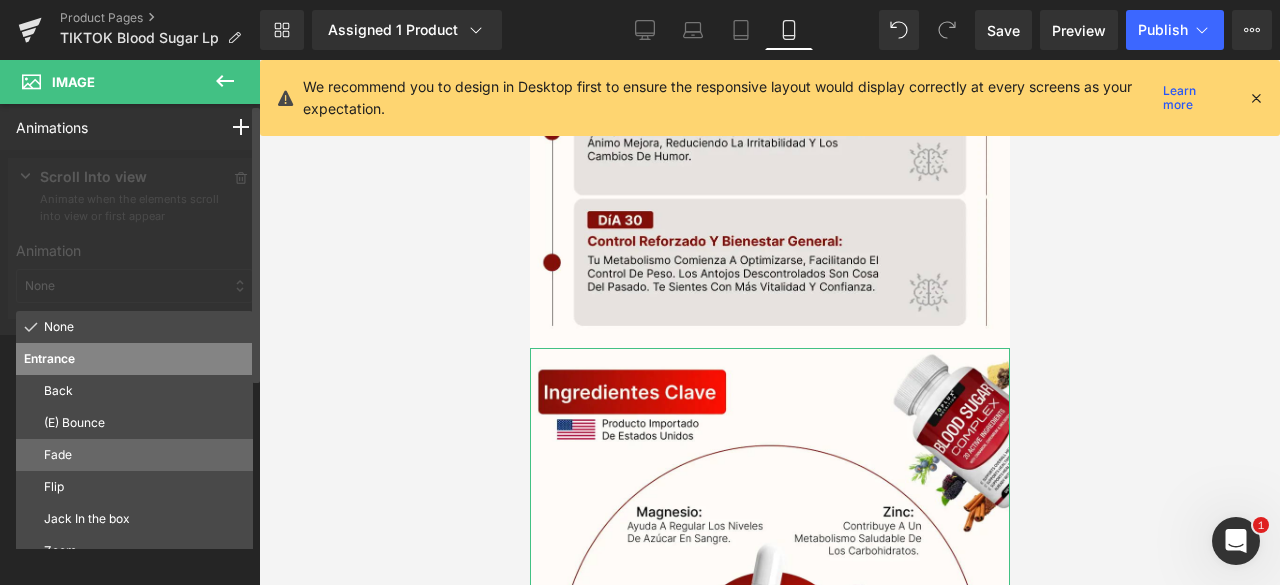 click on "Fade" at bounding box center [144, 455] 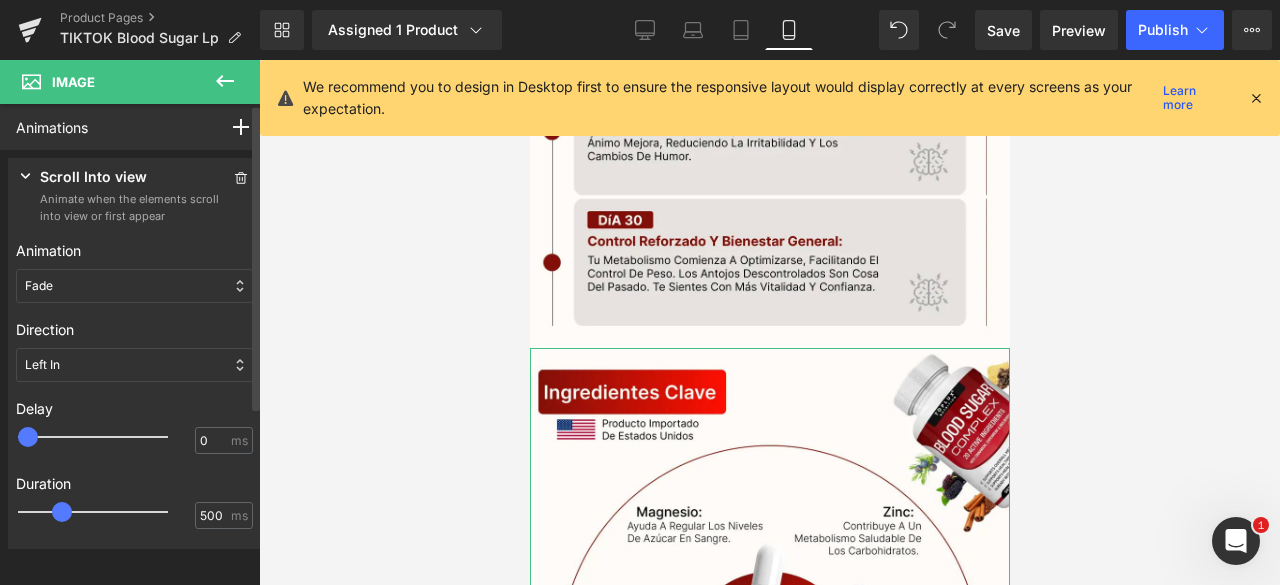 type on "500" 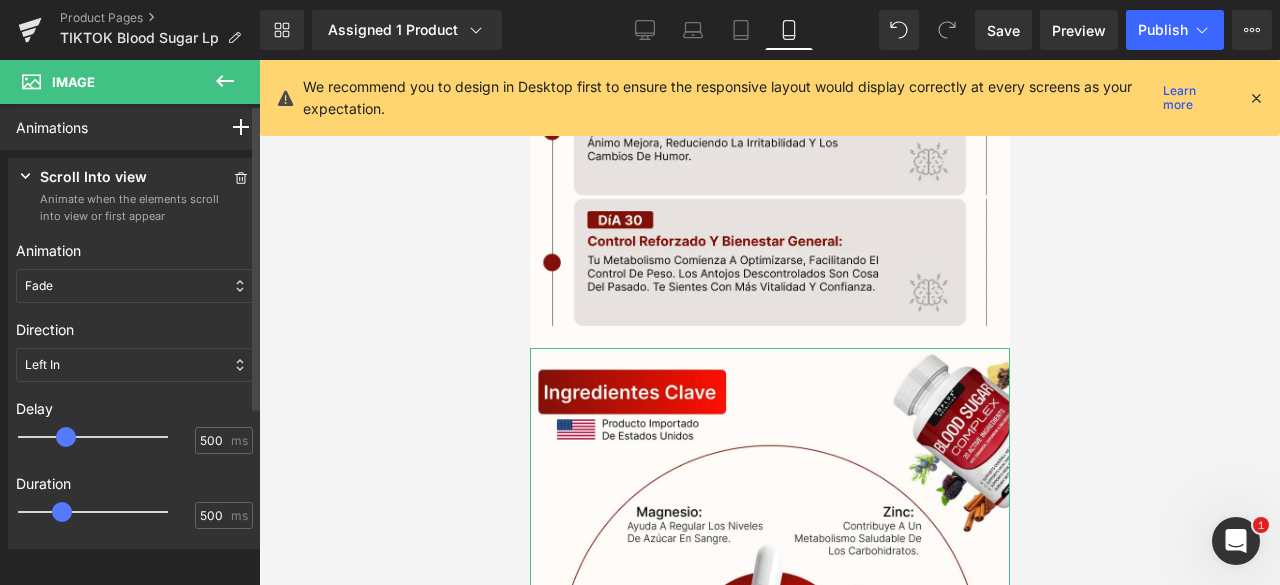 click at bounding box center [107, 437] 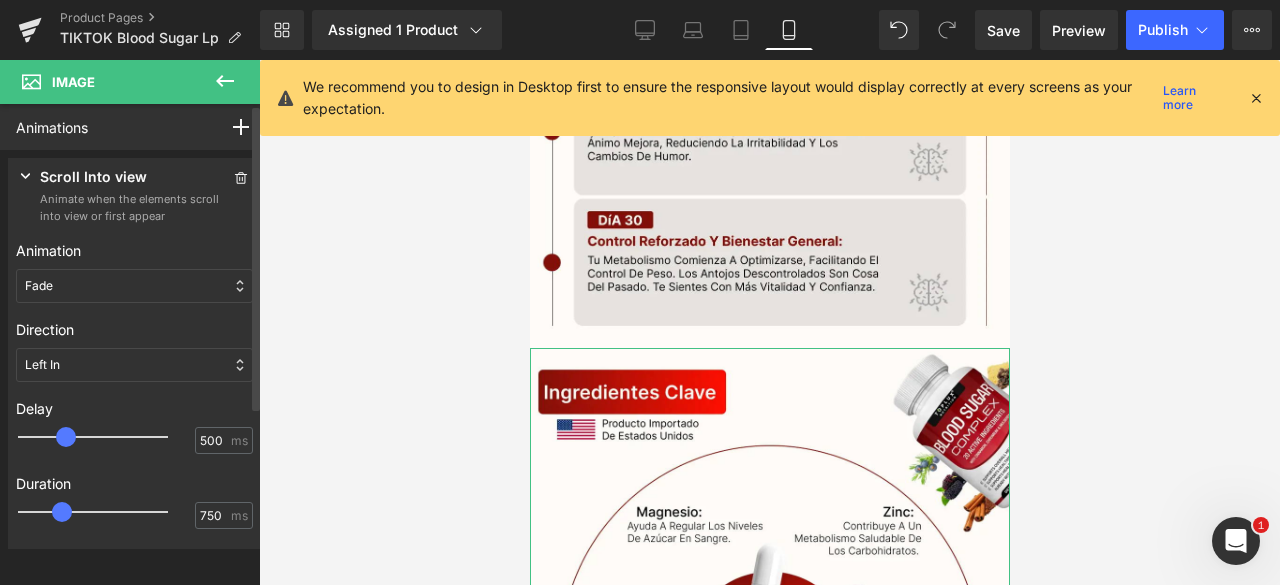 click at bounding box center (107, 512) 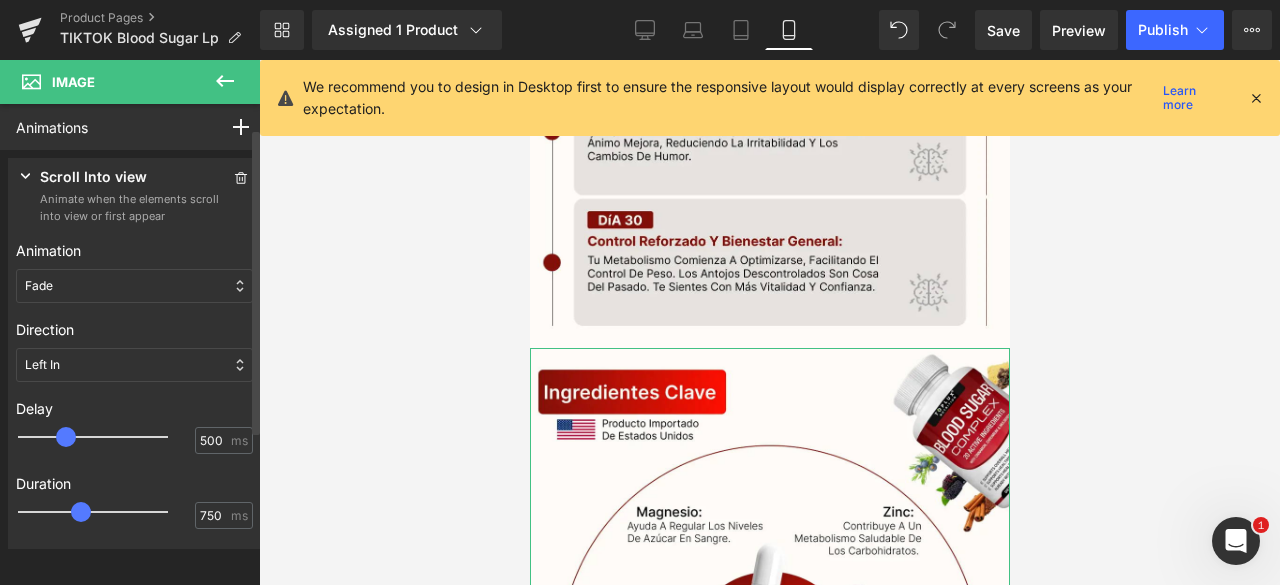 scroll, scrollTop: 197, scrollLeft: 0, axis: vertical 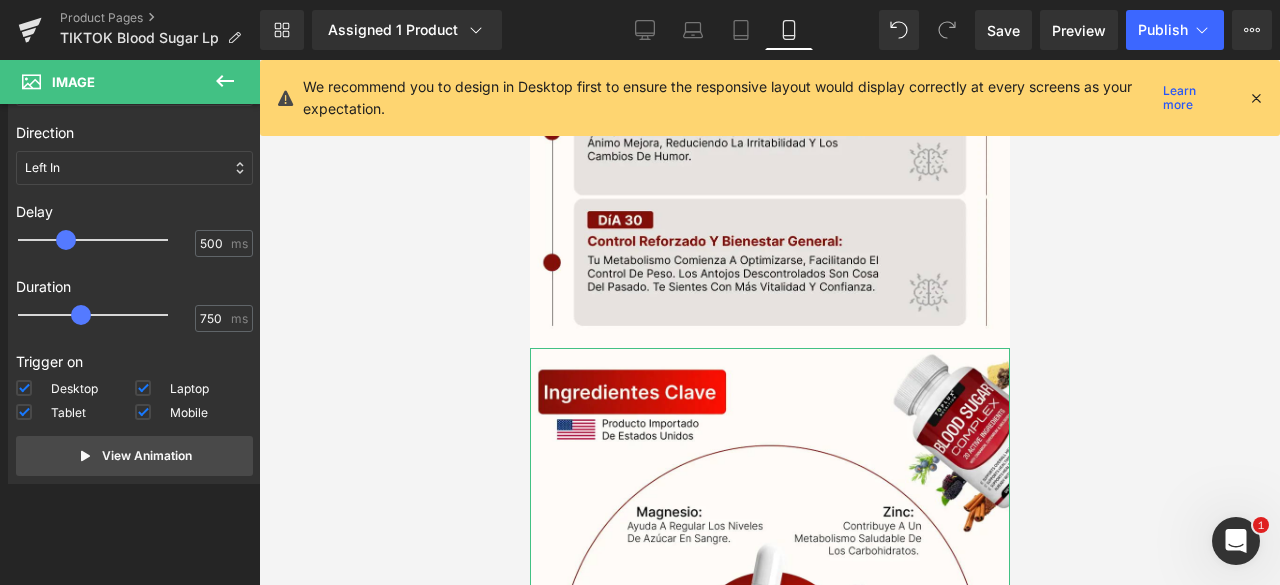 drag, startPoint x: 154, startPoint y: 469, endPoint x: 407, endPoint y: 437, distance: 255.01569 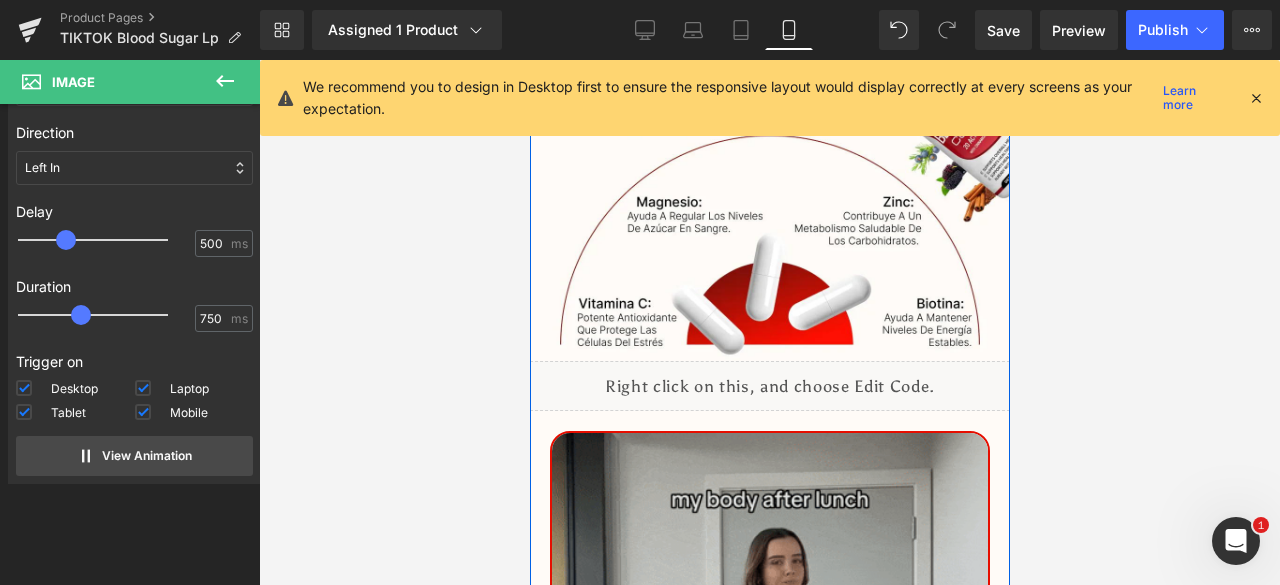 scroll, scrollTop: 5559, scrollLeft: 0, axis: vertical 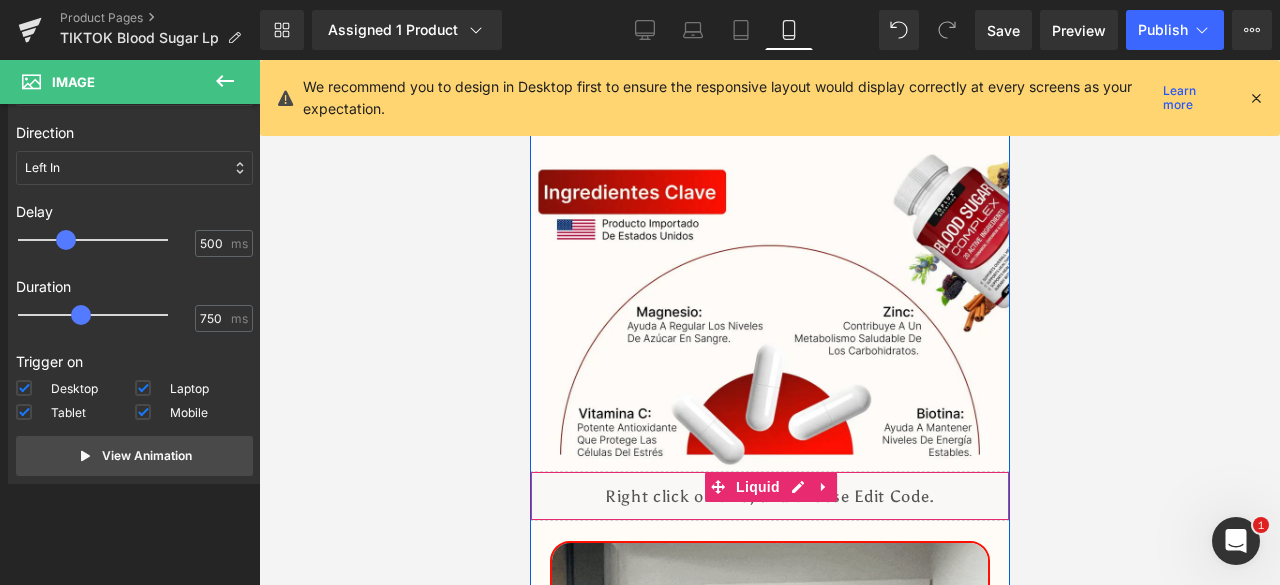 click on "Image
Image
Image
Image" at bounding box center [769, -1777] 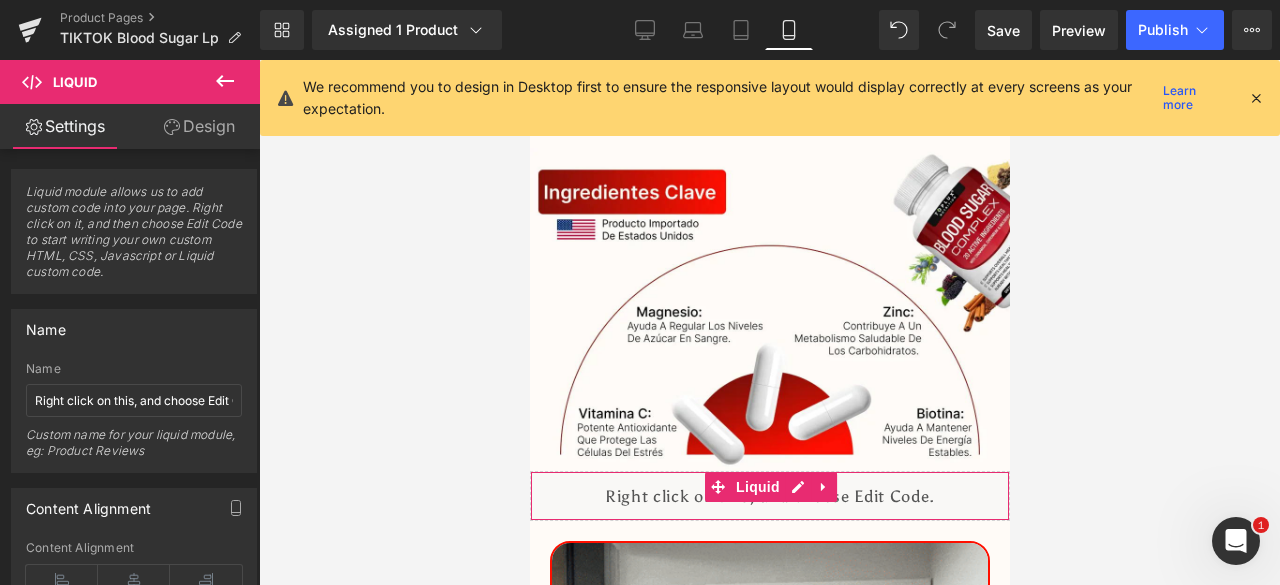 drag, startPoint x: 220, startPoint y: 135, endPoint x: 192, endPoint y: 260, distance: 128.09763 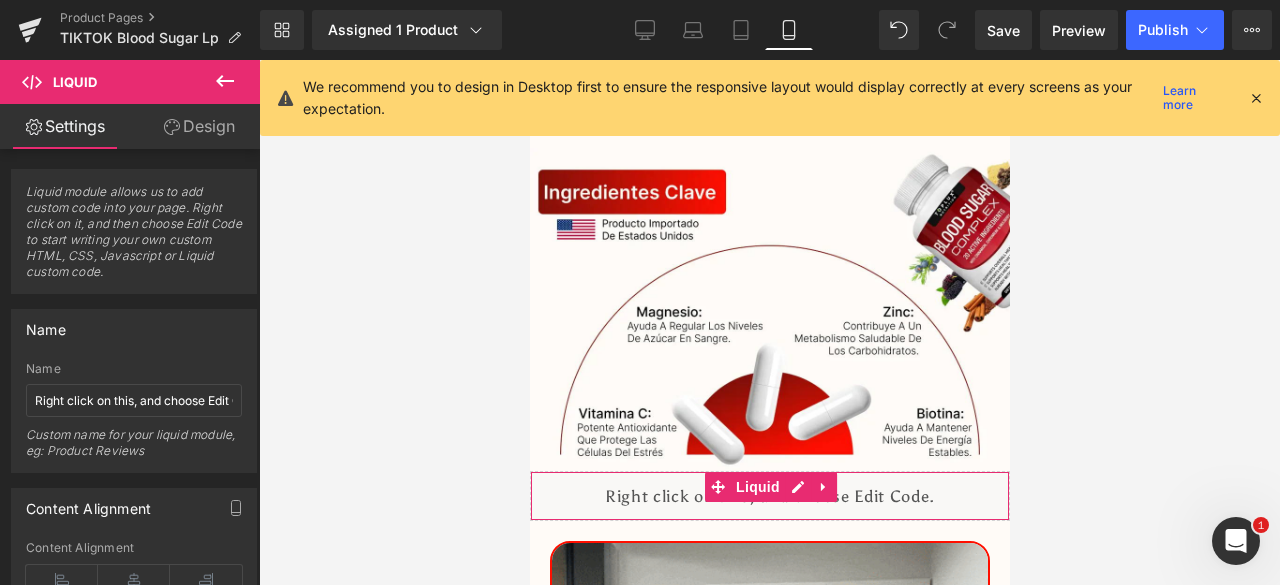 click on "Design" at bounding box center [199, 126] 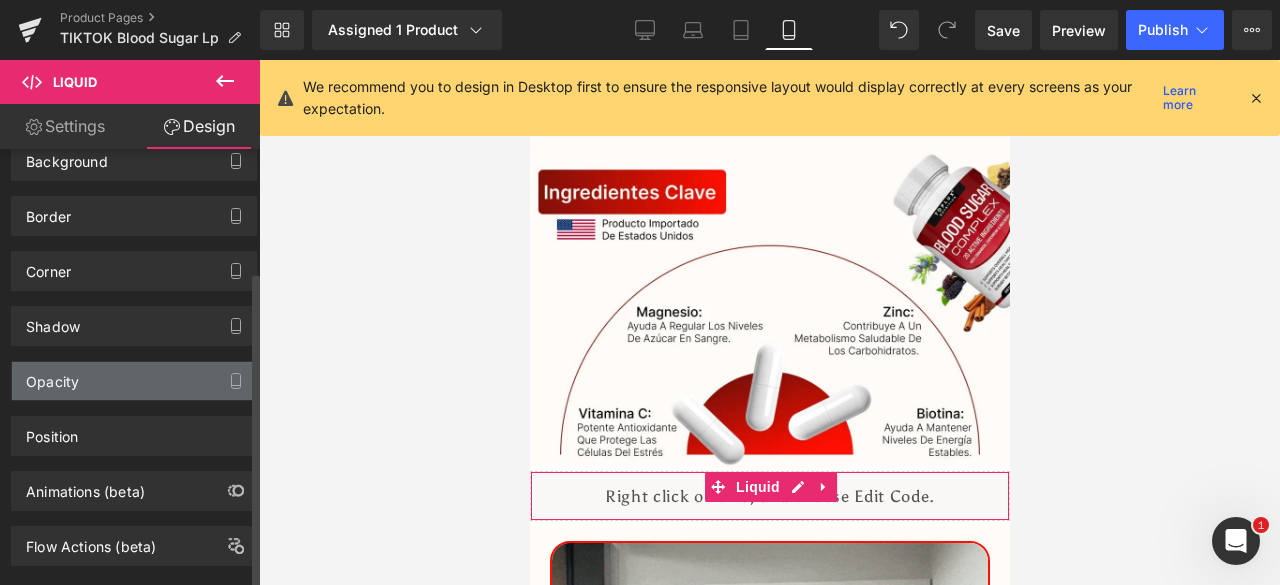 scroll, scrollTop: 168, scrollLeft: 0, axis: vertical 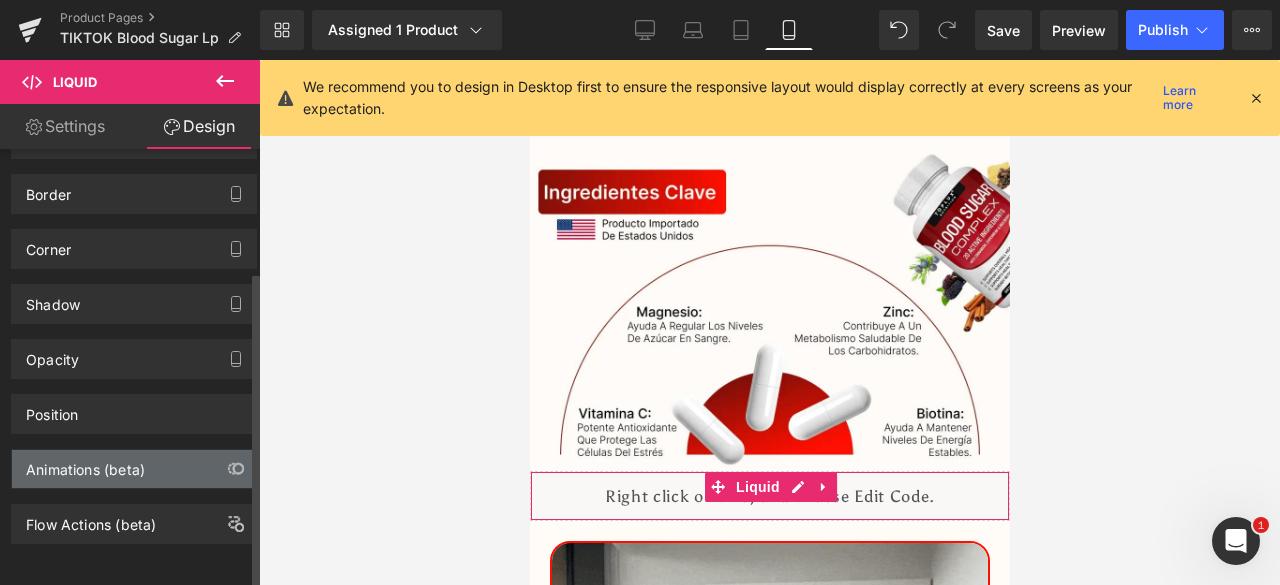 click on "Animations (beta)" at bounding box center (134, 469) 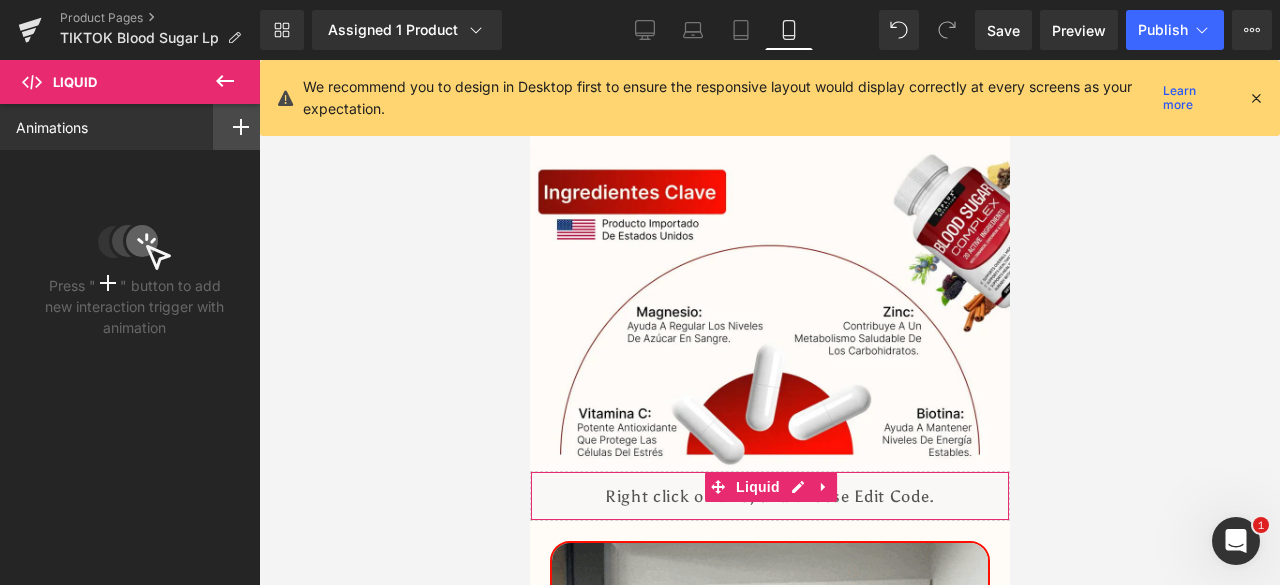 click at bounding box center (241, 127) 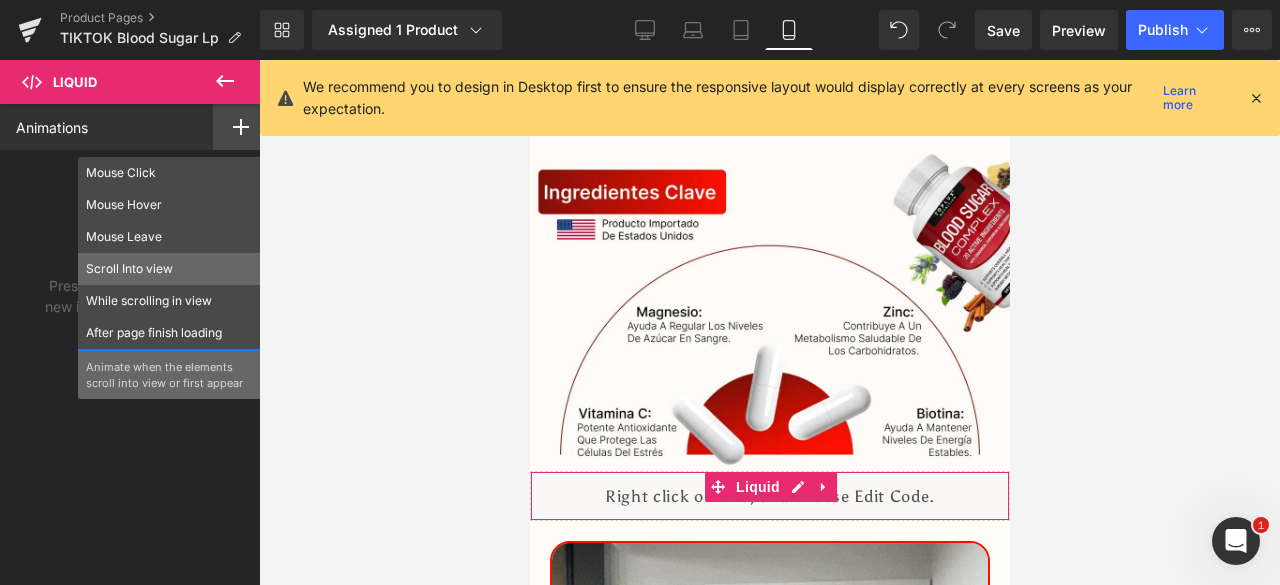 click on "Scroll Into view" at bounding box center [169, 269] 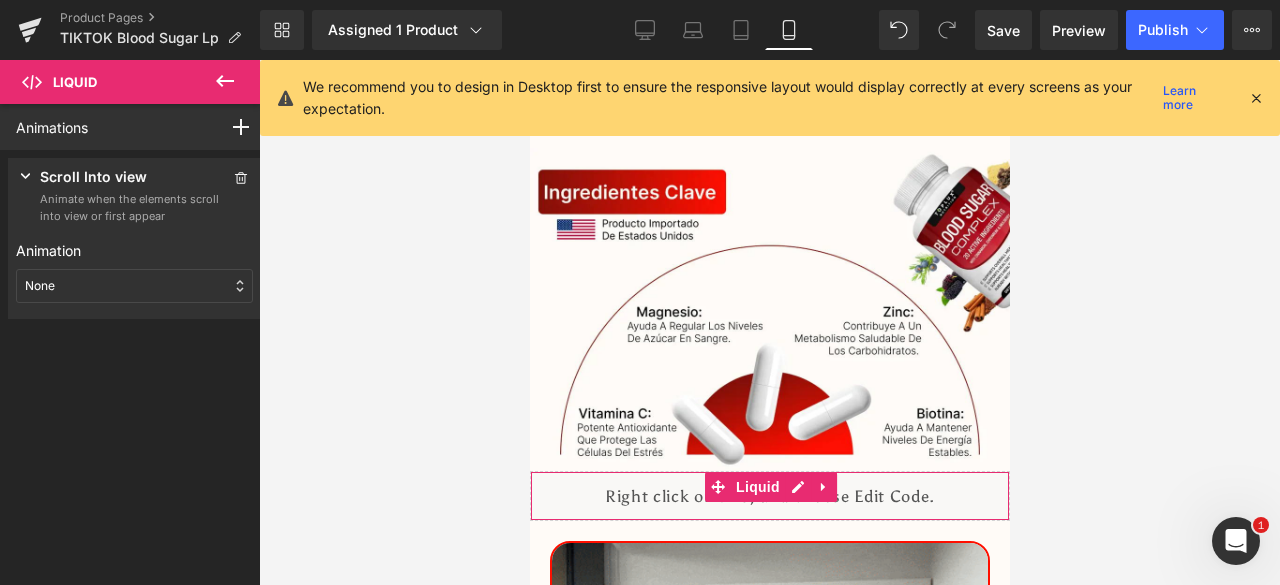 click on "None" at bounding box center [134, 286] 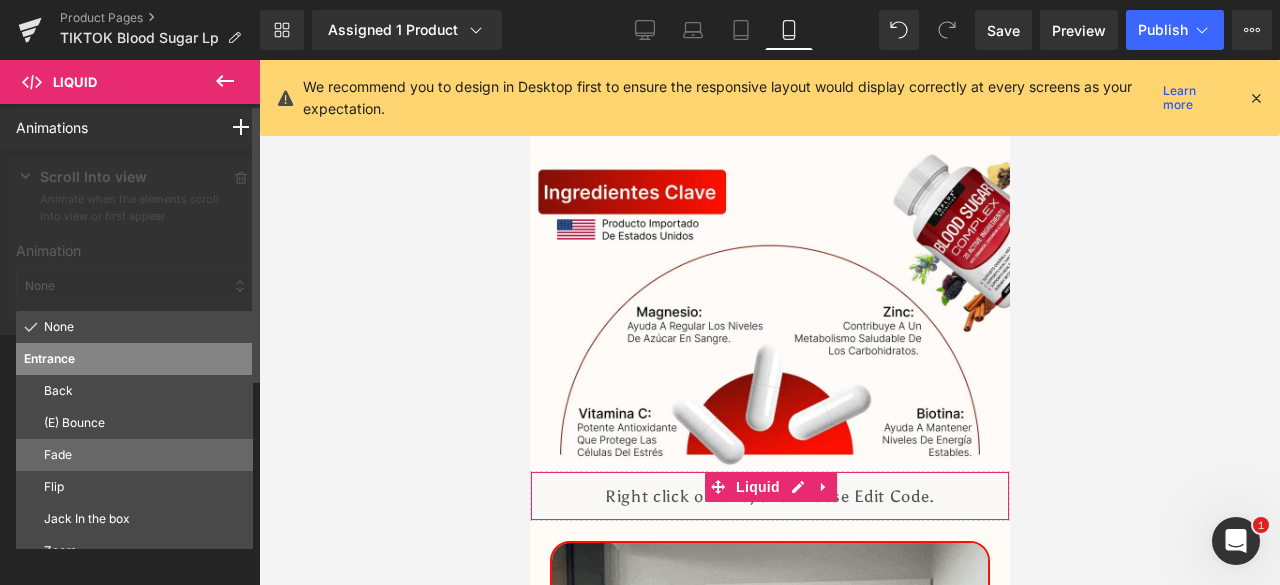 click on "Fade" at bounding box center (144, 455) 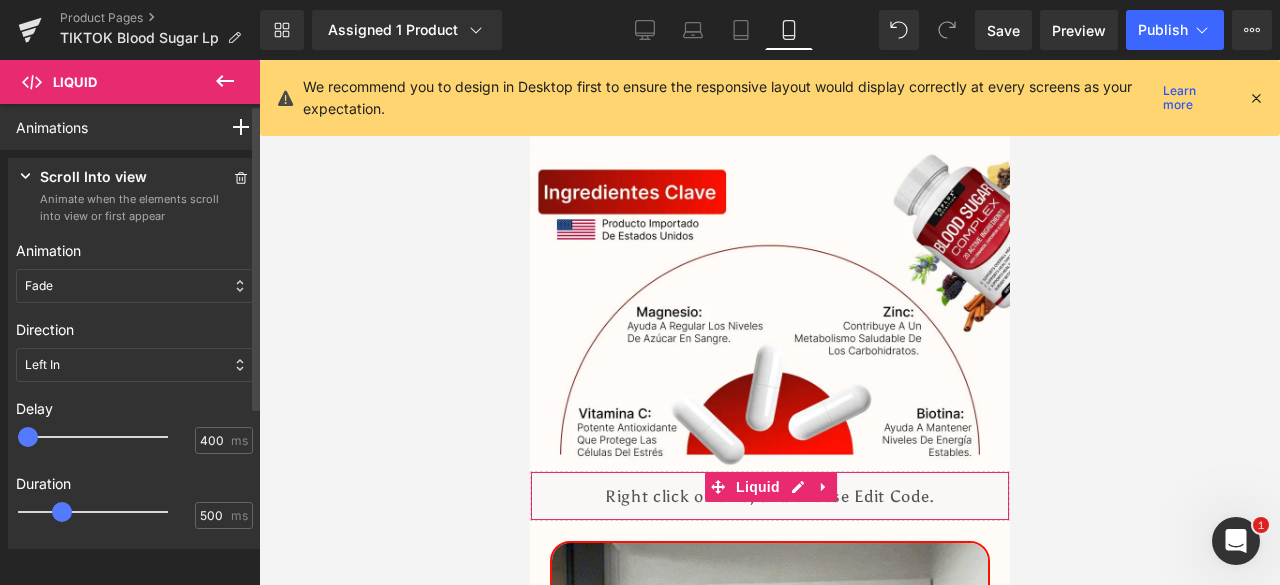 click at bounding box center [107, 437] 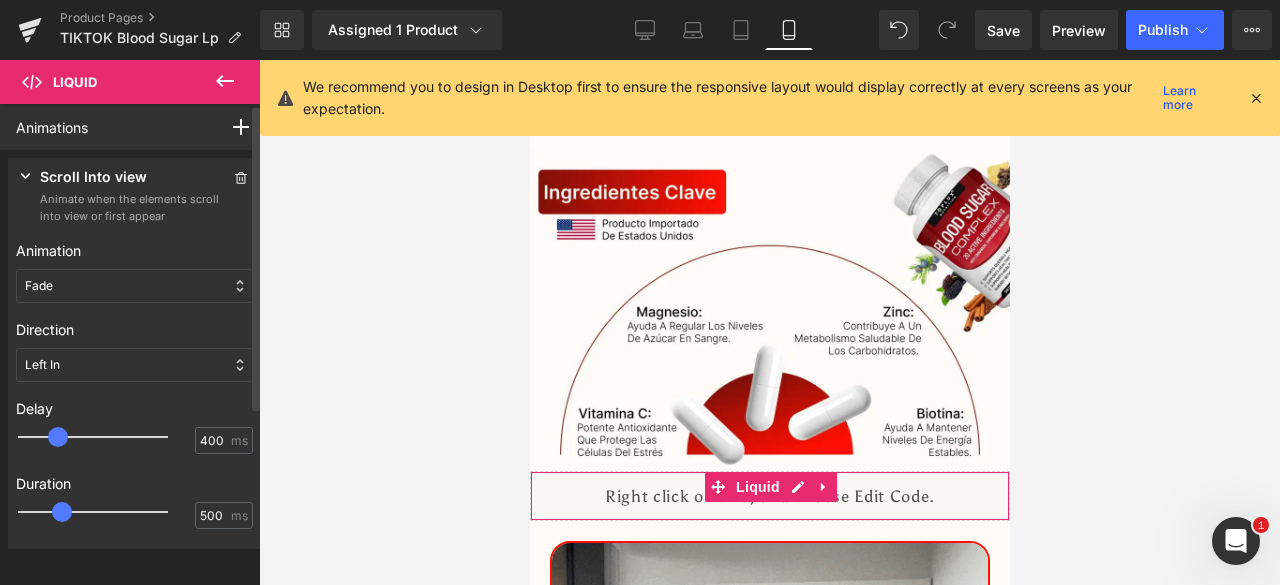 type on "500" 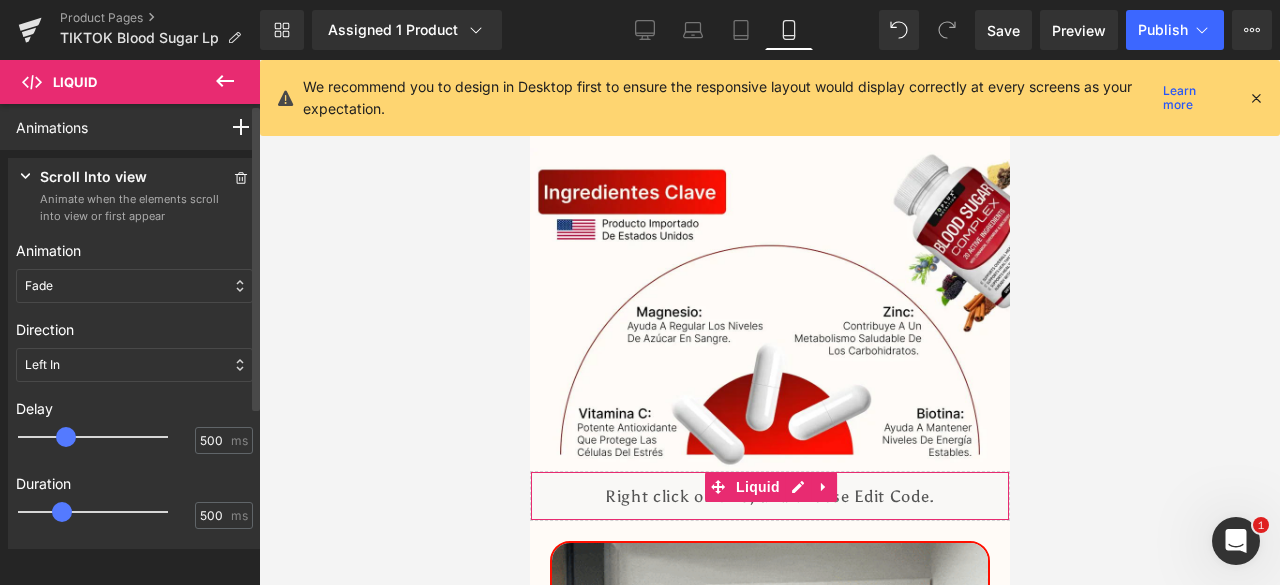 click at bounding box center (66, 437) 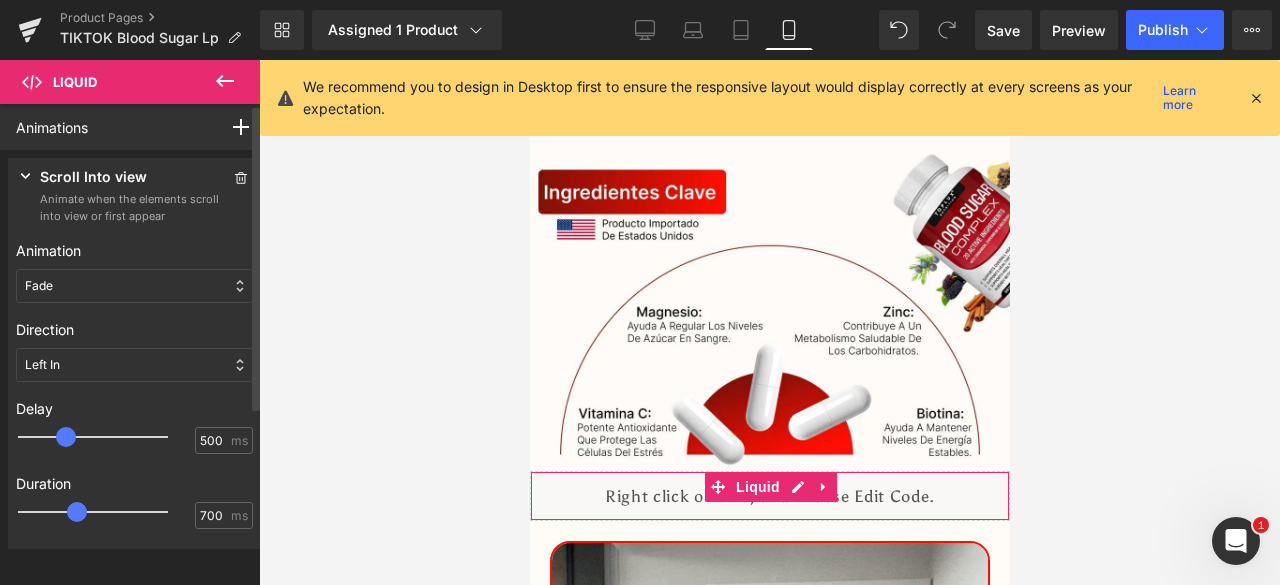 type on "750" 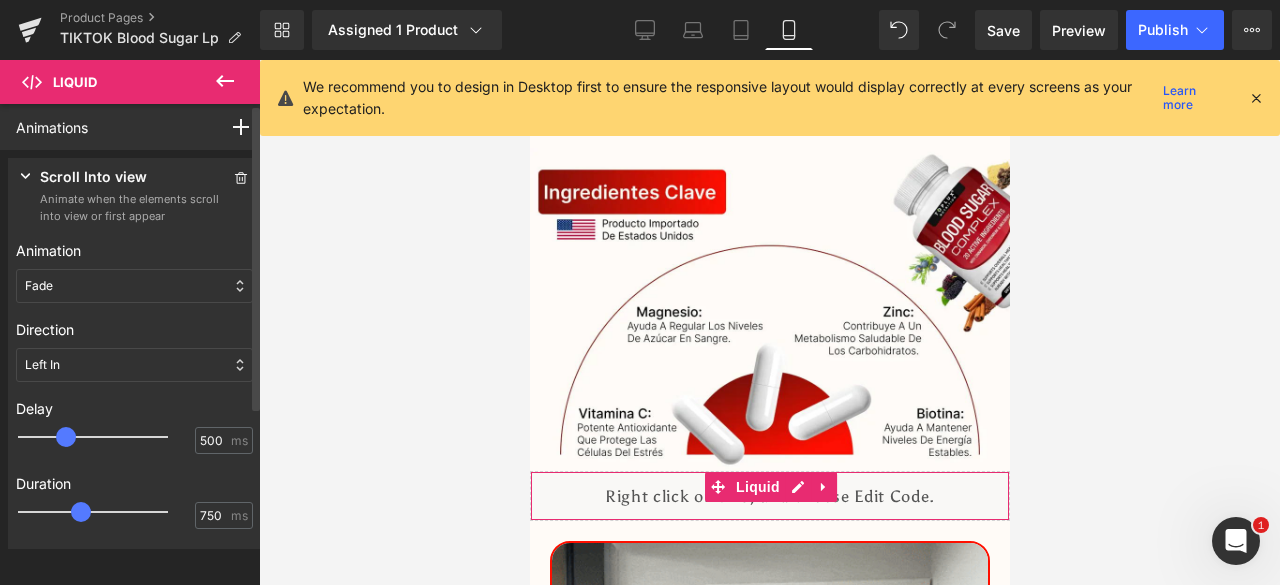 drag, startPoint x: 55, startPoint y: 513, endPoint x: 78, endPoint y: 515, distance: 23.086792 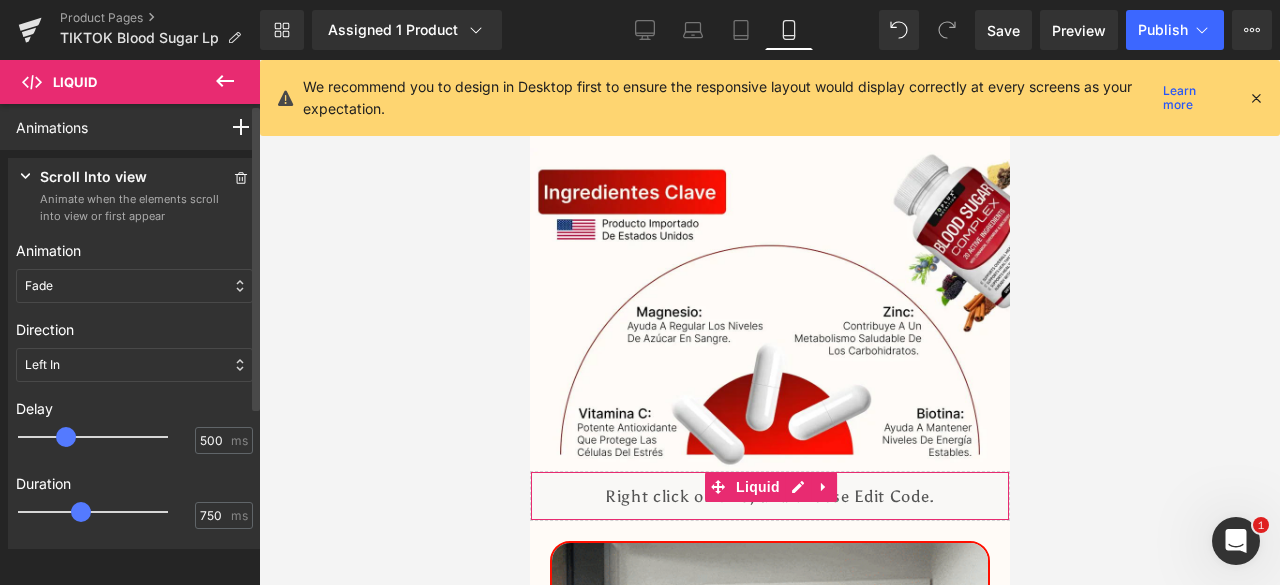 click at bounding box center (81, 512) 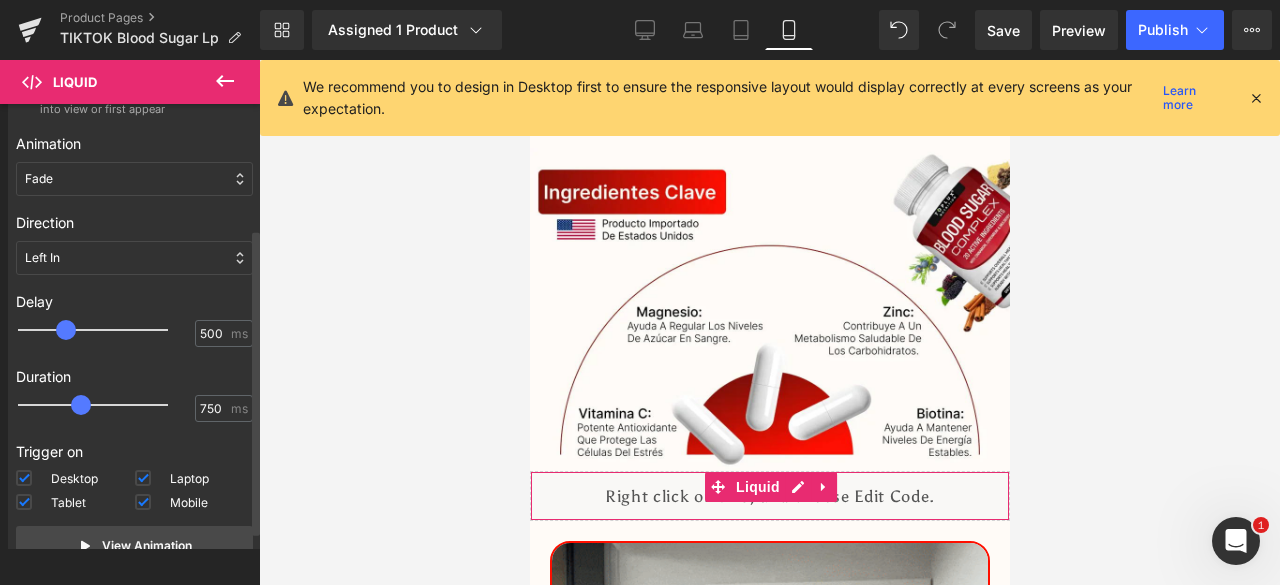 scroll, scrollTop: 197, scrollLeft: 0, axis: vertical 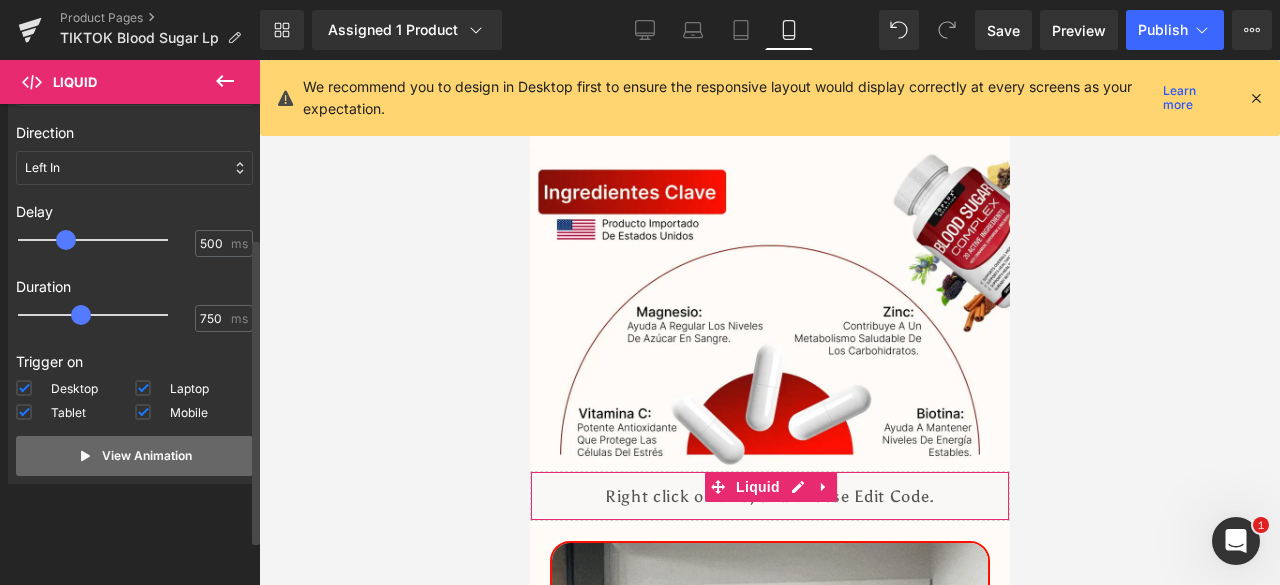 click on "View Animation" at bounding box center [134, 456] 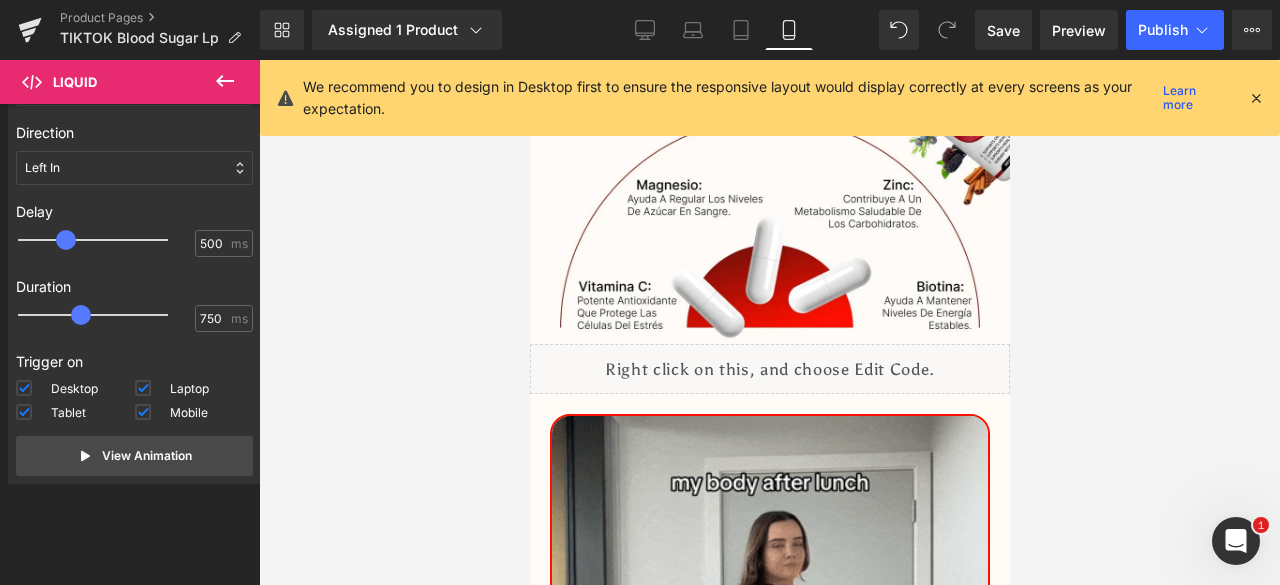 scroll, scrollTop: 5759, scrollLeft: 0, axis: vertical 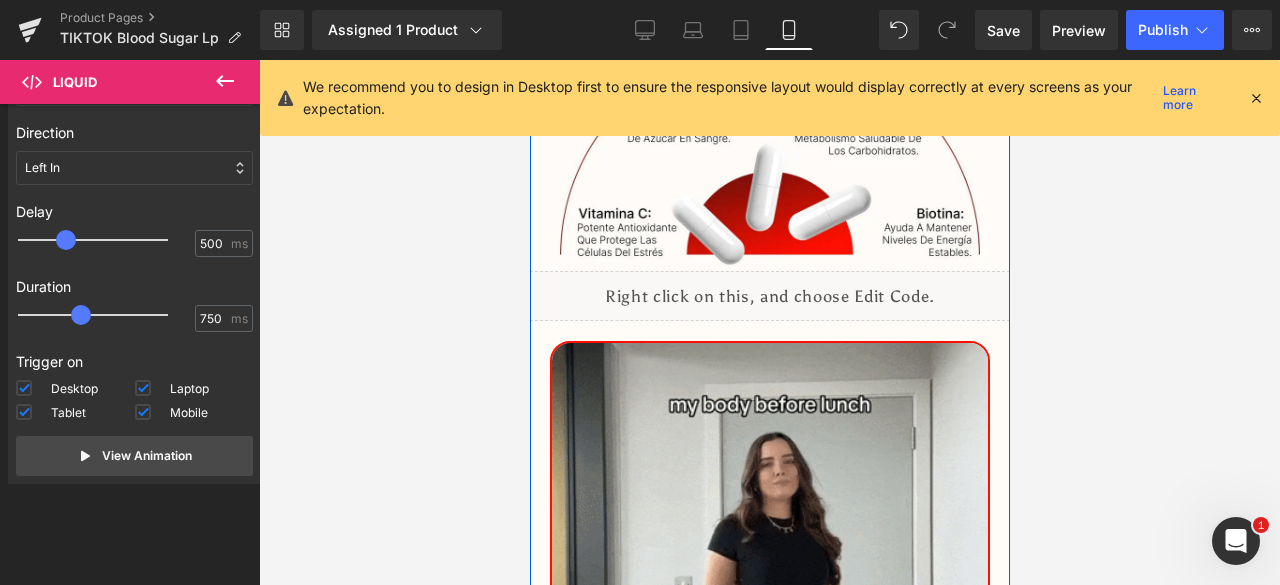 click on "Image
Image
Image
Image" at bounding box center (769, -1977) 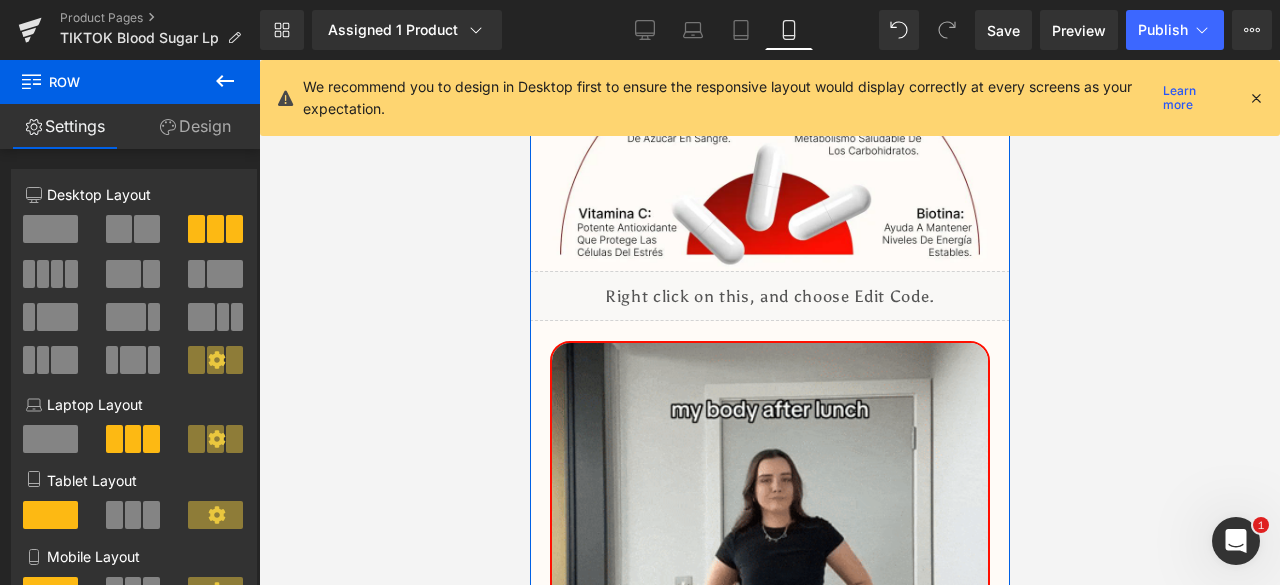 click on "Design" at bounding box center (195, 126) 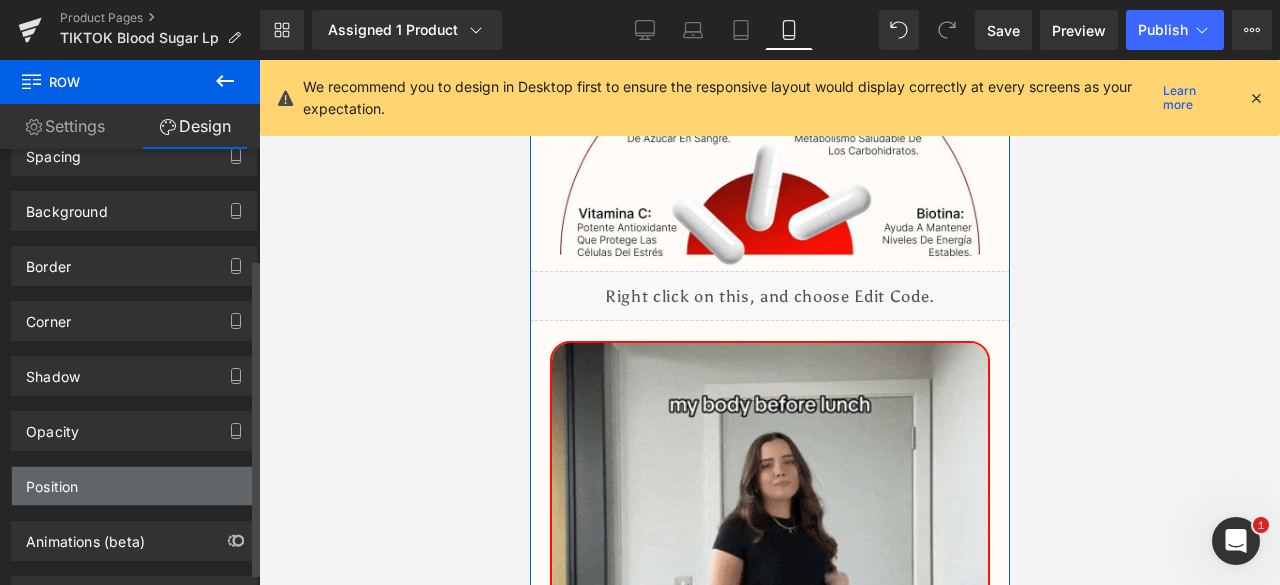 scroll, scrollTop: 168, scrollLeft: 0, axis: vertical 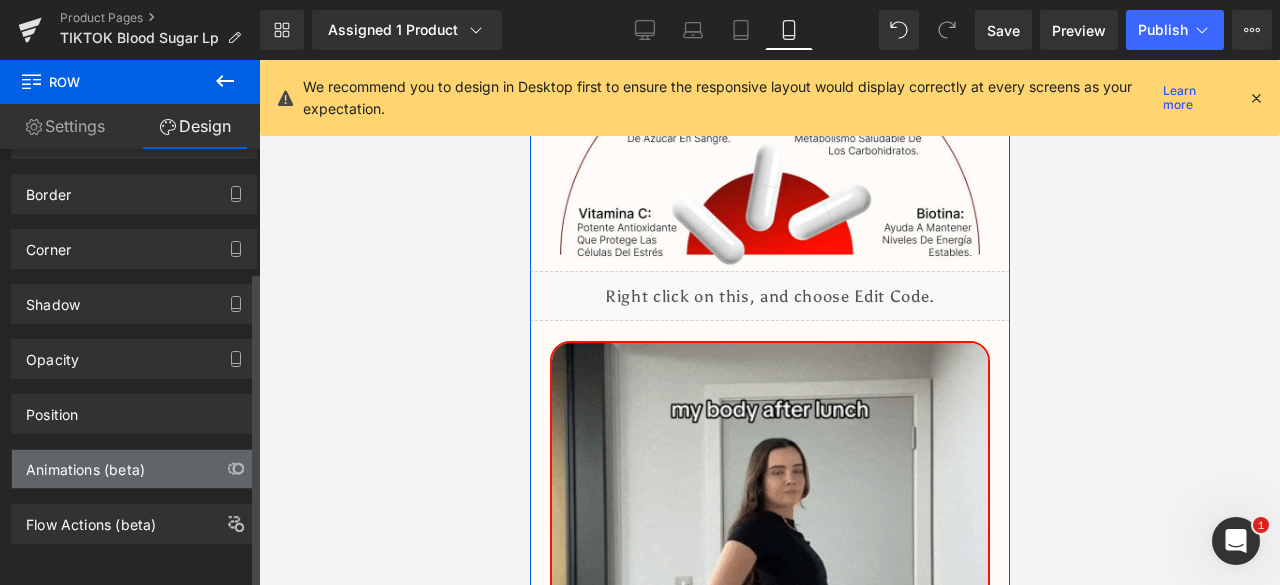 click on "Animations (beta)" at bounding box center [85, 464] 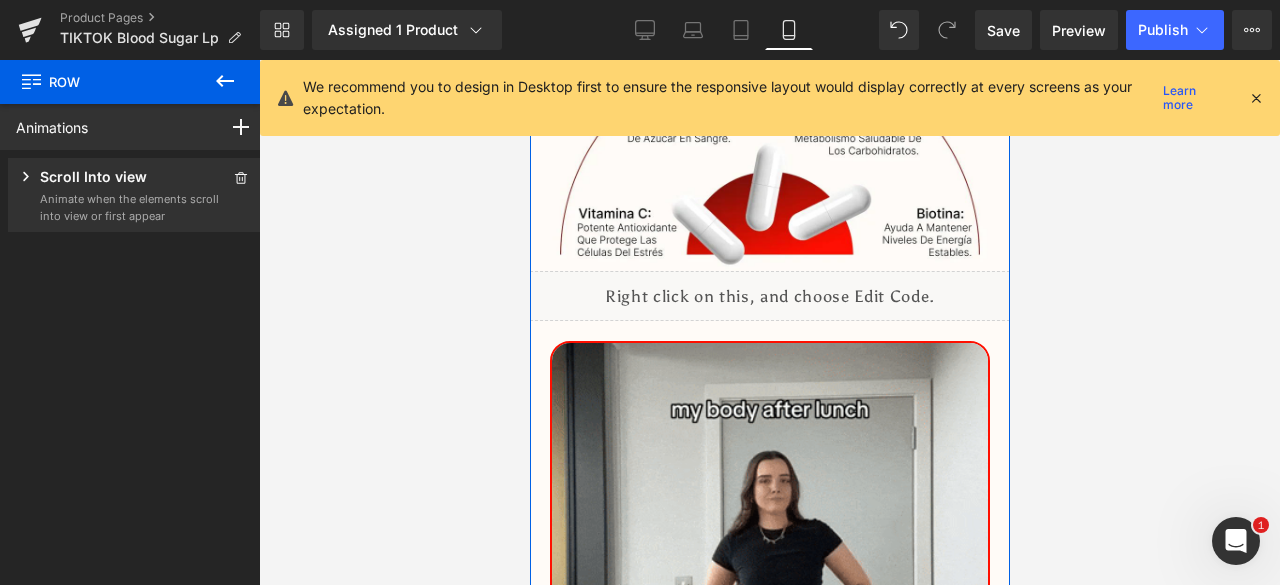click on "Scroll Into view" at bounding box center (118, 178) 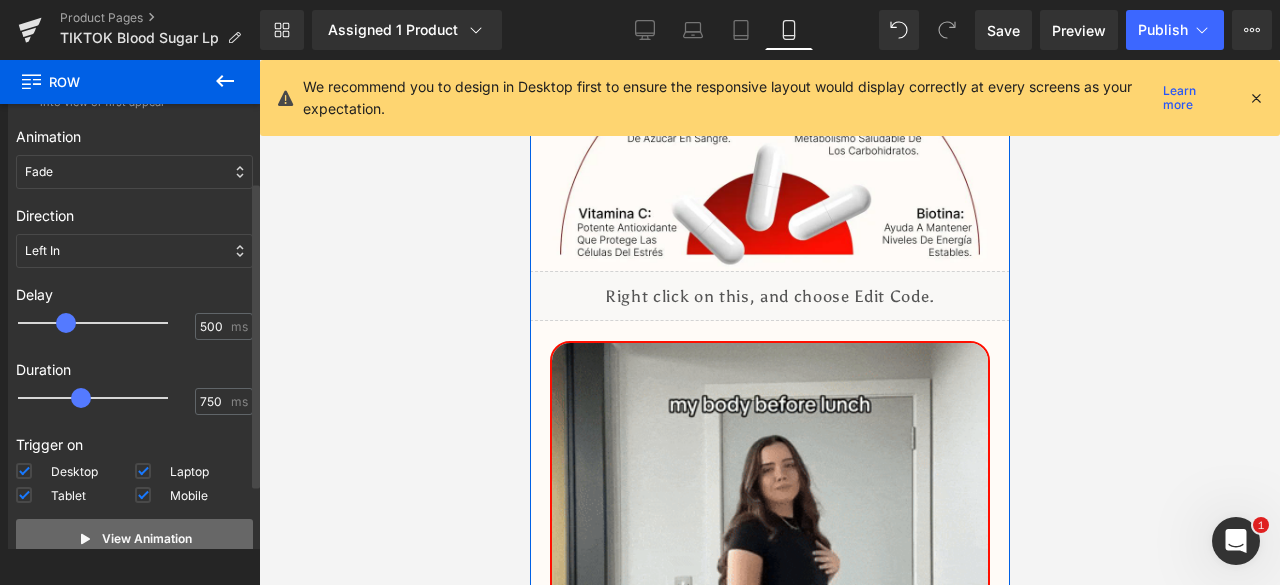 scroll, scrollTop: 197, scrollLeft: 0, axis: vertical 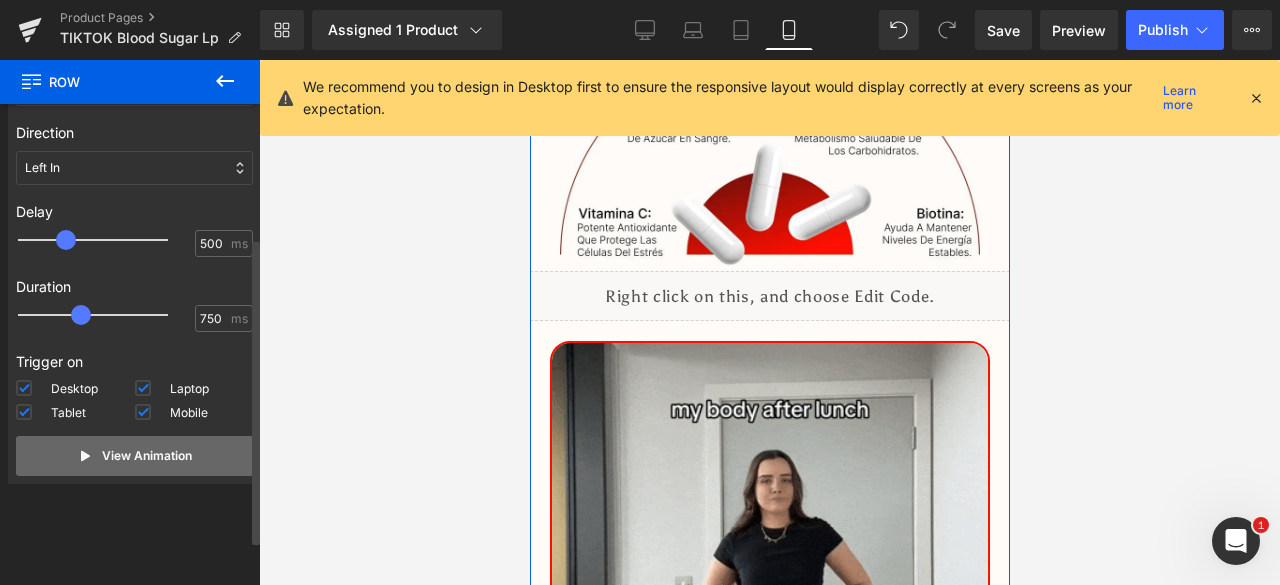 click on "View Animation" at bounding box center (134, 456) 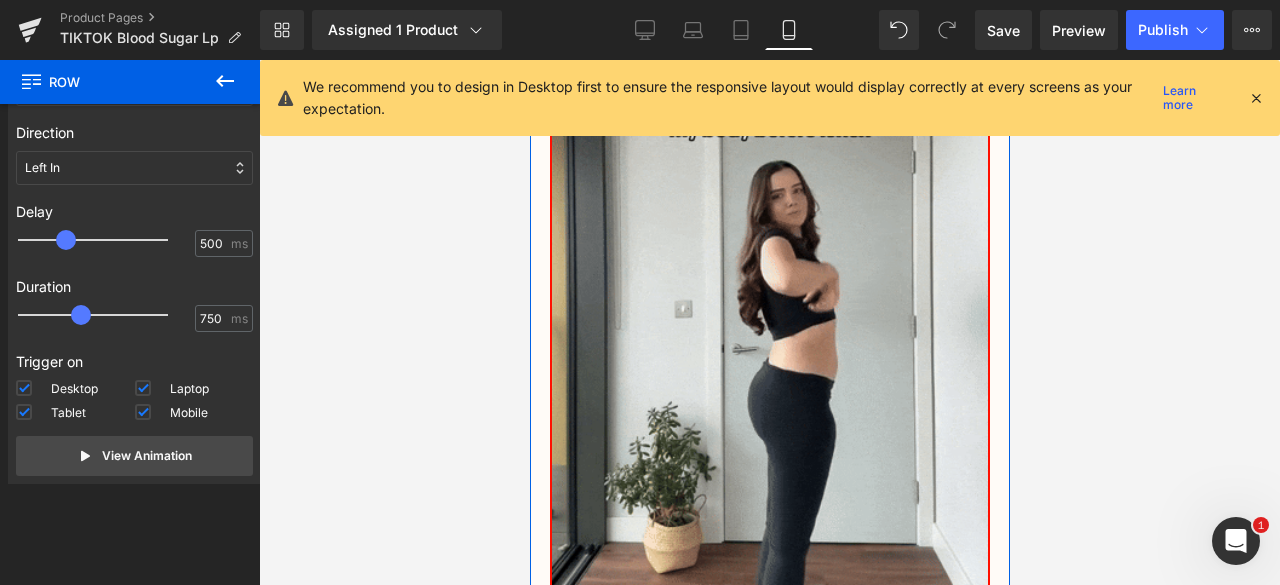 scroll, scrollTop: 6259, scrollLeft: 0, axis: vertical 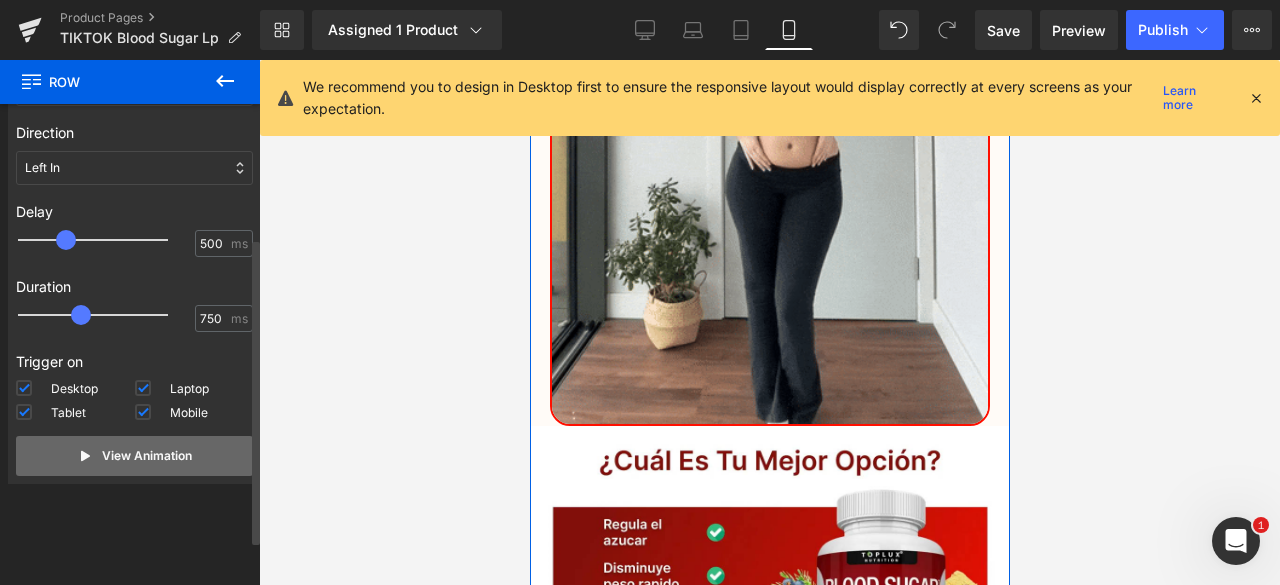 click on "View Animation" at bounding box center [134, 456] 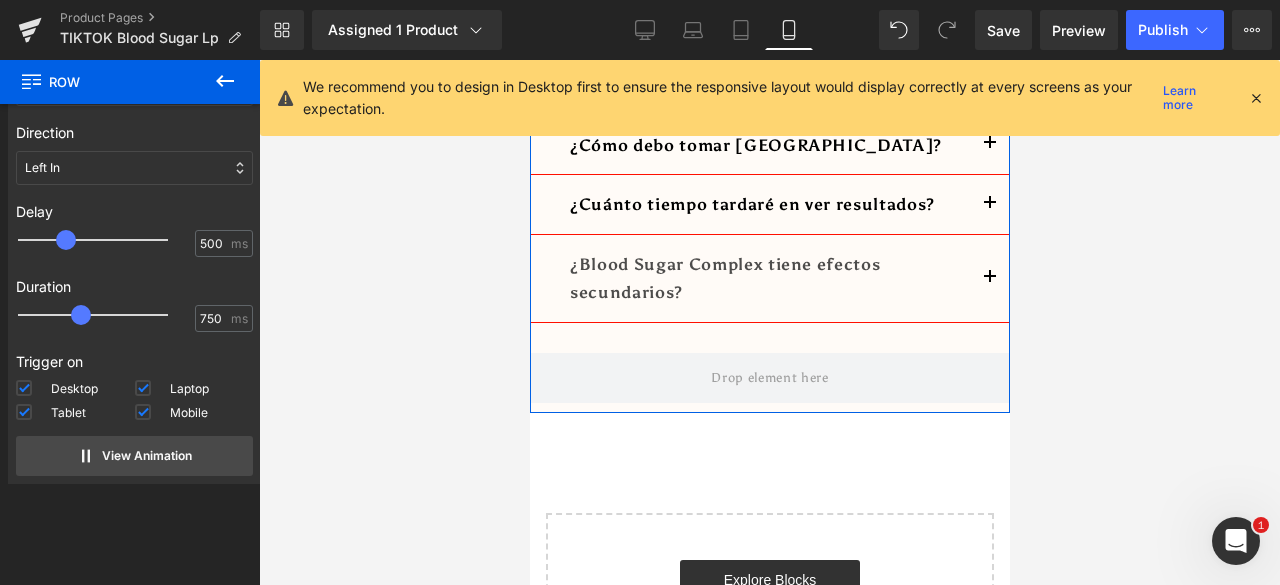 scroll, scrollTop: 7346, scrollLeft: 0, axis: vertical 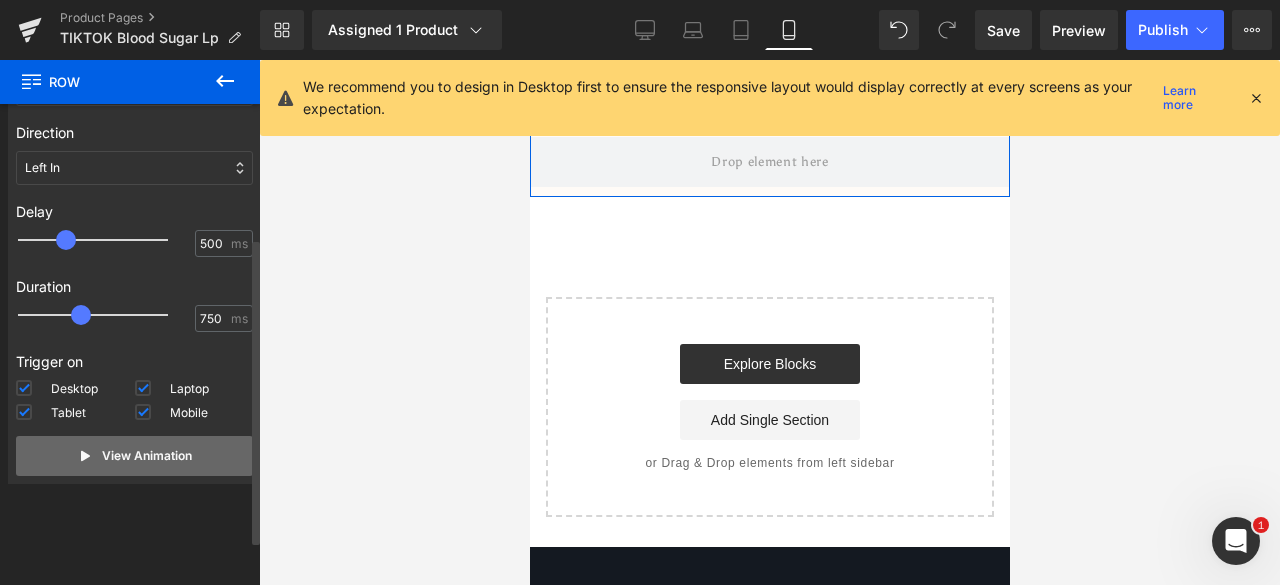 click on "View Animation" at bounding box center [134, 456] 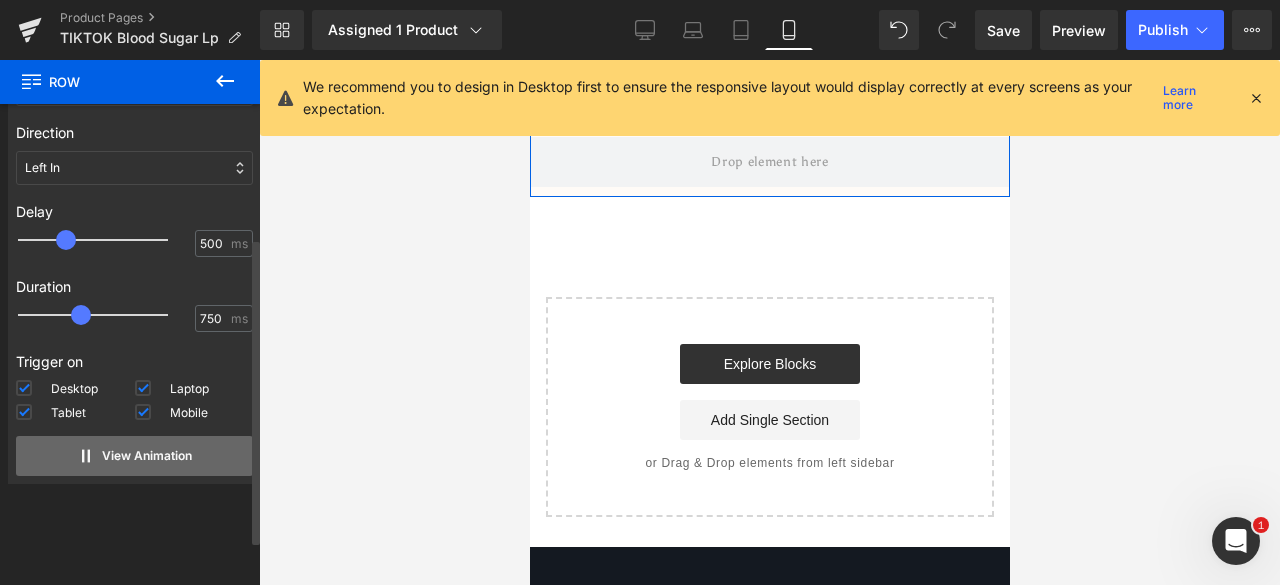 click on "View Animation" at bounding box center [147, 456] 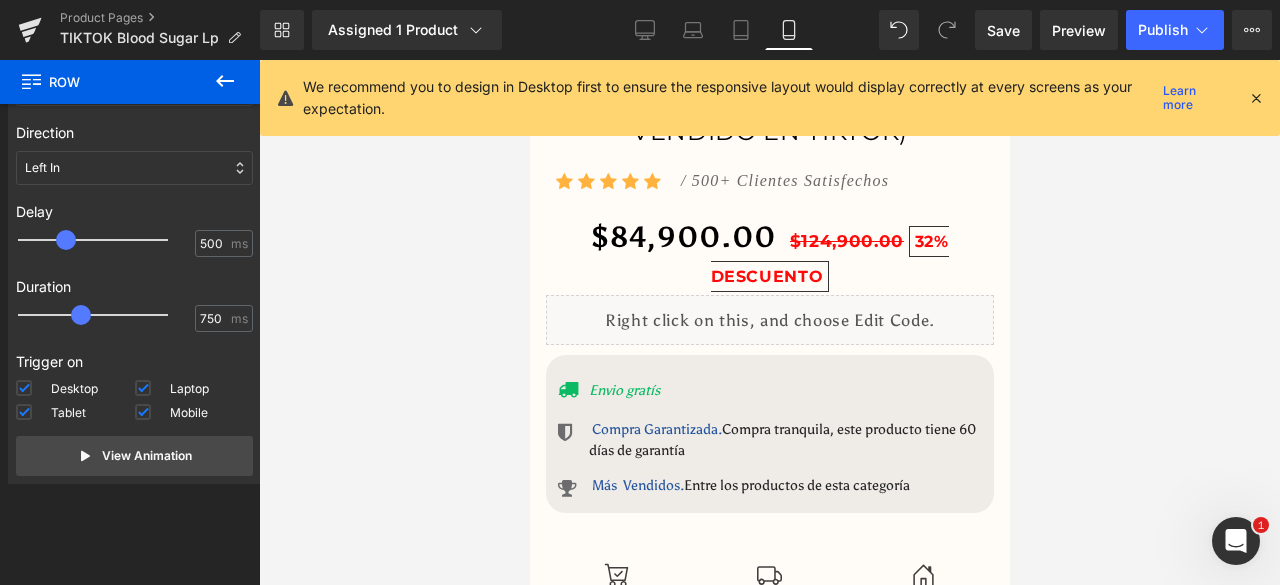 scroll, scrollTop: 546, scrollLeft: 0, axis: vertical 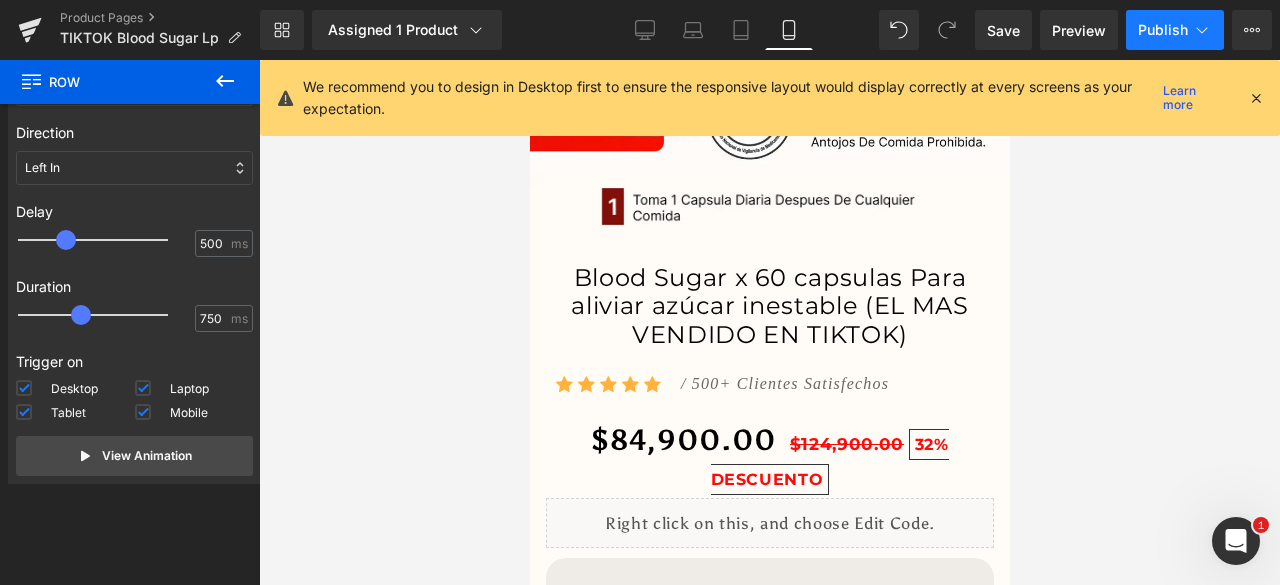 click on "Publish" at bounding box center [1163, 30] 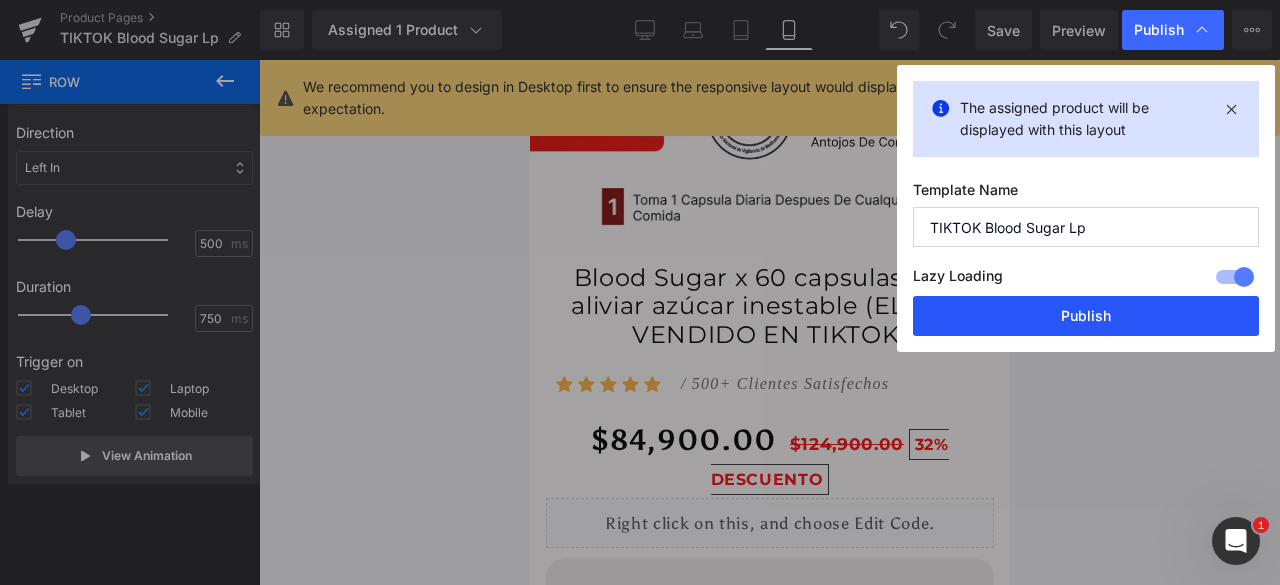 click on "Publish" at bounding box center (1086, 316) 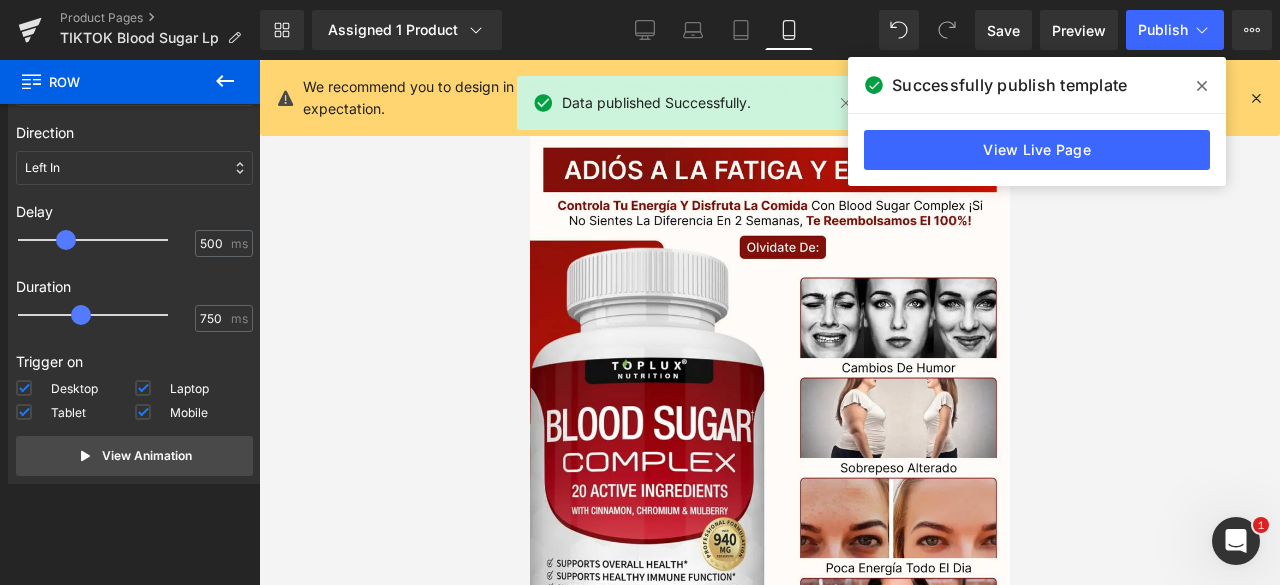 scroll, scrollTop: 0, scrollLeft: 0, axis: both 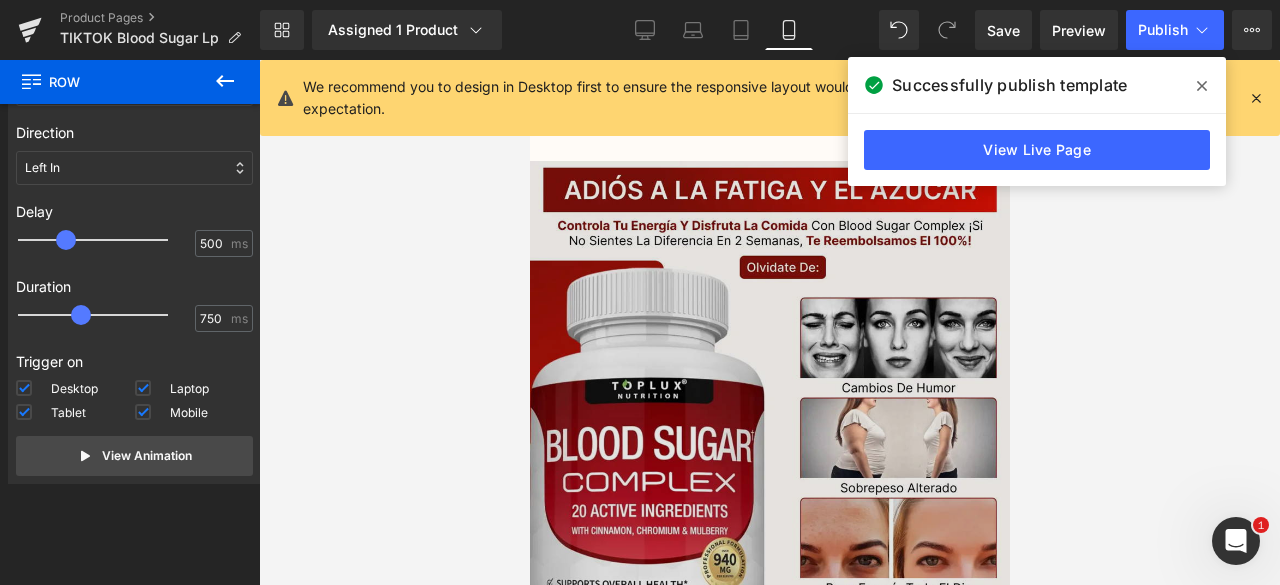 click at bounding box center (769, 440) 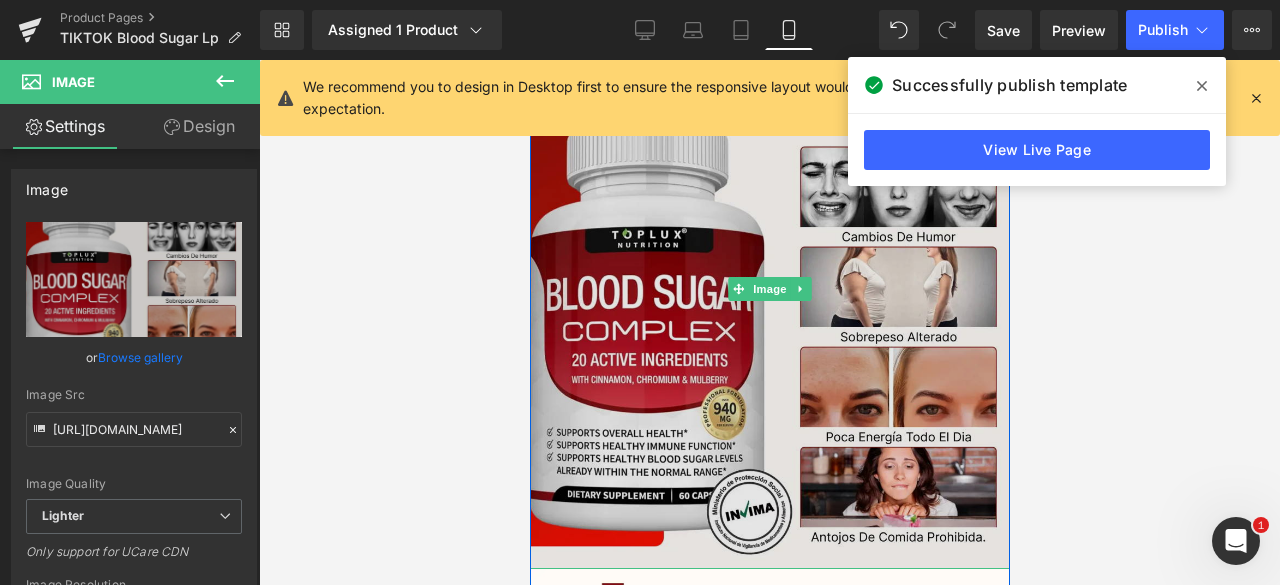 scroll, scrollTop: 0, scrollLeft: 0, axis: both 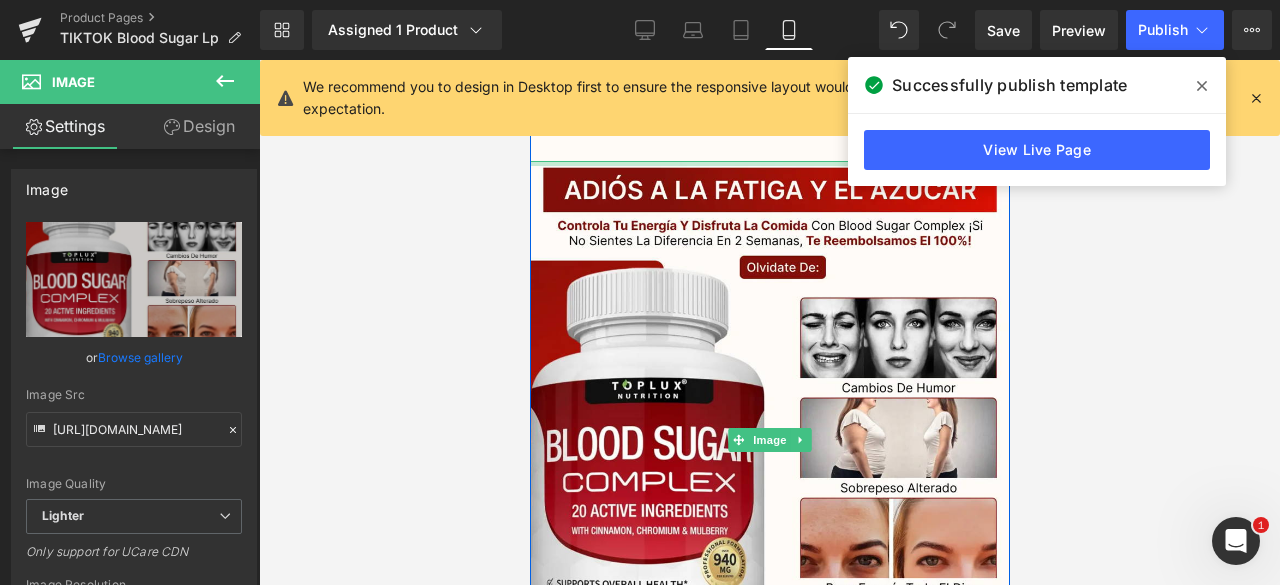 click at bounding box center (769, 163) 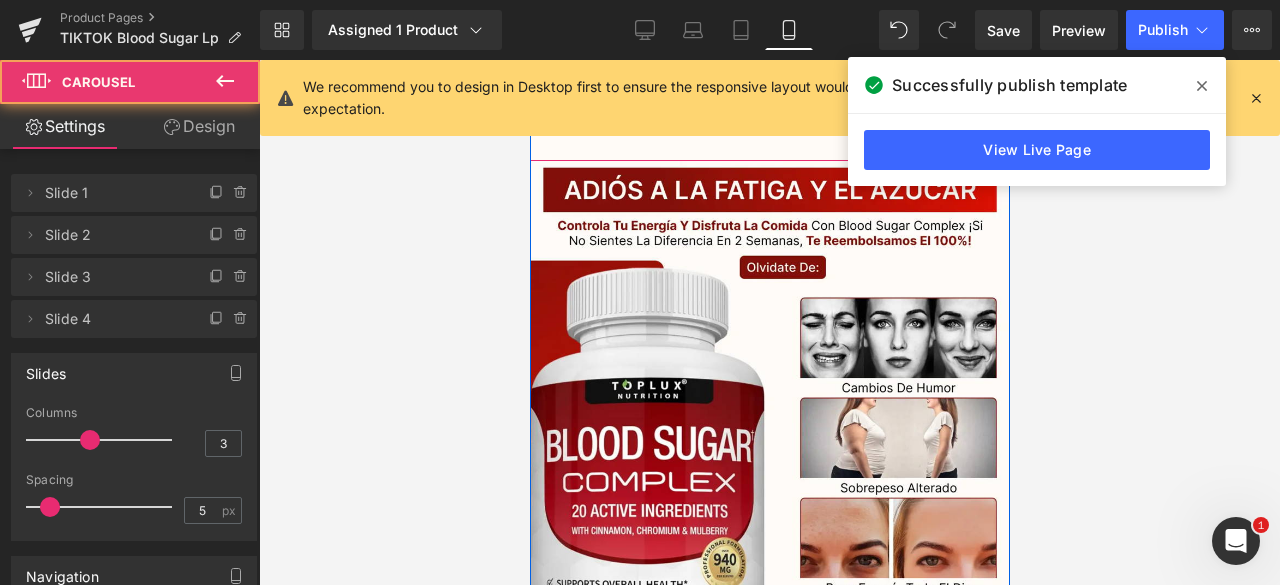 click on "Image
Image
Image
Image" at bounding box center (769, 121) 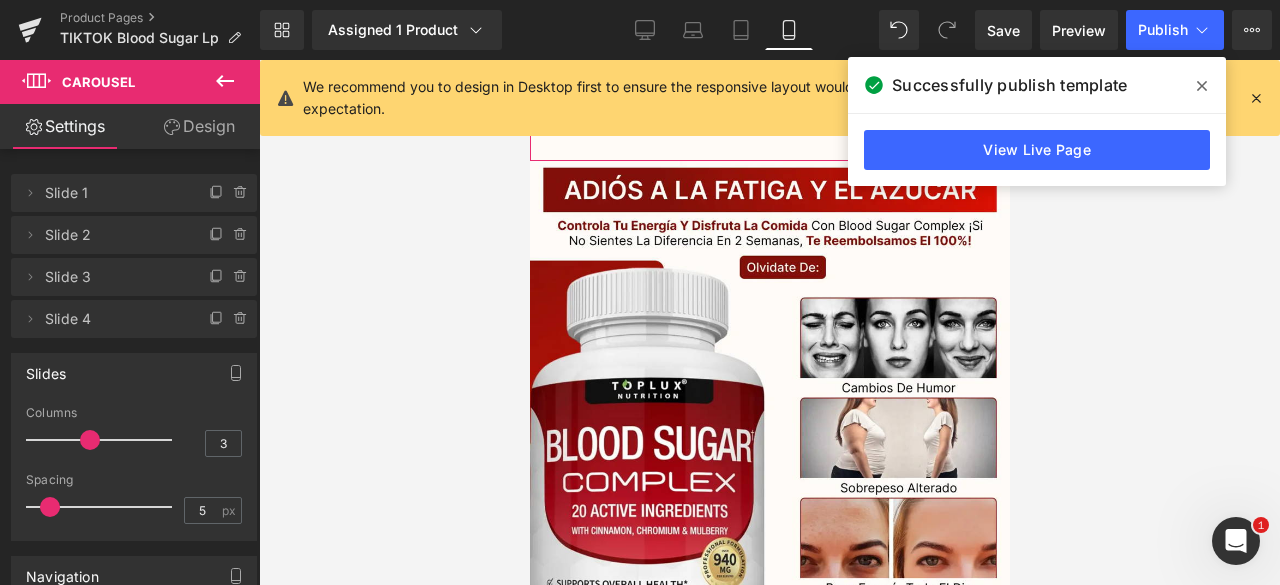 click on "Design" at bounding box center (199, 126) 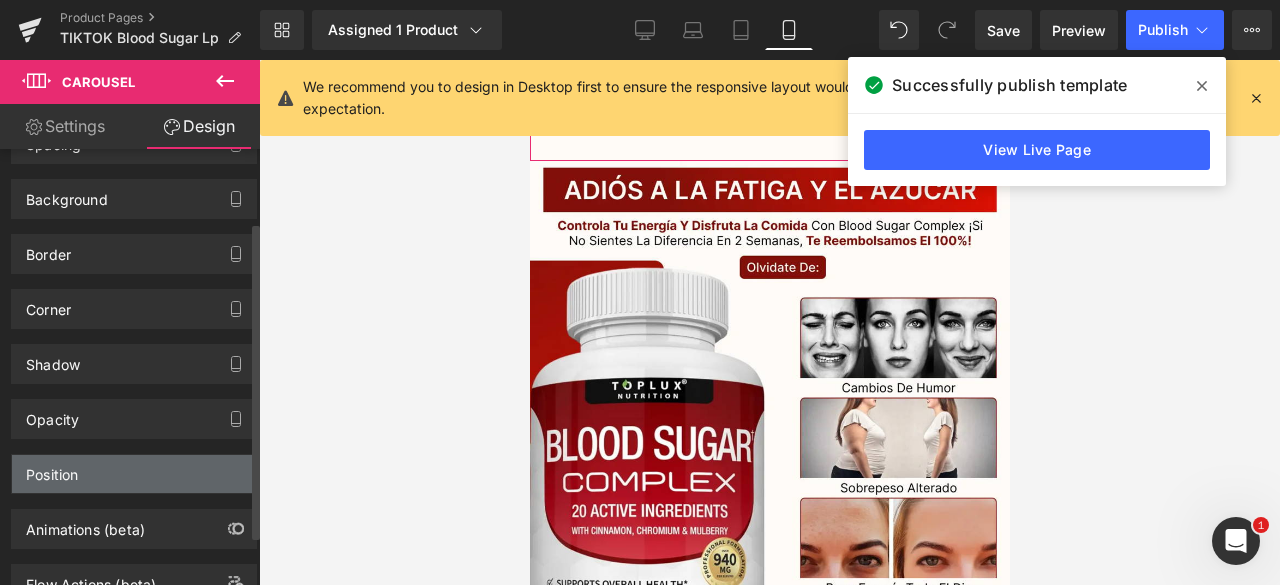 scroll, scrollTop: 168, scrollLeft: 0, axis: vertical 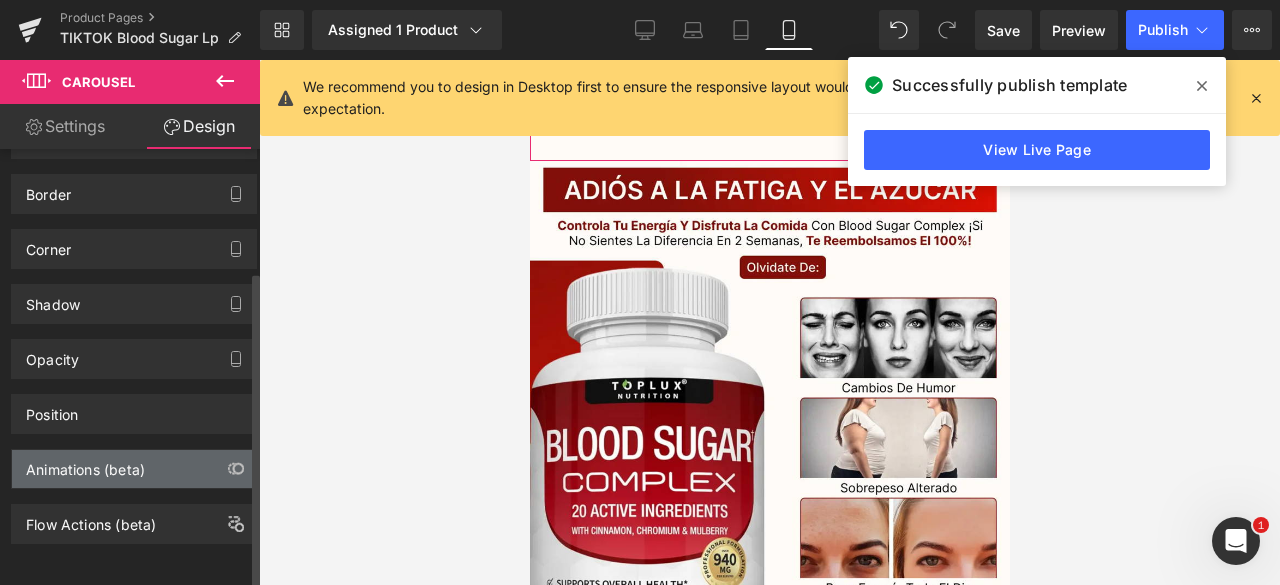 click on "Animations (beta)" at bounding box center (85, 464) 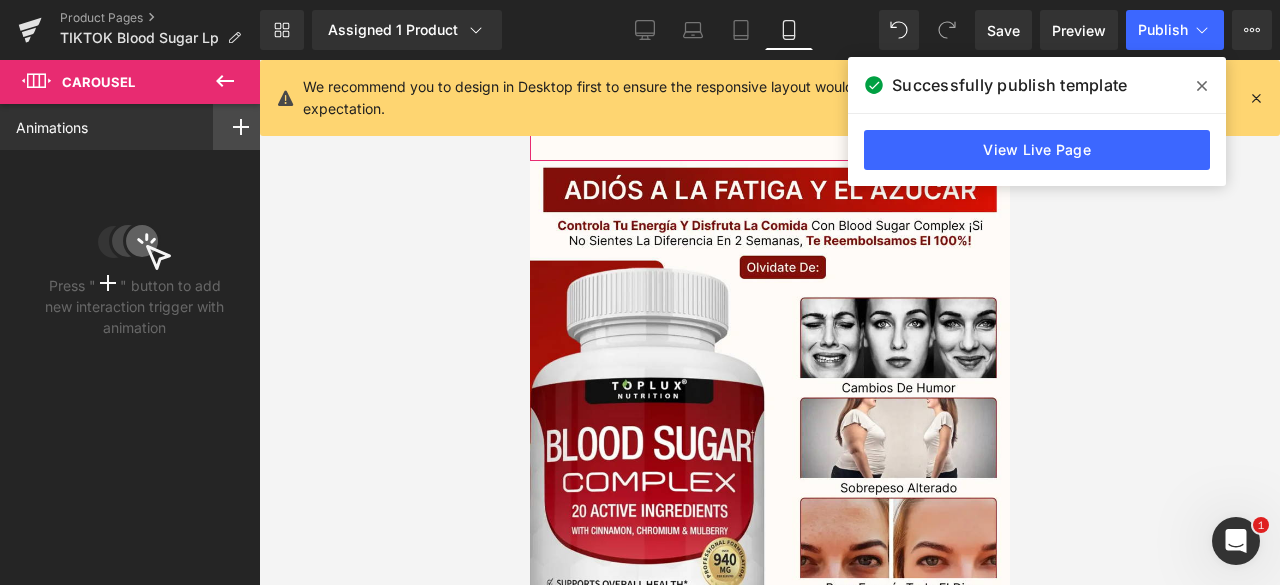 click 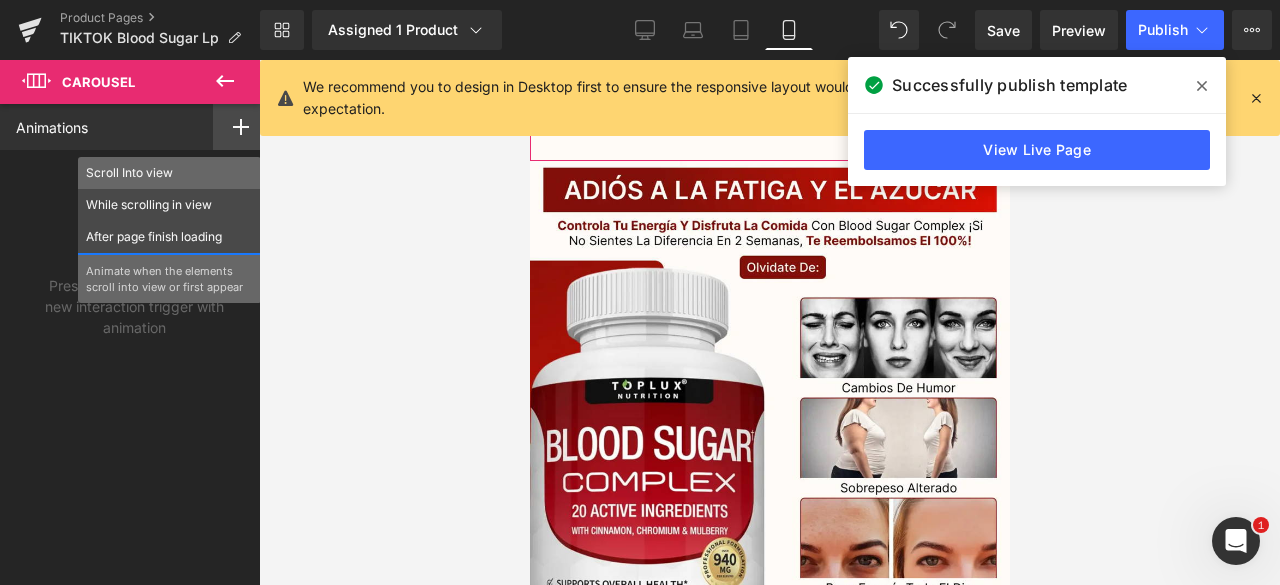 click on "Scroll Into view" at bounding box center [169, 173] 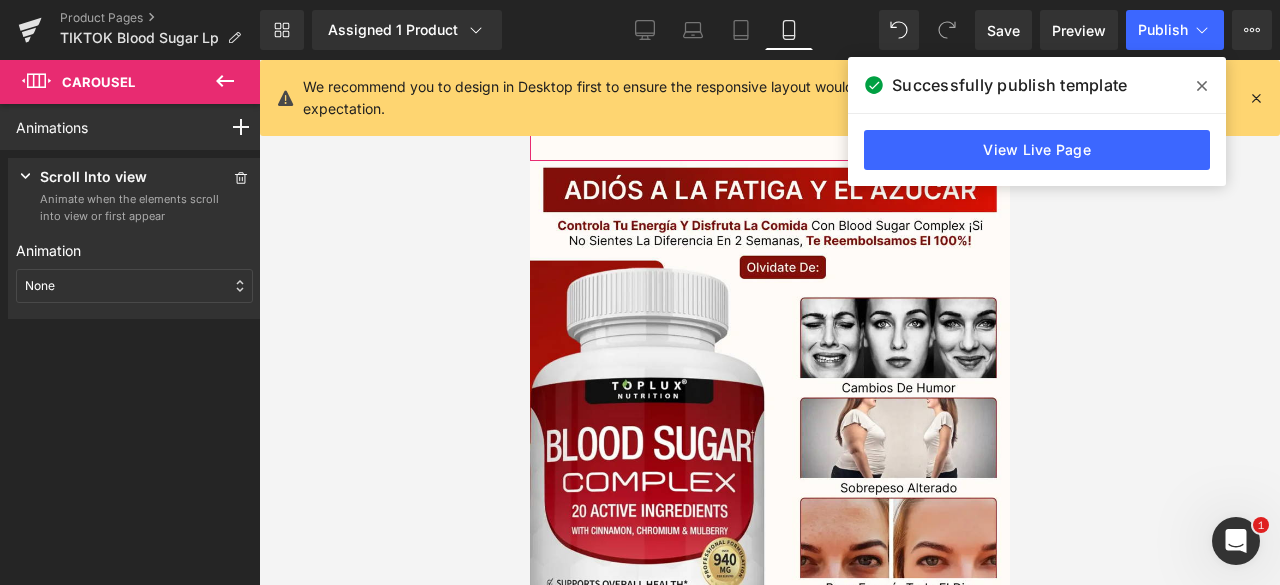 click on "None" at bounding box center [134, 286] 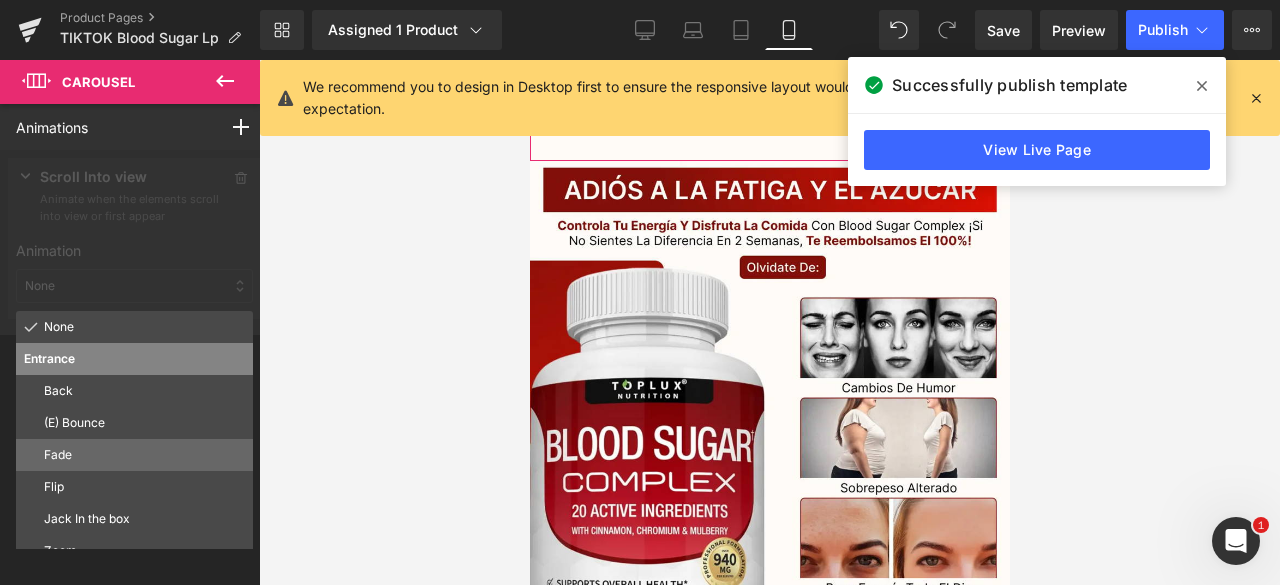 click on "Fade" at bounding box center [144, 455] 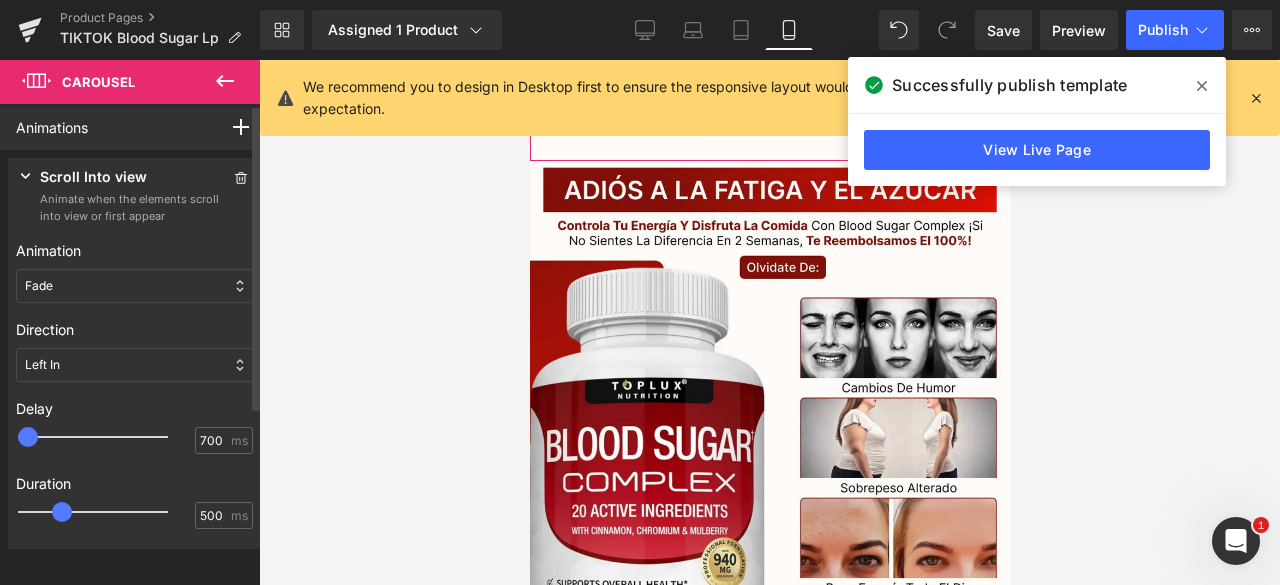 click at bounding box center (107, 437) 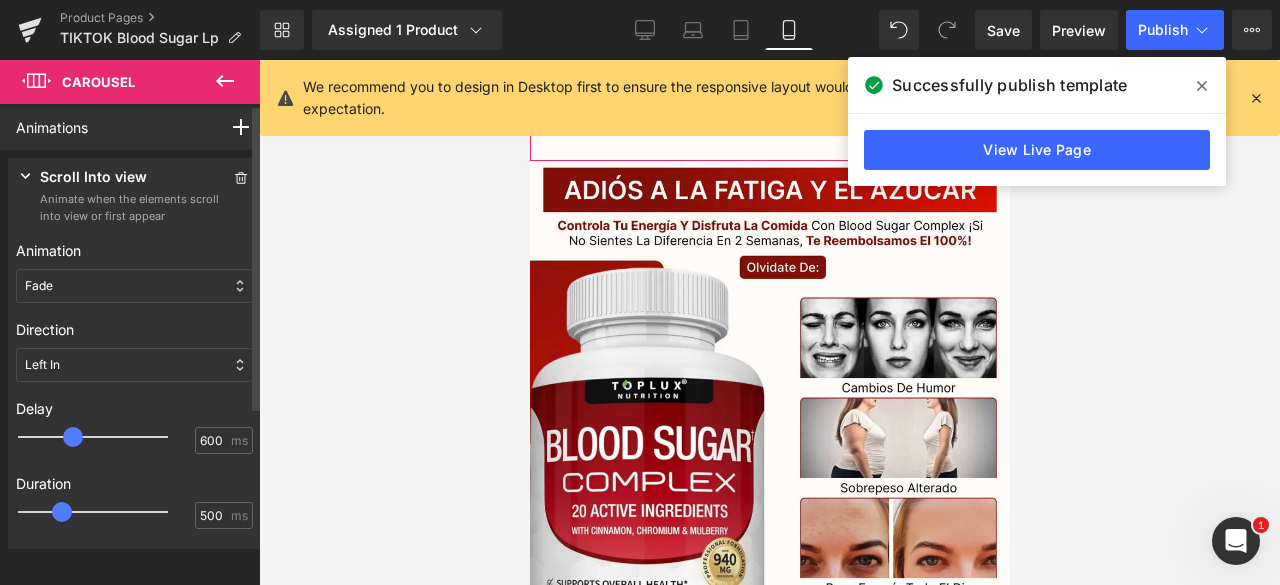 type on "500" 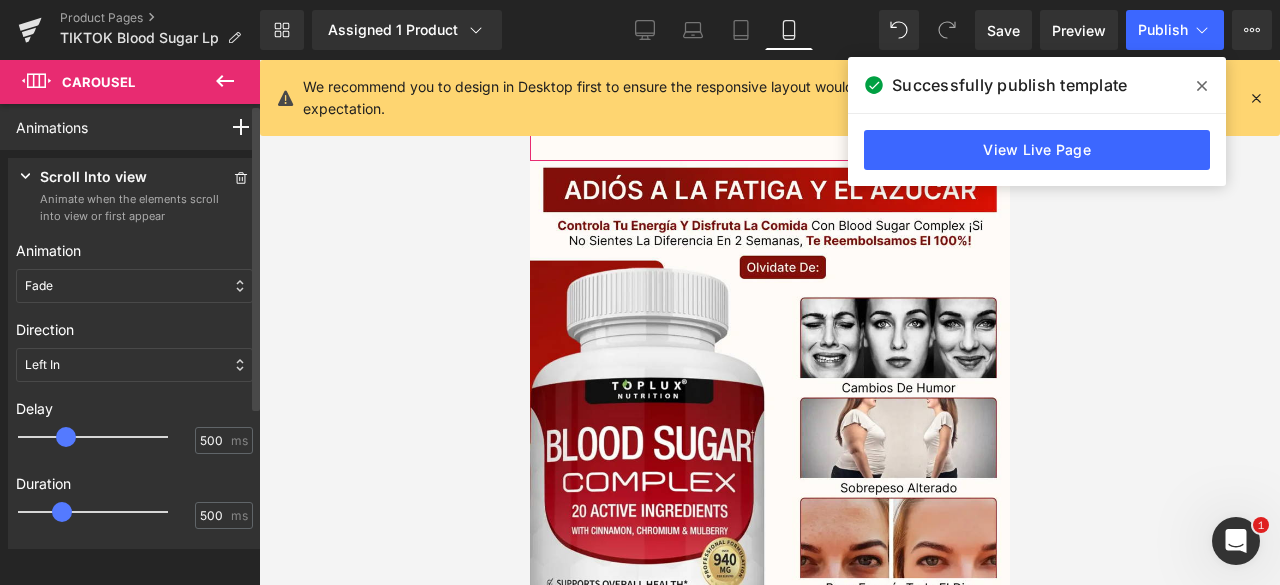 click at bounding box center (66, 437) 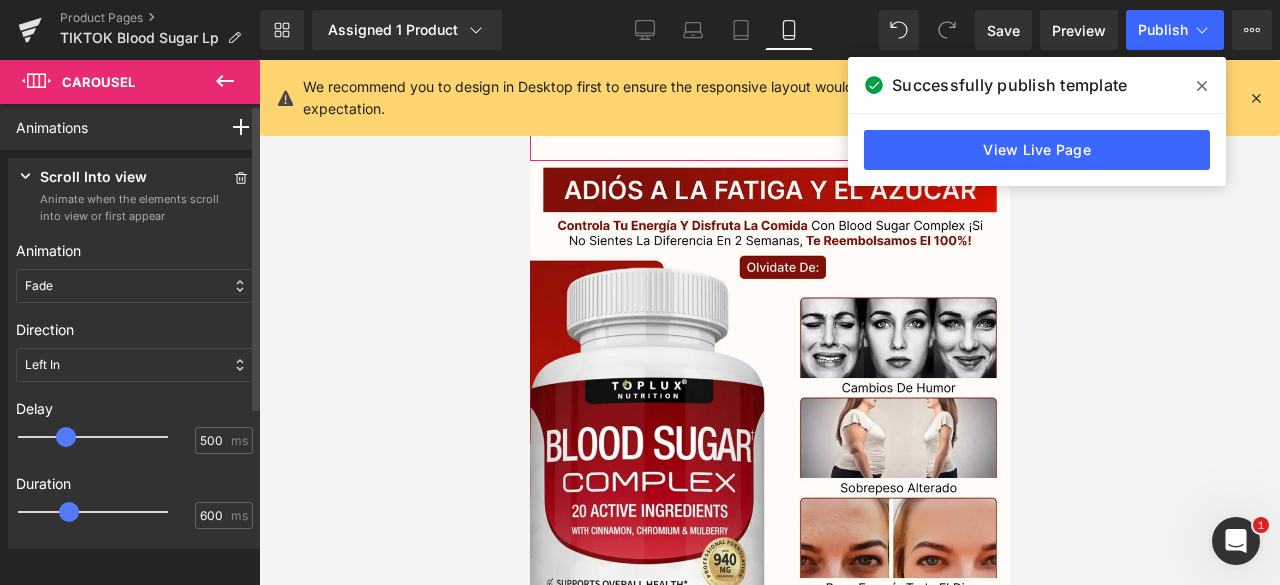 click at bounding box center (107, 512) 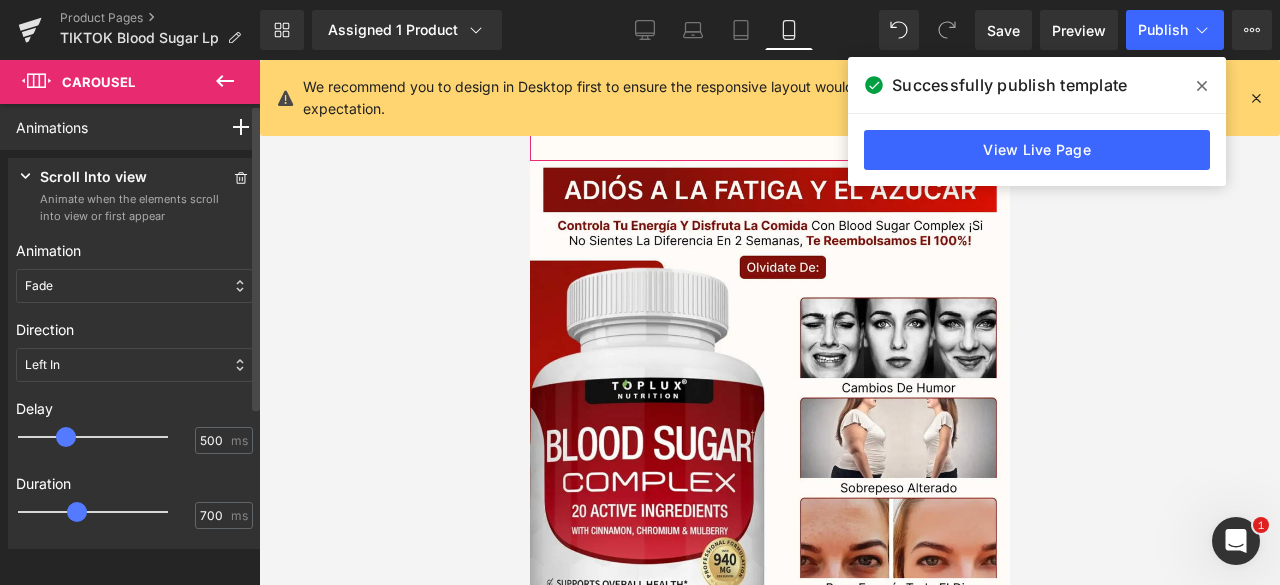 type on "750" 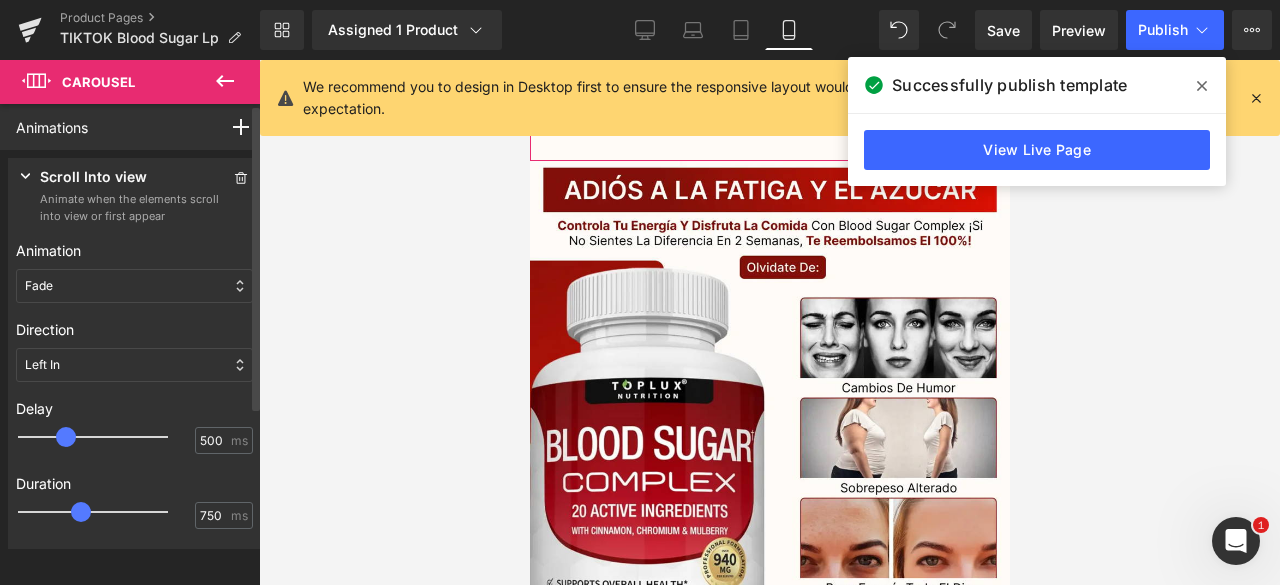 click at bounding box center [107, 512] 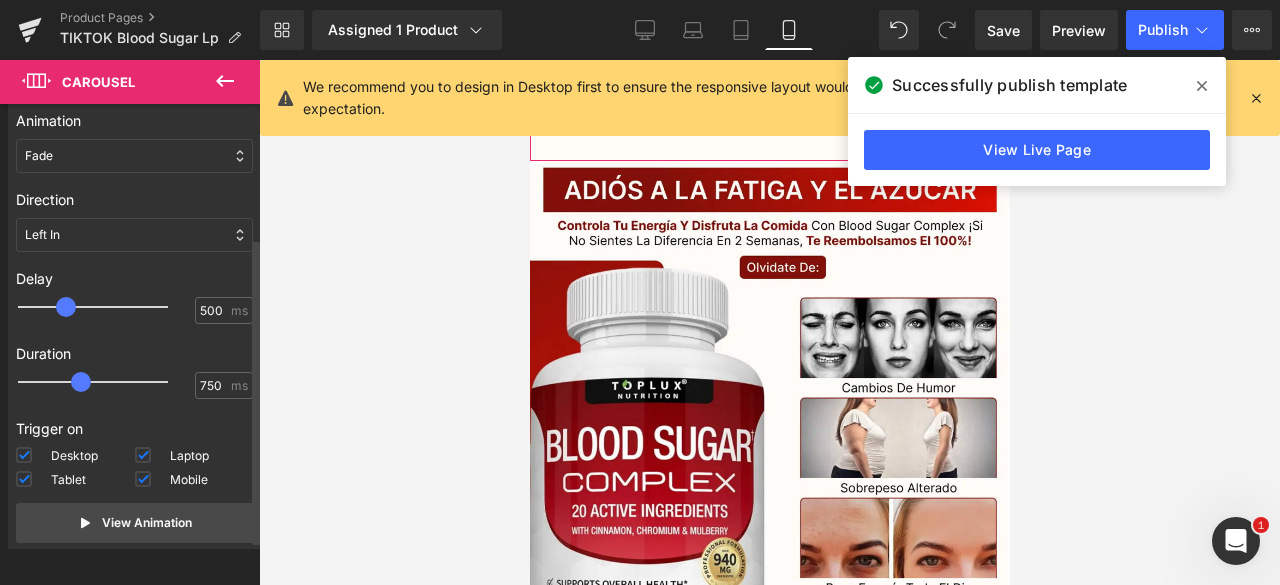 scroll, scrollTop: 197, scrollLeft: 0, axis: vertical 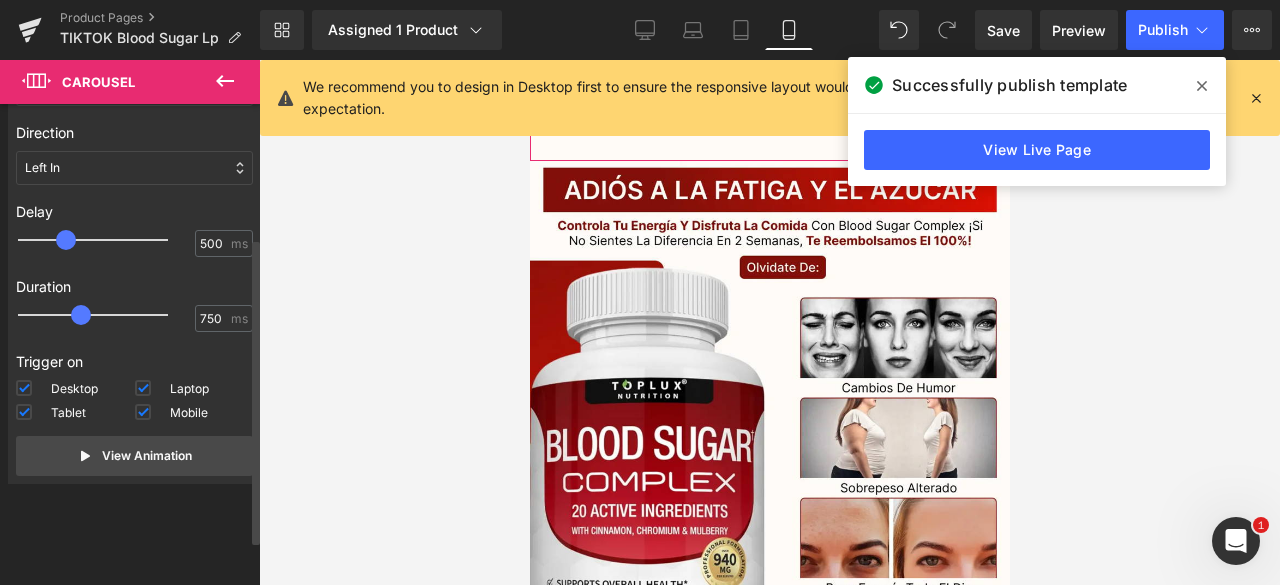 click on "Scroll Into view
Animate when the elements scroll into view or first appear
Animation
None Entrance Back (E) Bounce Fade Flip Jack In the box Zoom Slide Stand In Place (S) Bounce Flash Pulse Rubber band Shake X Shake Y Swing Jello Heartbeat
Fade
None Entrance Back (E) Bounce Fade Flip Jack In the box Zoom Slide Stand In Place (S) Bounce Flash Pulse Rubber band Shake X Shake Y Swing Jello Heartbeat
Direction
Left In Right In Top In Bottom In Left Out Right Out Top Out Bottom Out
Left In" at bounding box center (134, 222) 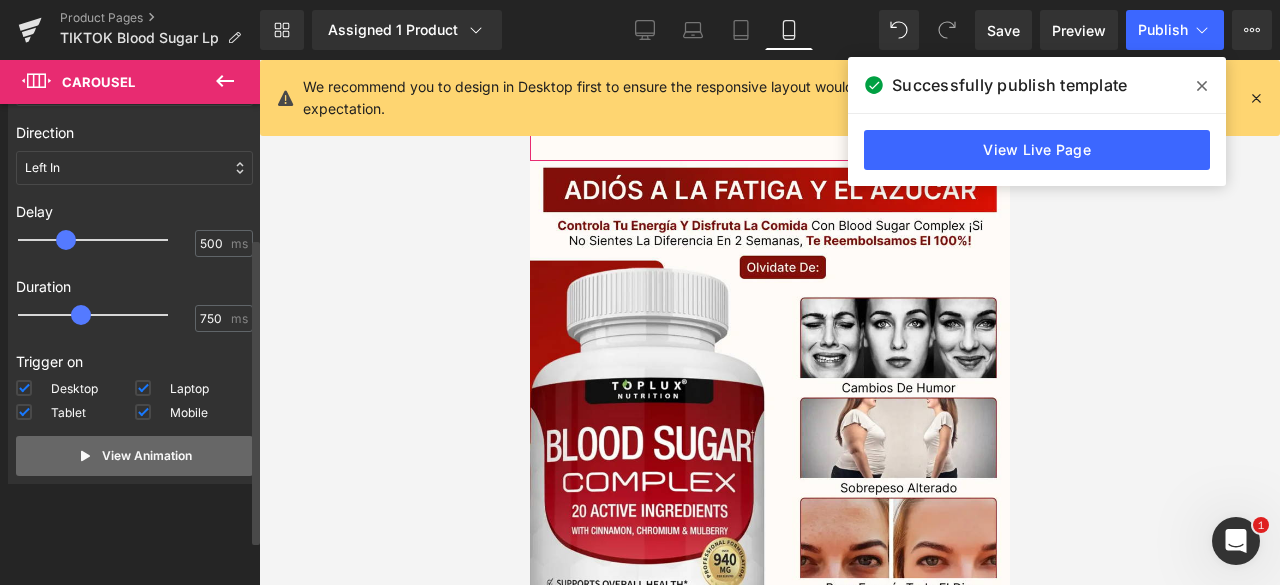 click on "View Animation" at bounding box center (147, 456) 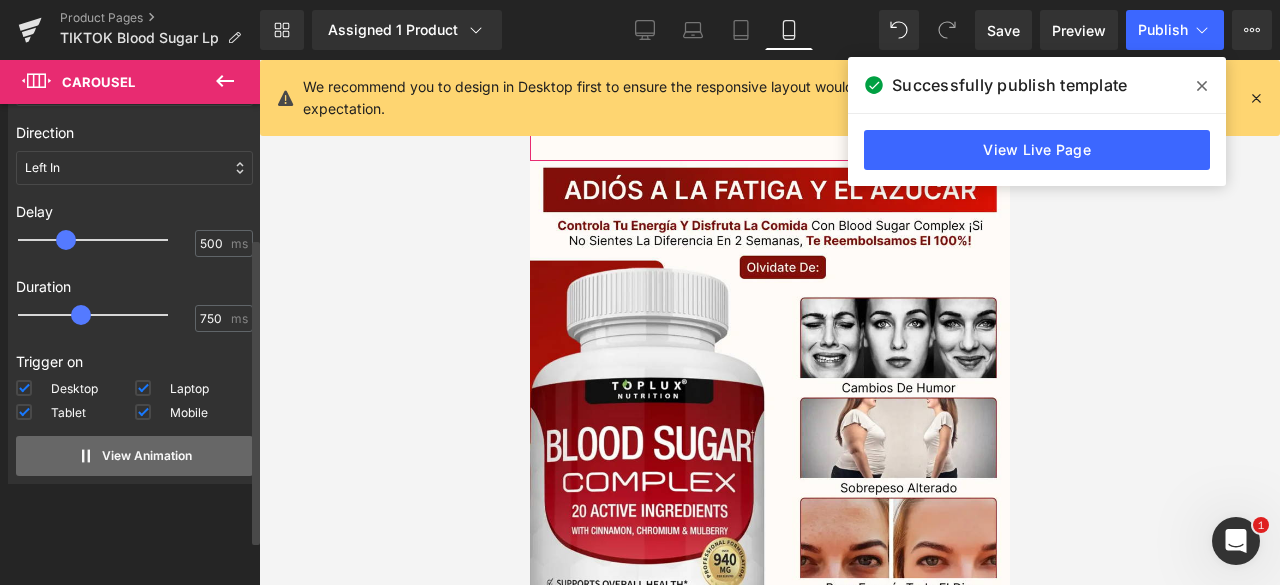 click on "View Animation" at bounding box center [147, 456] 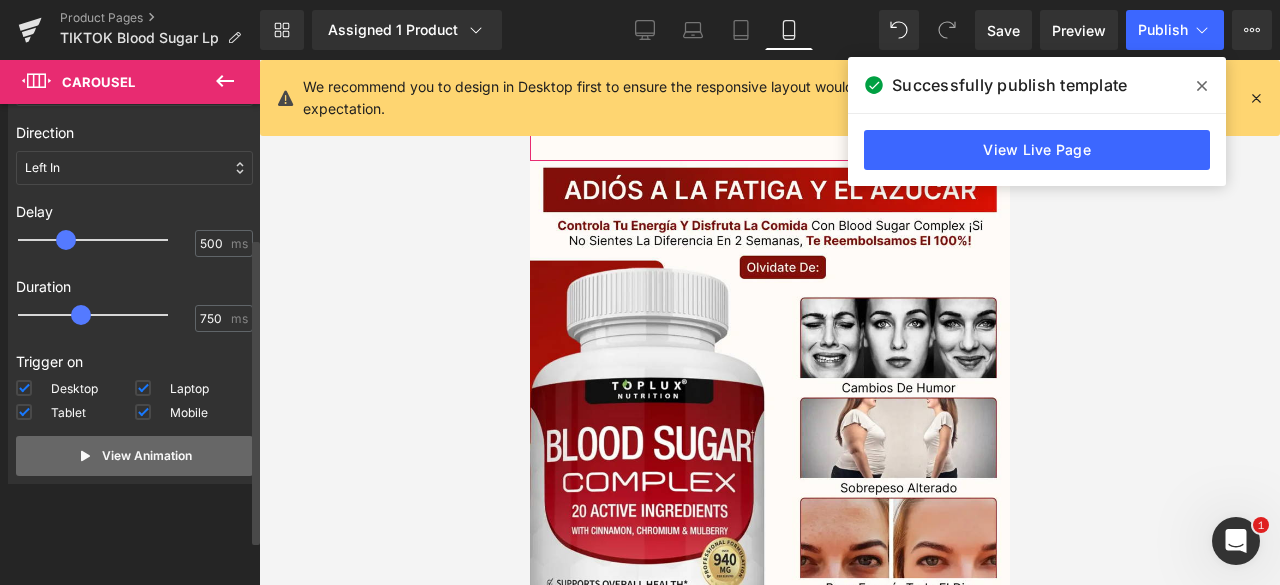 click on "View Animation" at bounding box center (134, 456) 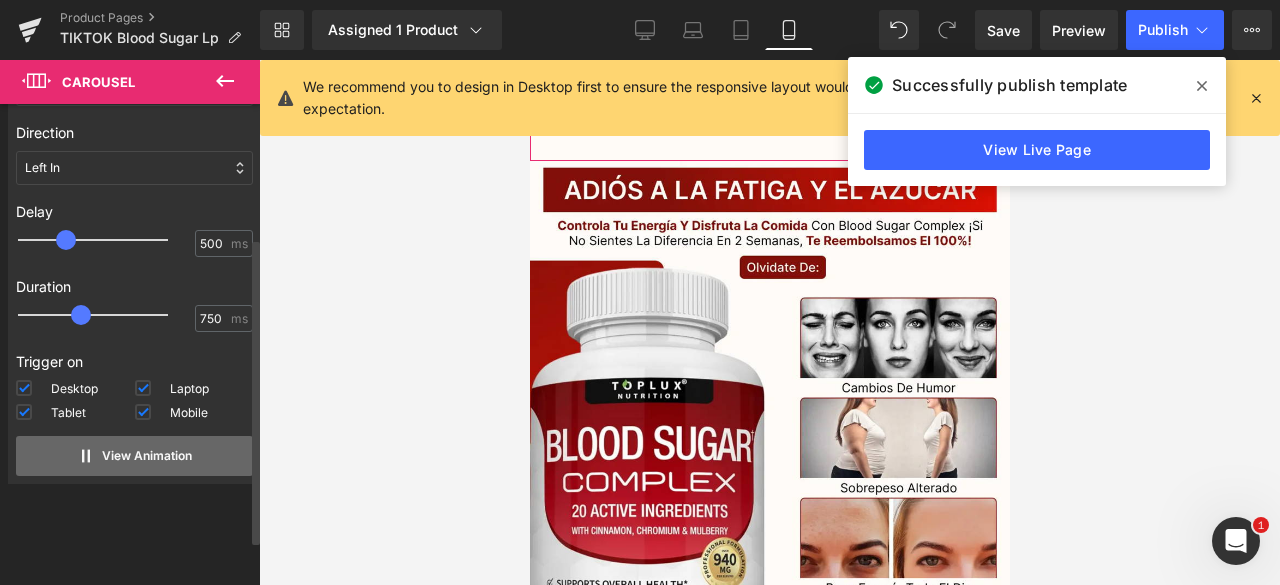 click on "View Animation" at bounding box center [147, 456] 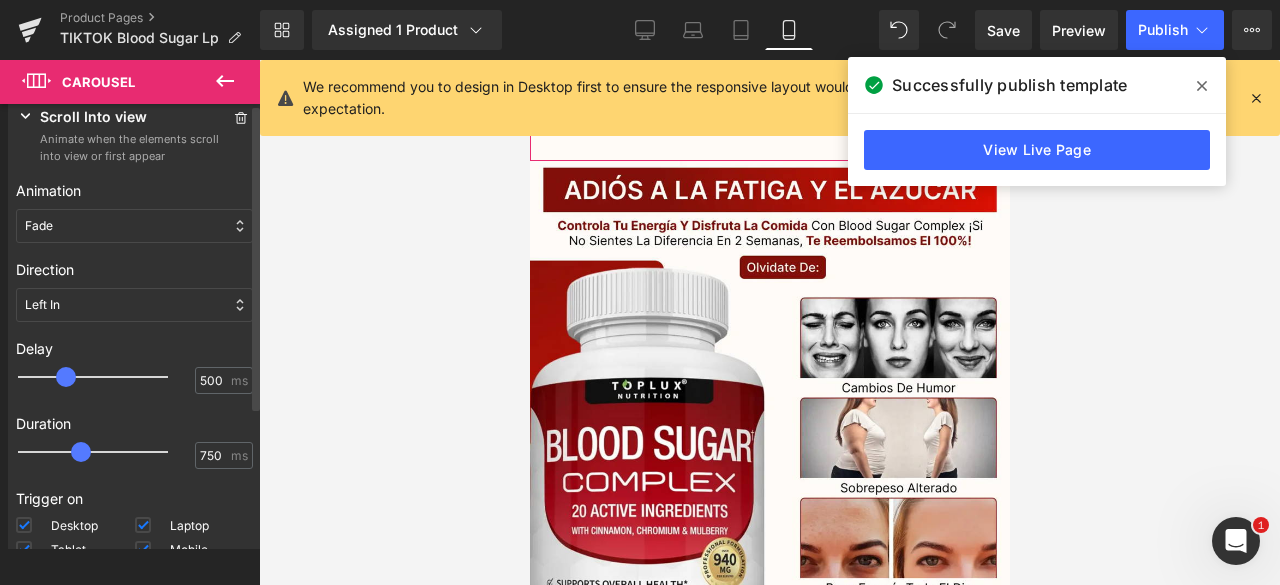 scroll, scrollTop: 0, scrollLeft: 0, axis: both 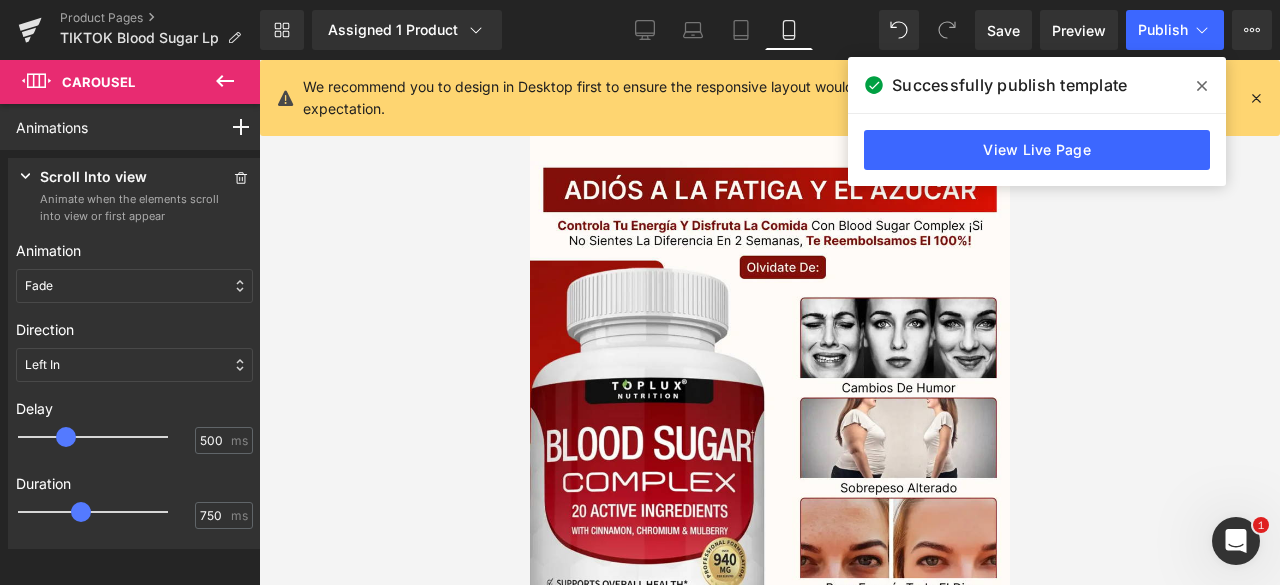 click at bounding box center [769, 322] 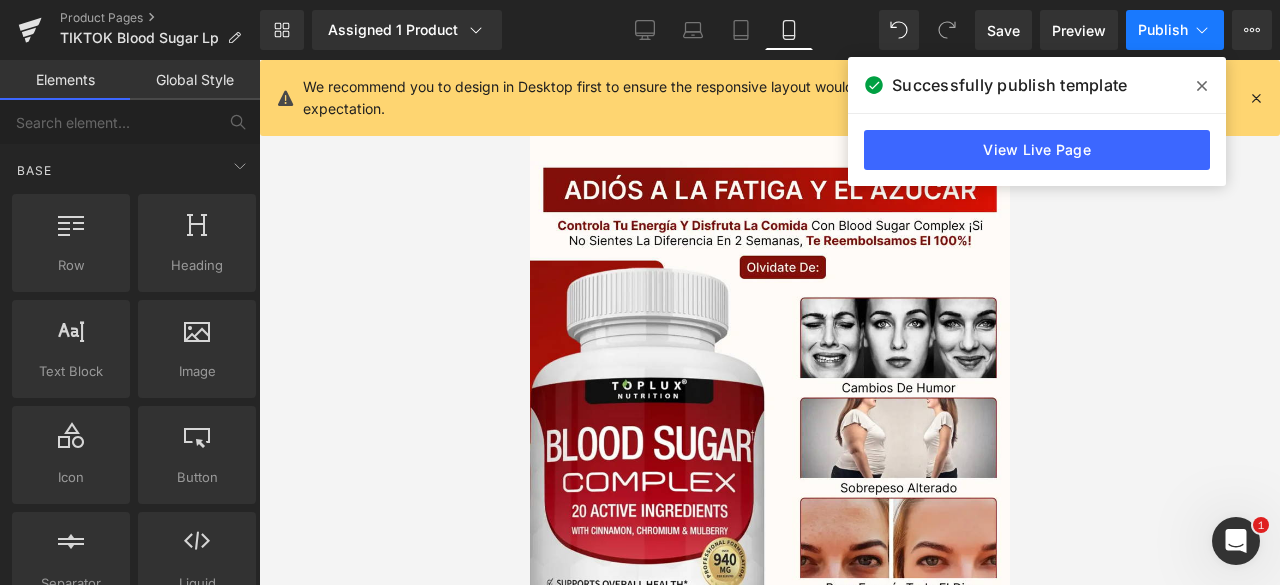 click on "Publish" at bounding box center (1163, 30) 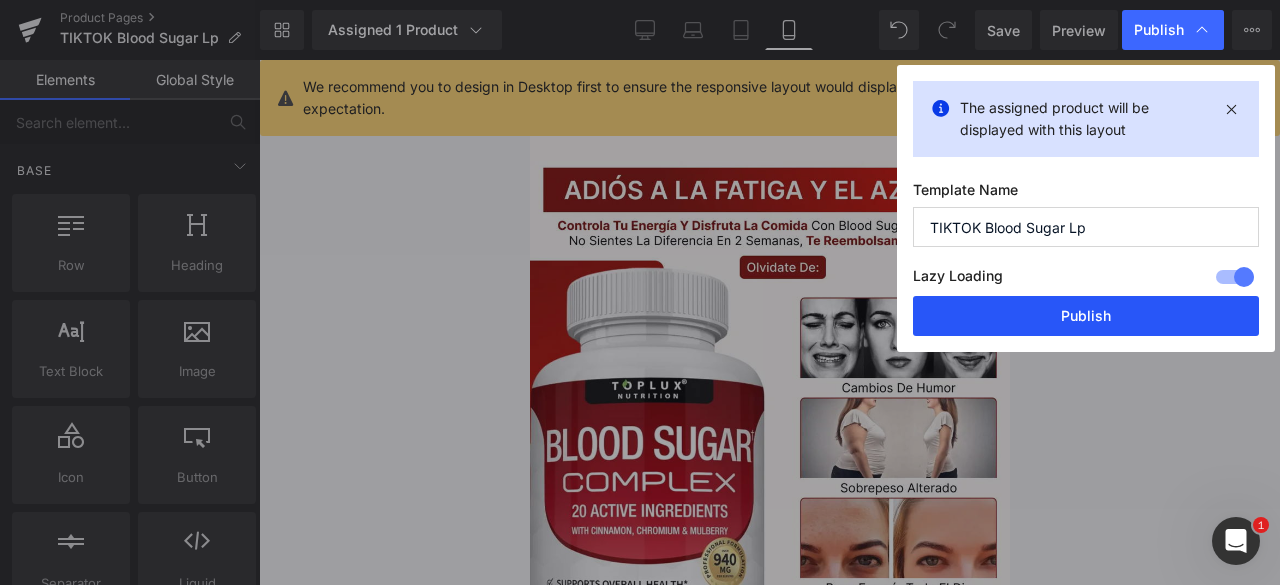 drag, startPoint x: 1004, startPoint y: 307, endPoint x: 249, endPoint y: 245, distance: 757.54144 